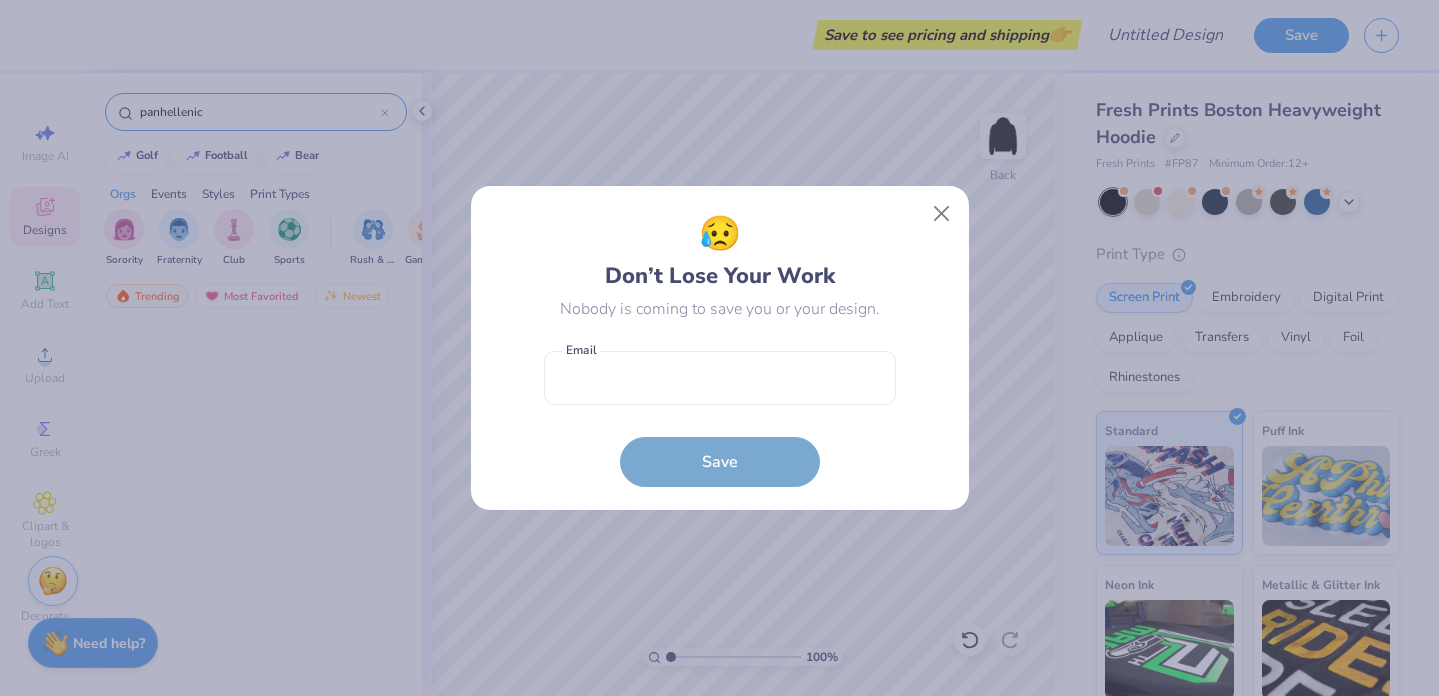 scroll, scrollTop: 0, scrollLeft: 0, axis: both 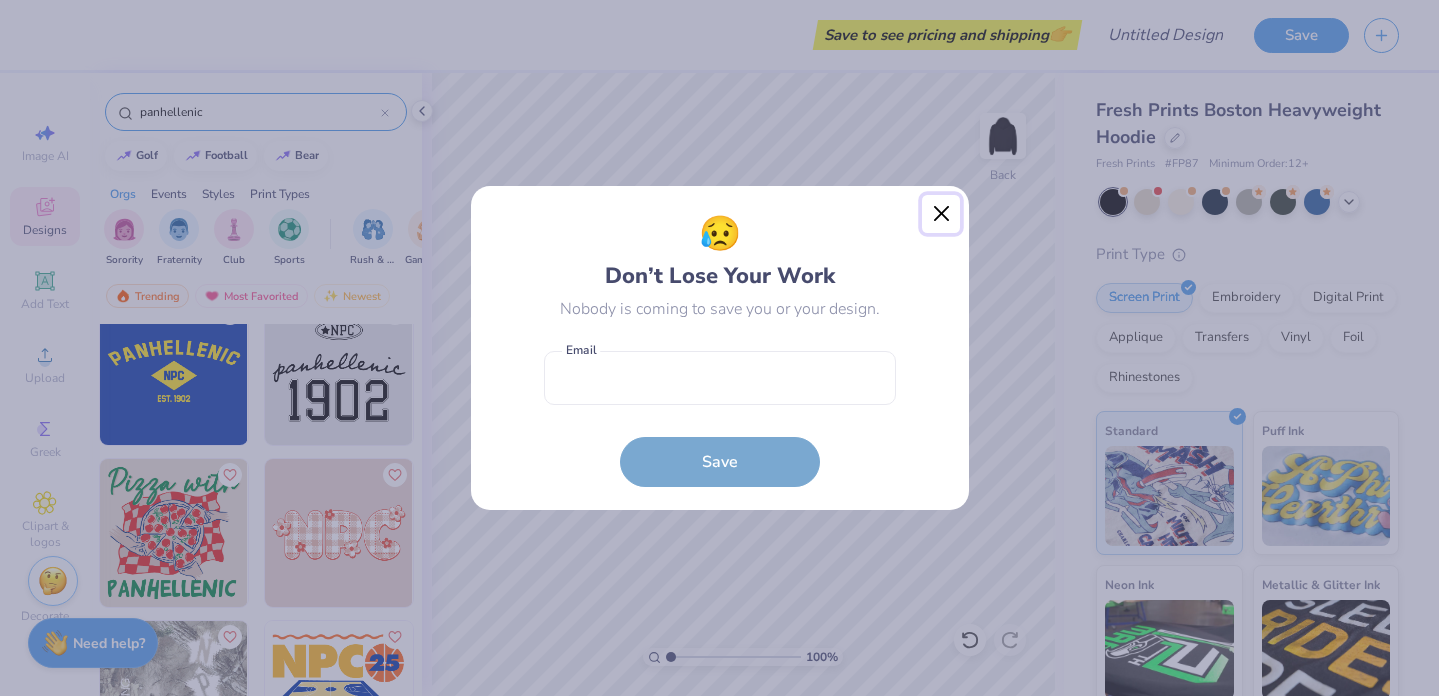click at bounding box center [941, 214] 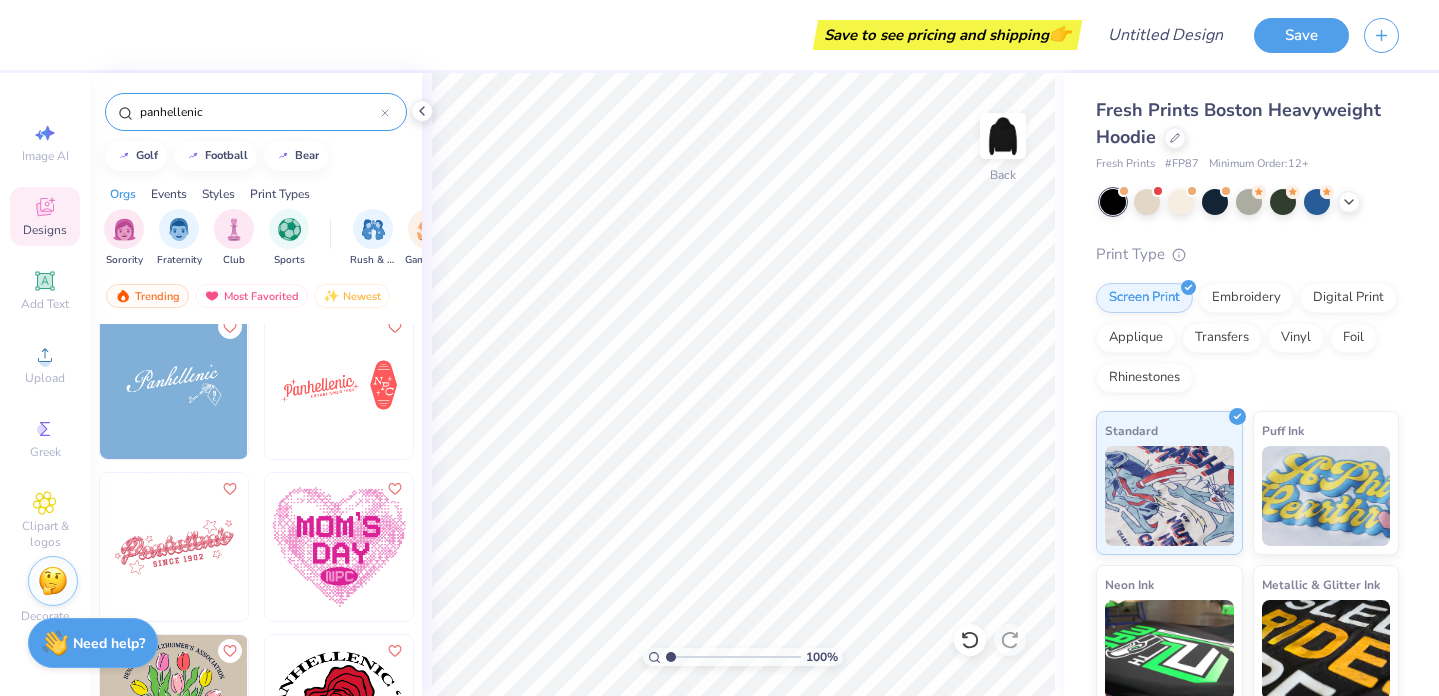scroll, scrollTop: 3229, scrollLeft: 0, axis: vertical 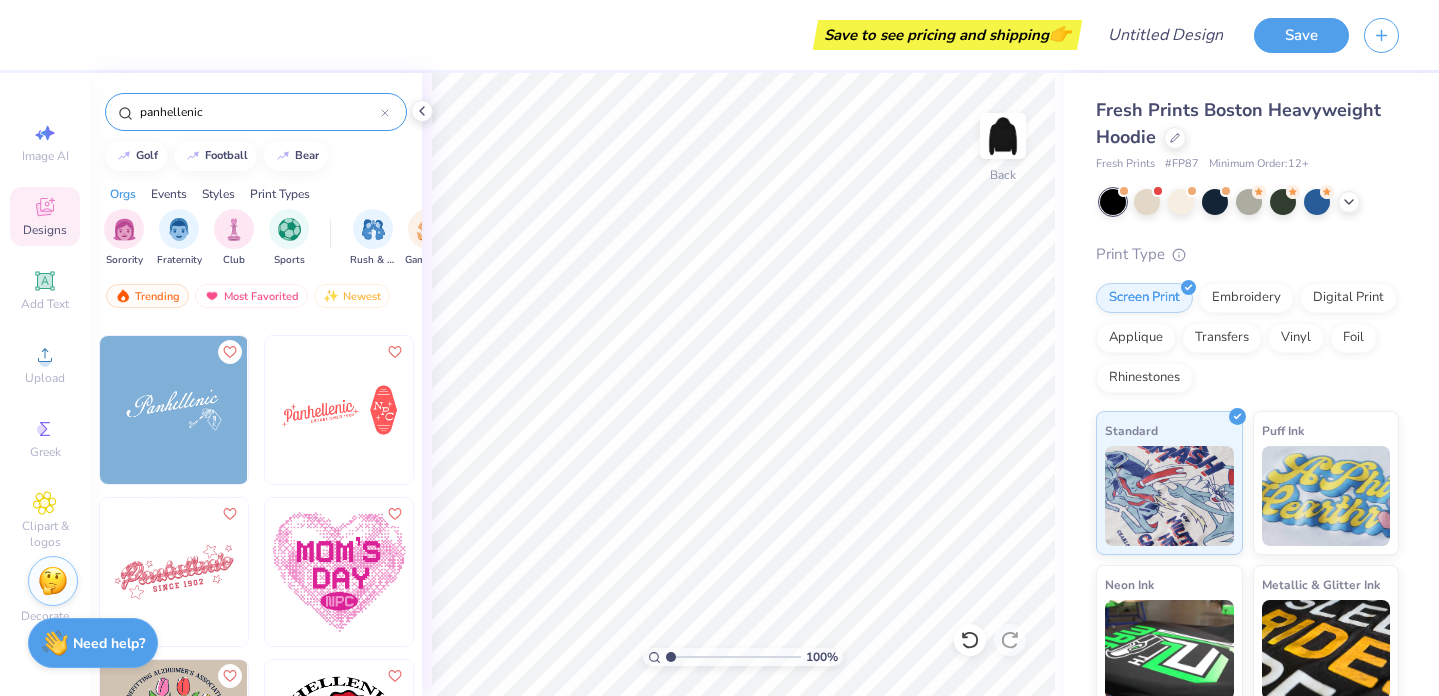 click on "panhellenic" at bounding box center [256, 112] 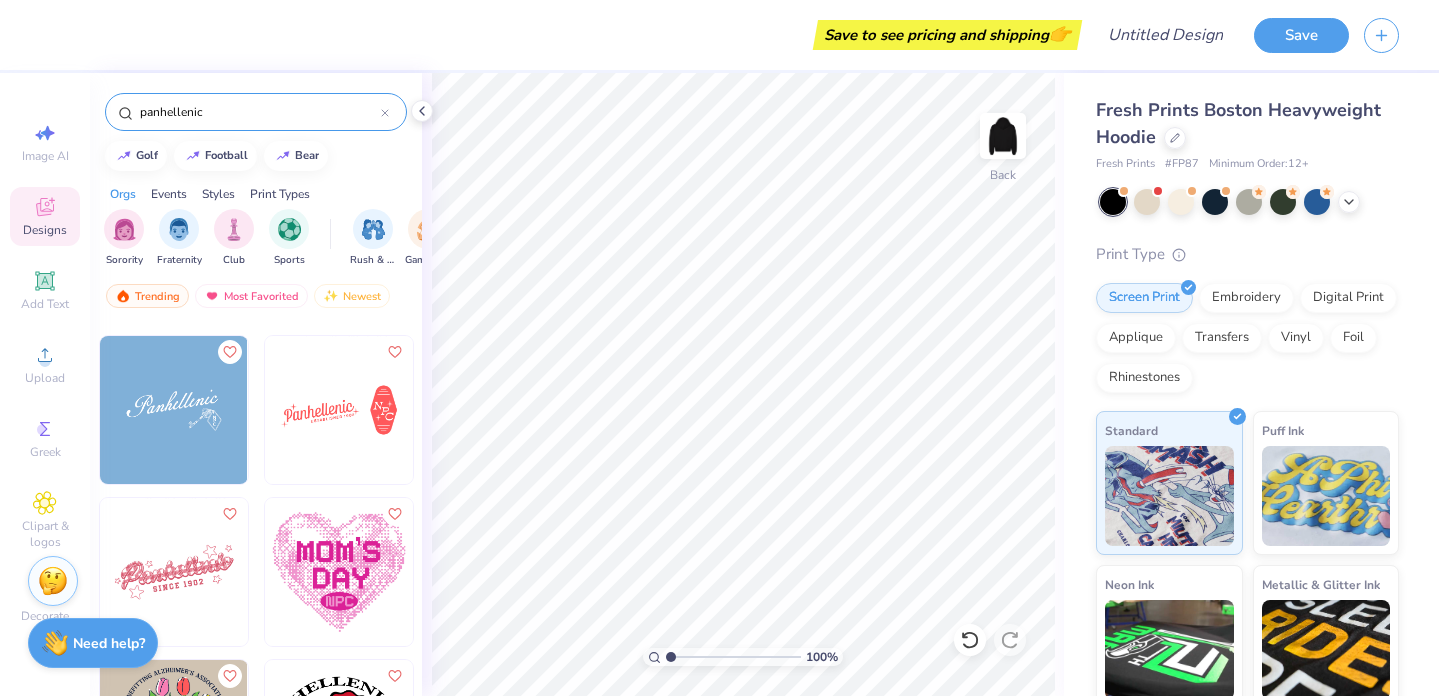 click on "panhellenic" at bounding box center [259, 112] 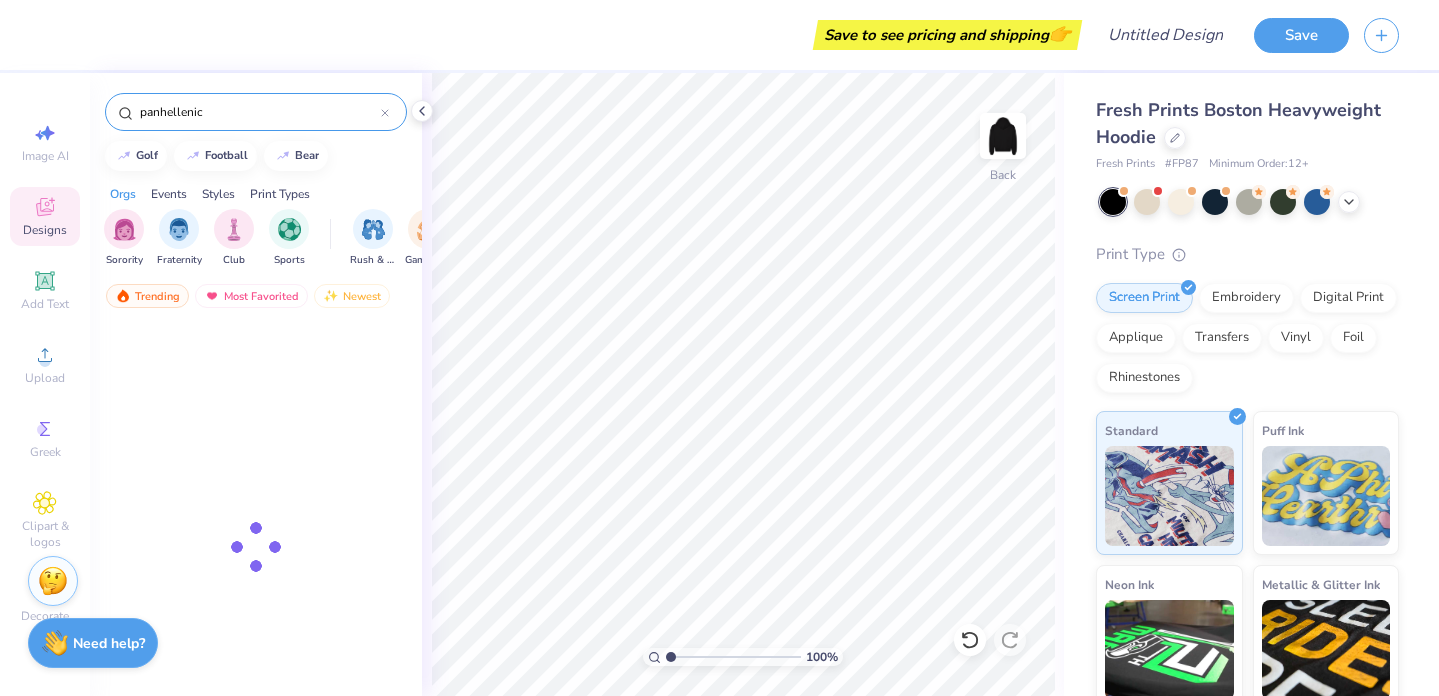 click on "panhellenic" at bounding box center (259, 112) 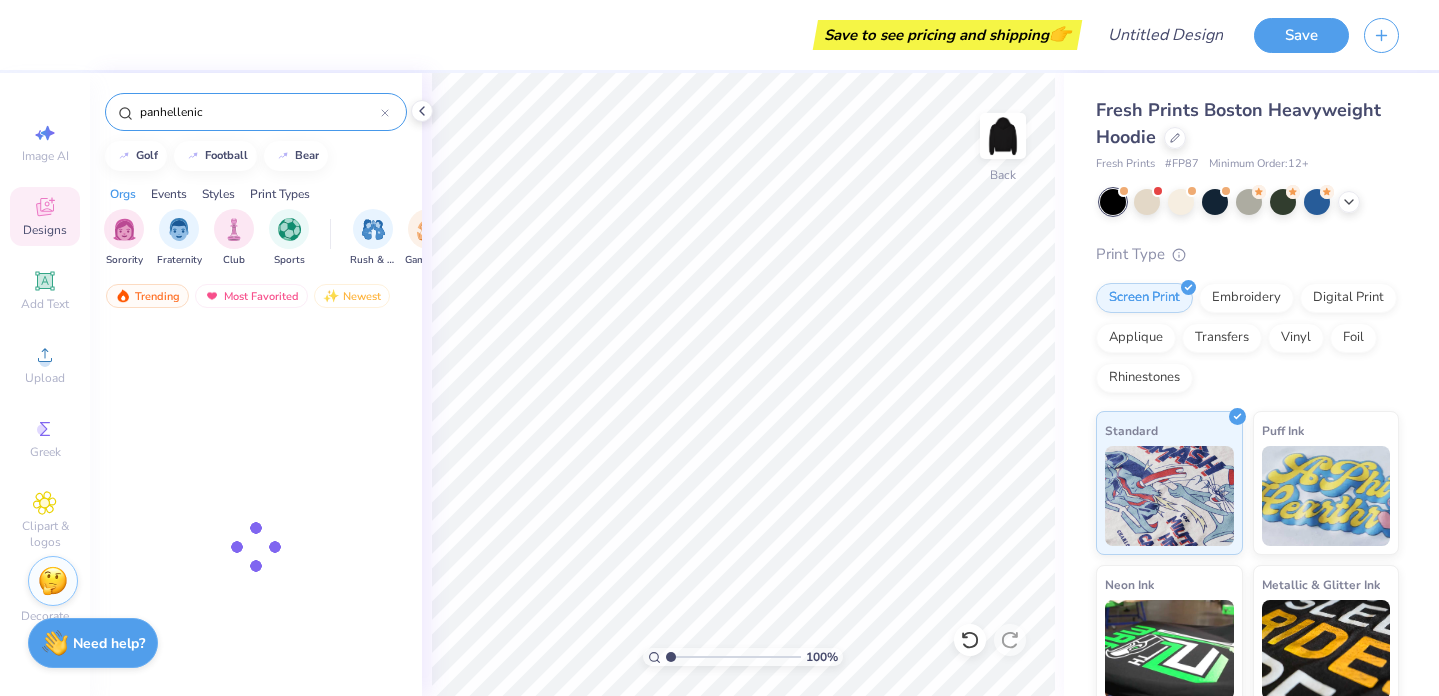 click on "panhellenic" at bounding box center [259, 112] 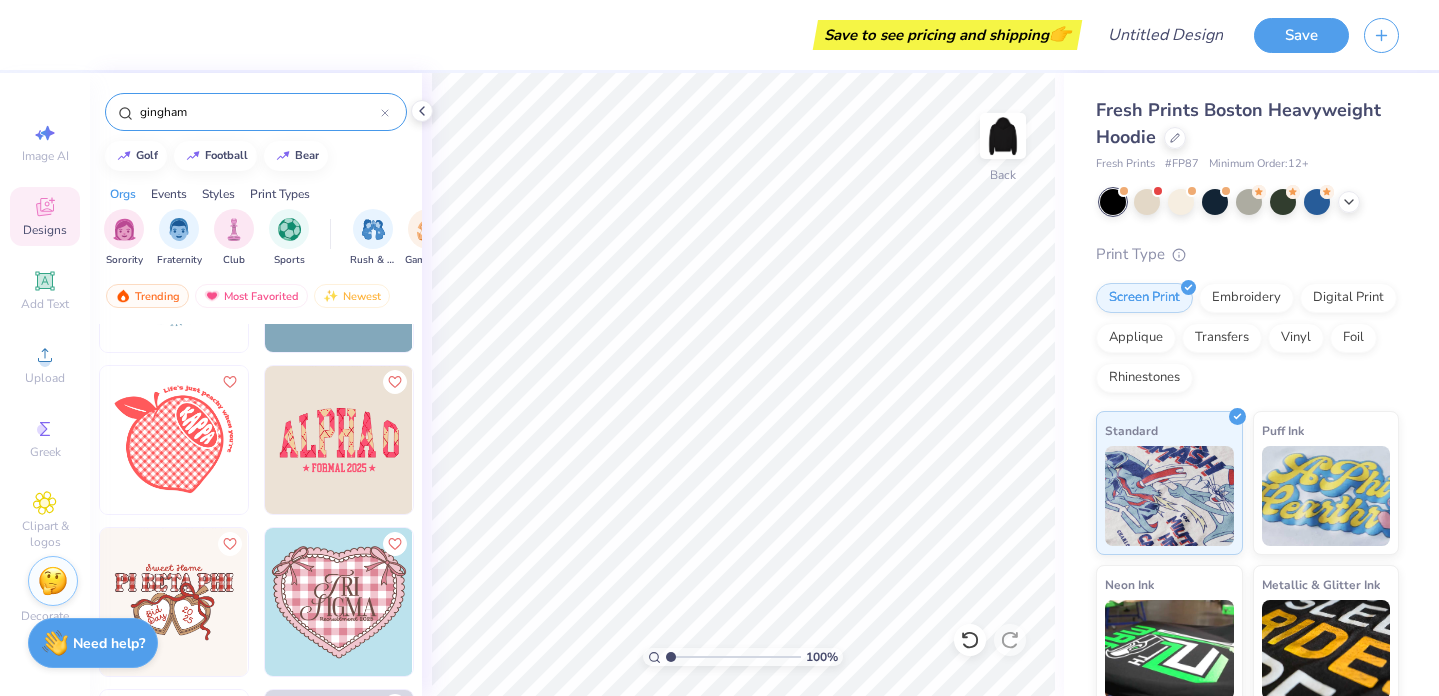 scroll, scrollTop: 619, scrollLeft: 0, axis: vertical 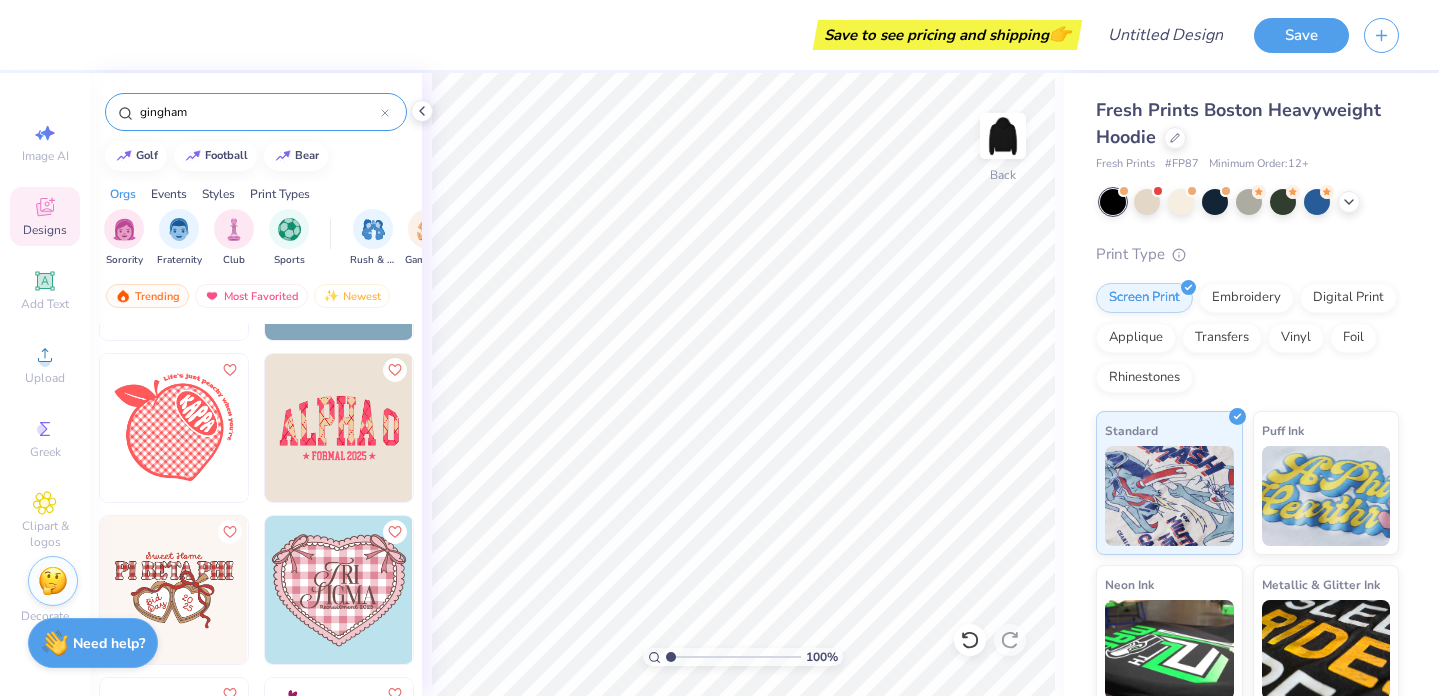 type on "gingham" 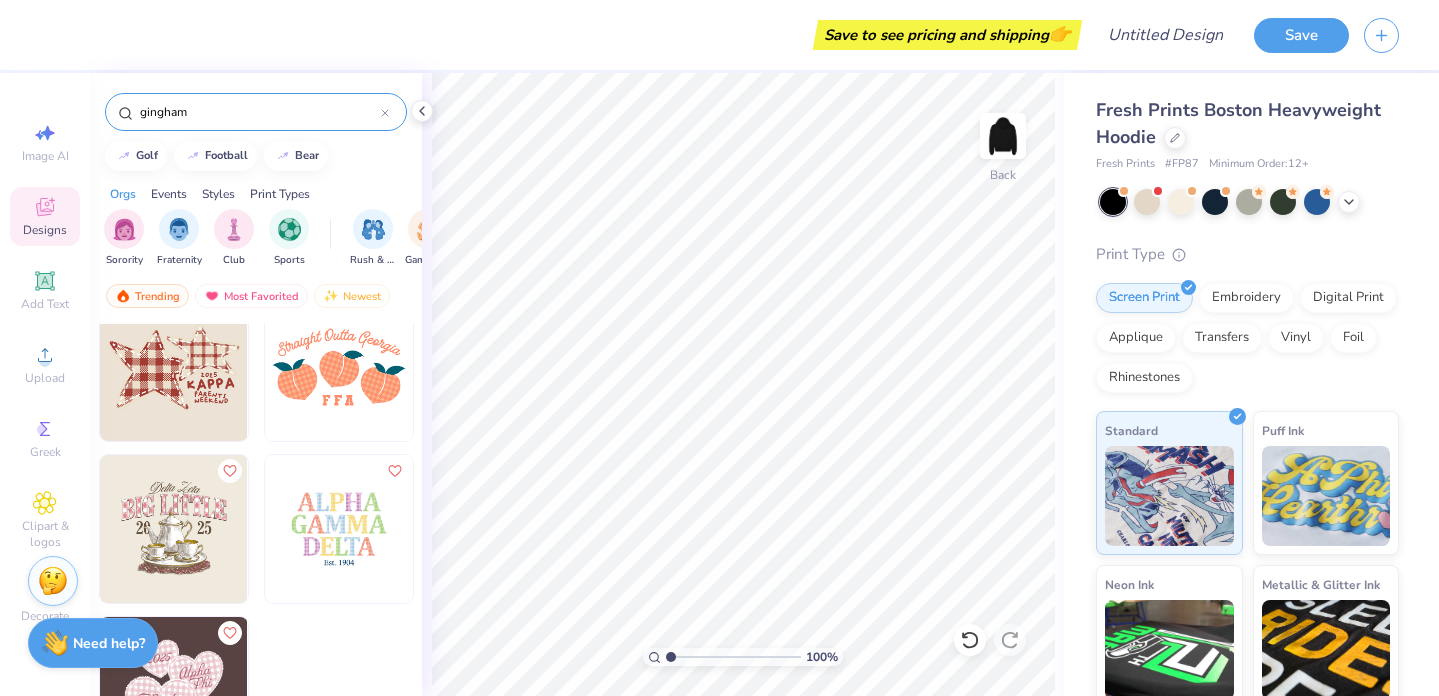 scroll, scrollTop: 1331, scrollLeft: 0, axis: vertical 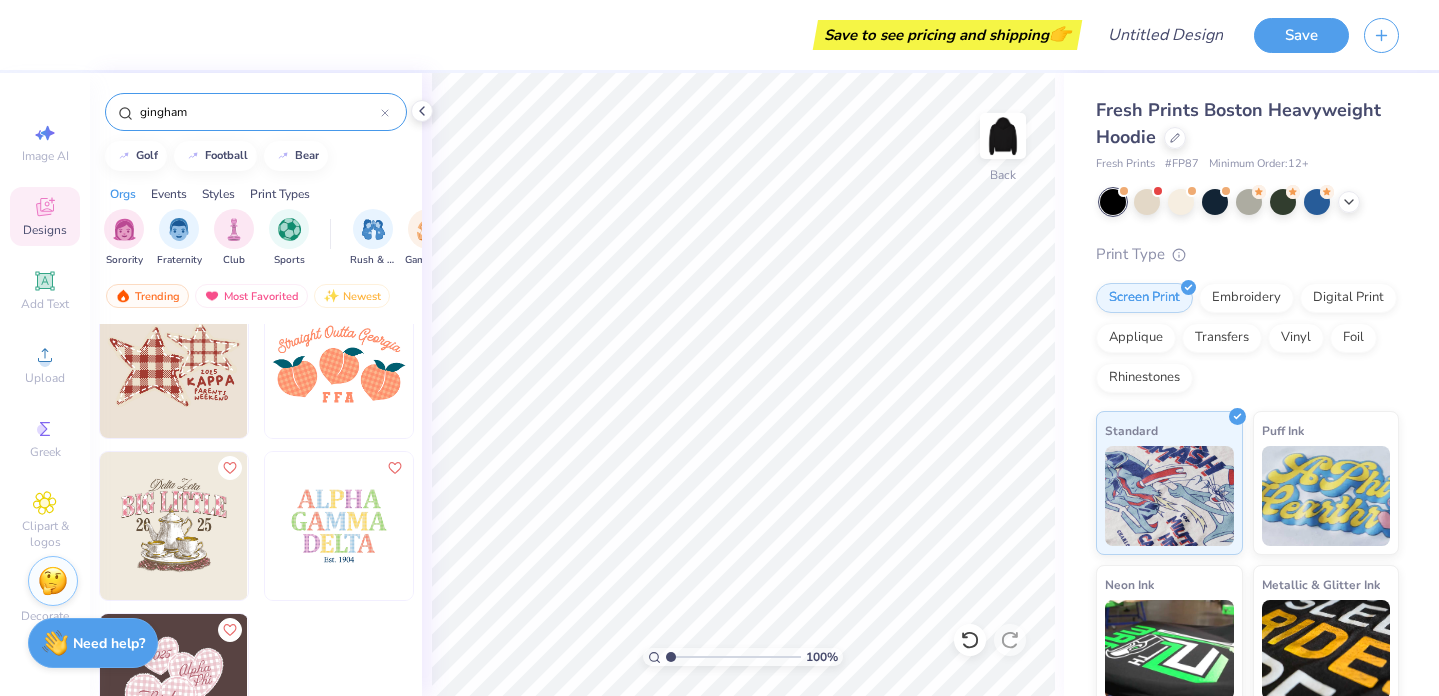 click at bounding box center [174, 364] 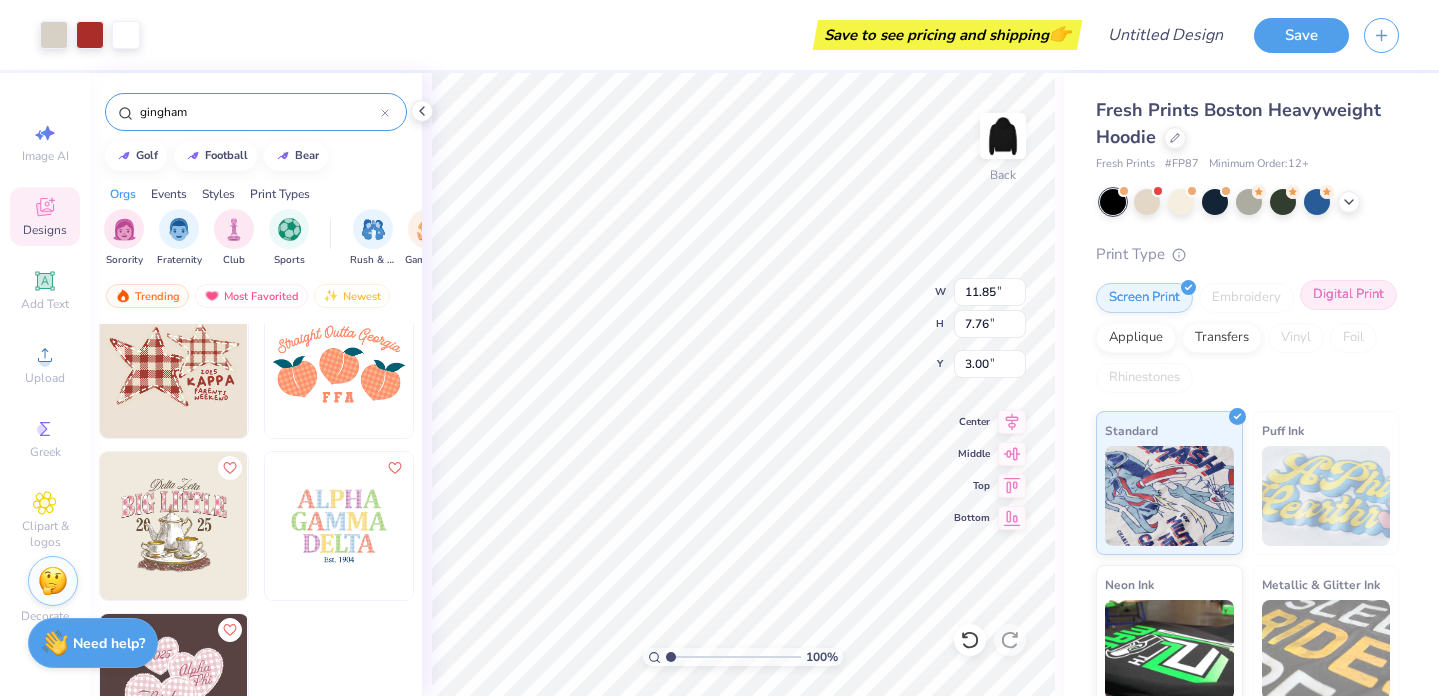 click on "Digital Print" at bounding box center (1348, 295) 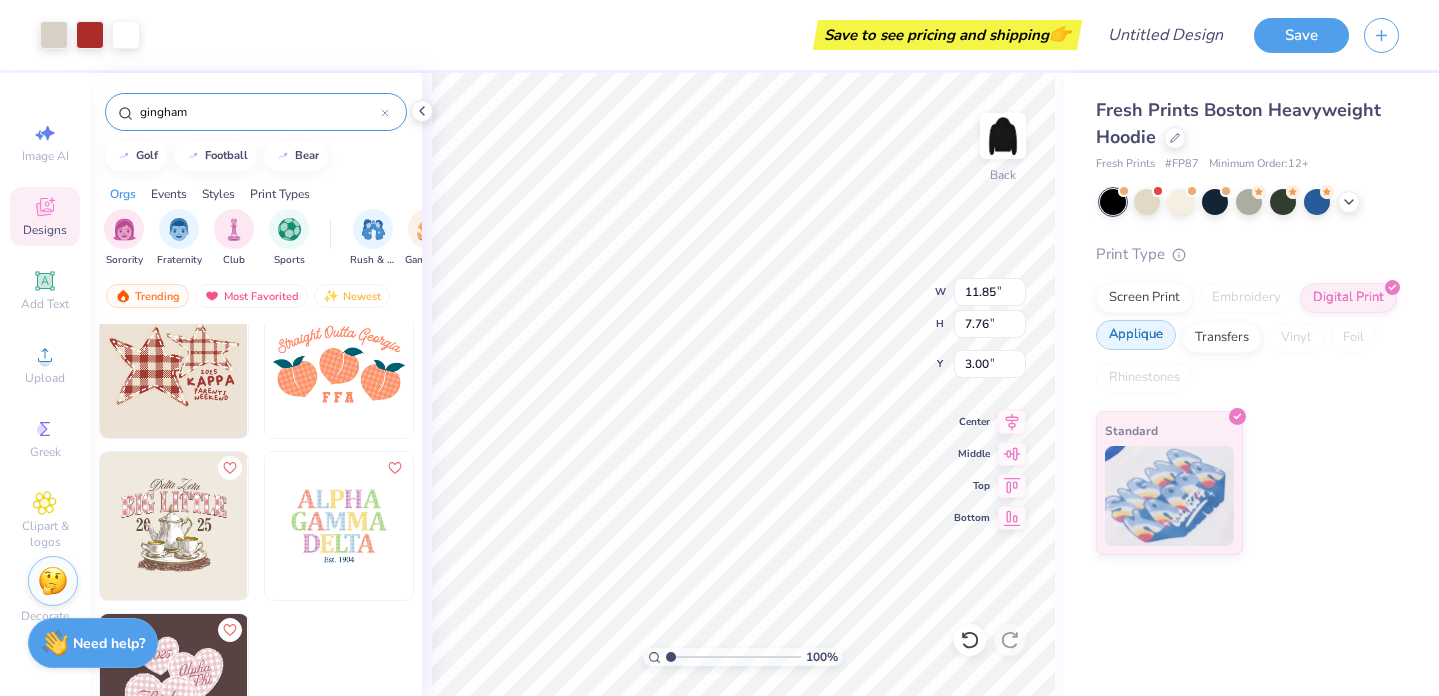 click on "Applique" at bounding box center [1136, 335] 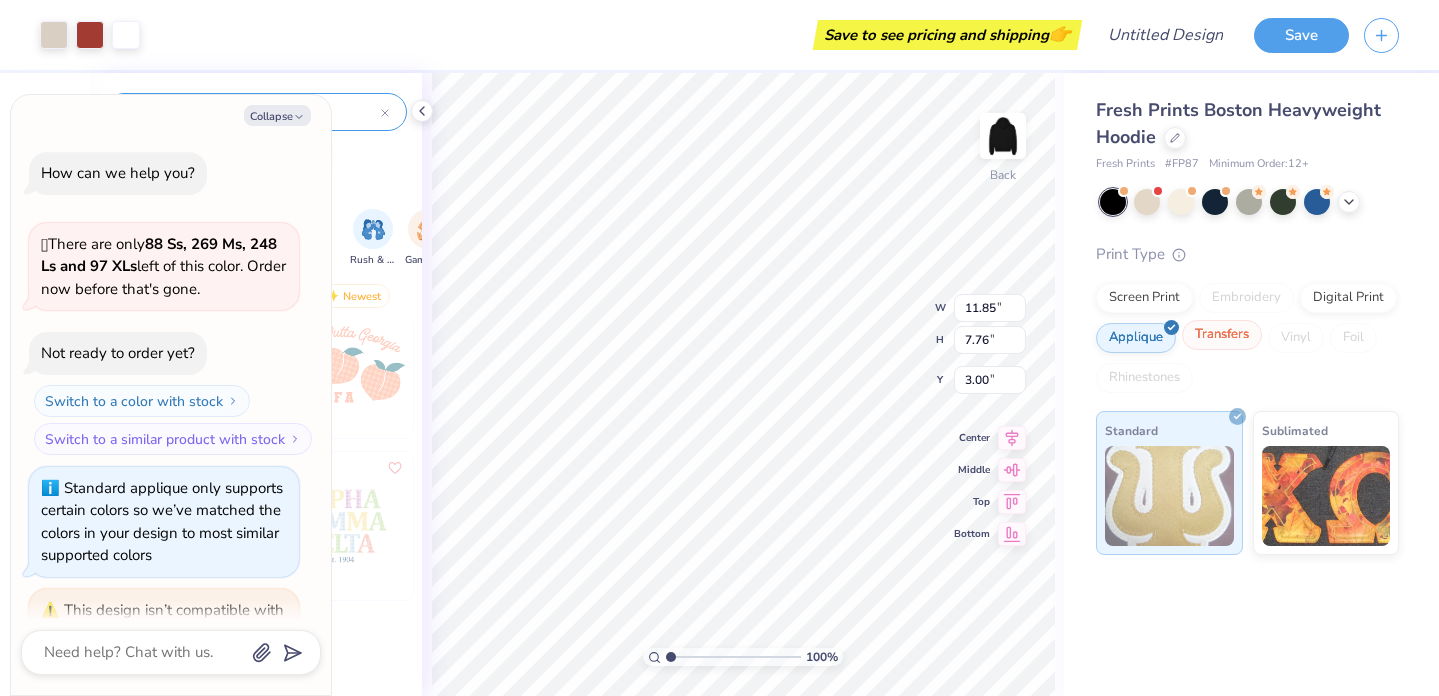 scroll, scrollTop: 433, scrollLeft: 0, axis: vertical 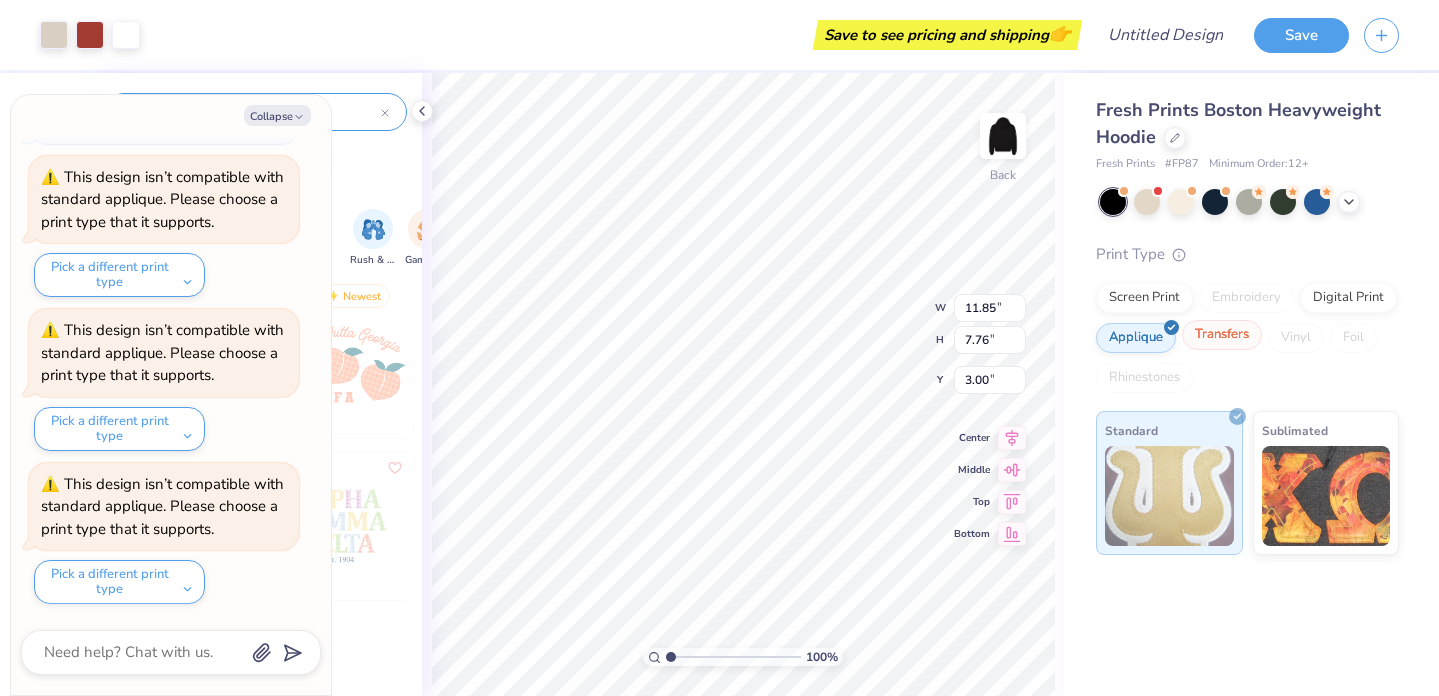 click on "Transfers" at bounding box center (1222, 335) 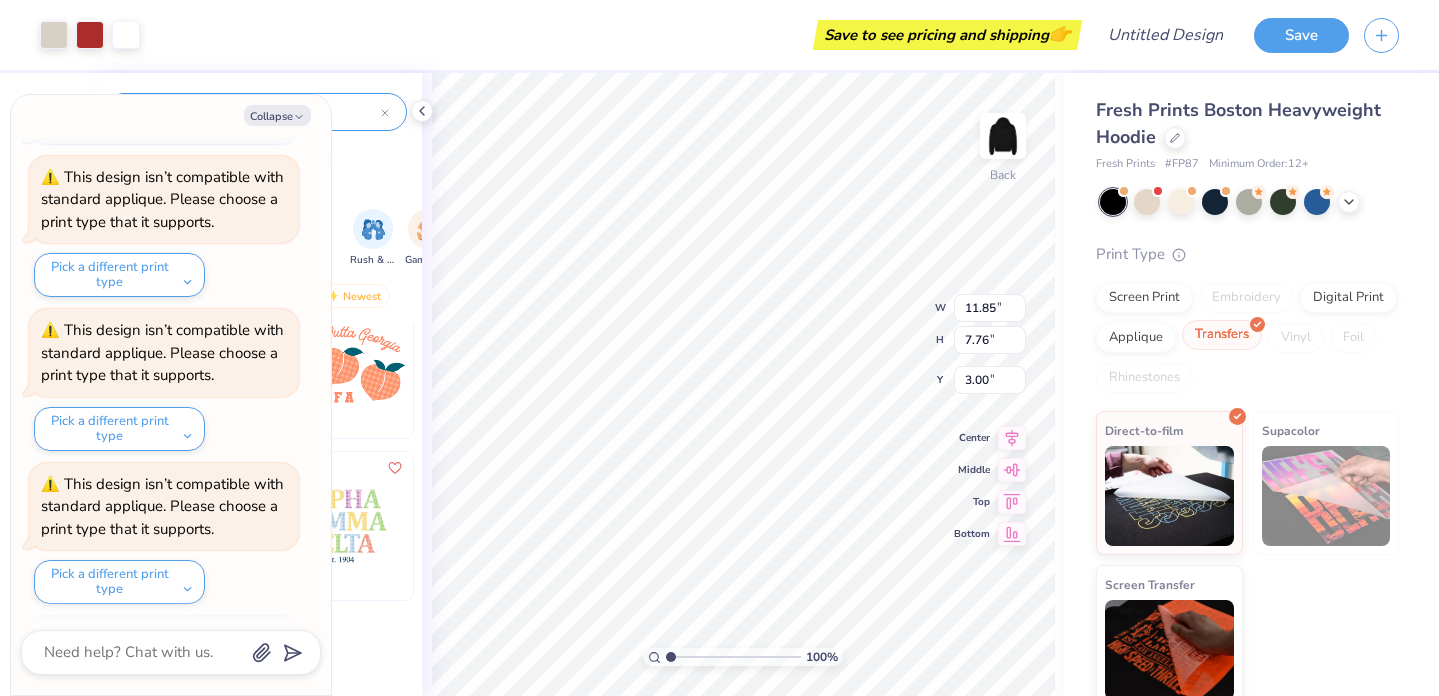 scroll, scrollTop: 555, scrollLeft: 0, axis: vertical 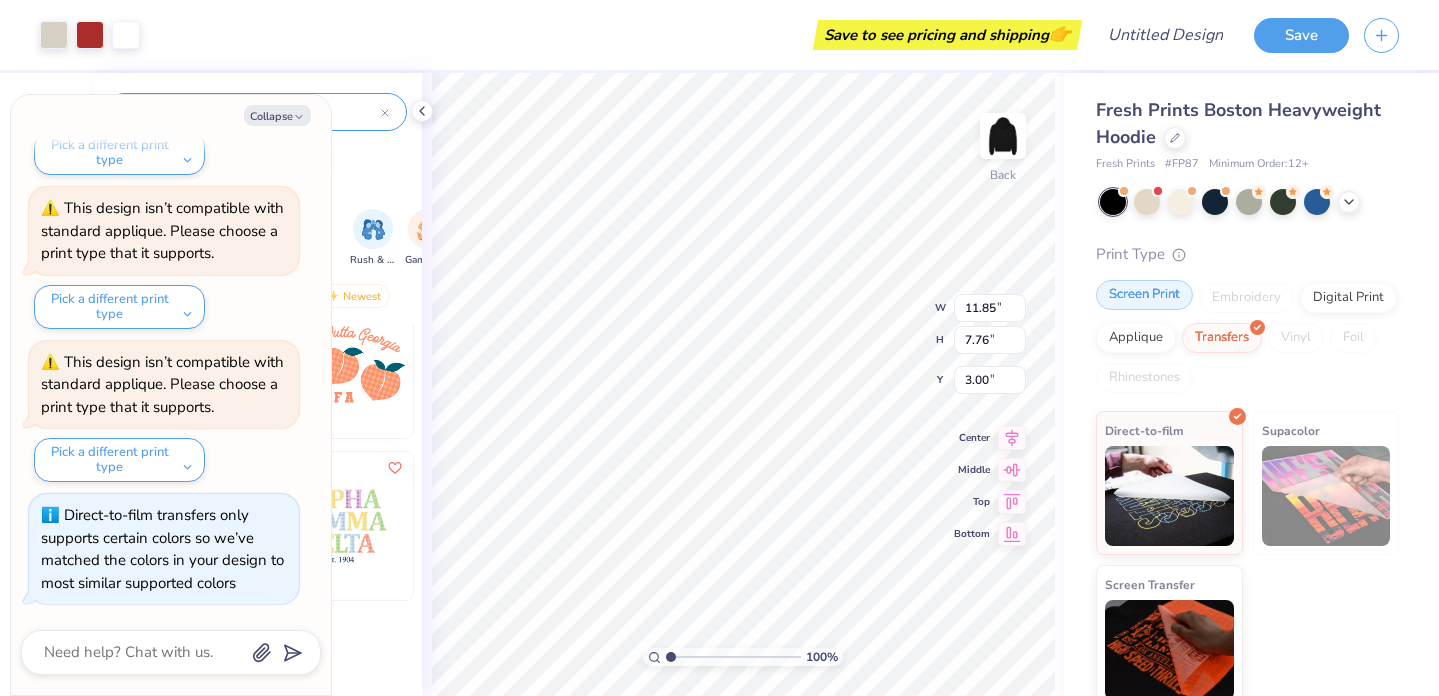 click on "Screen Print" at bounding box center [1144, 295] 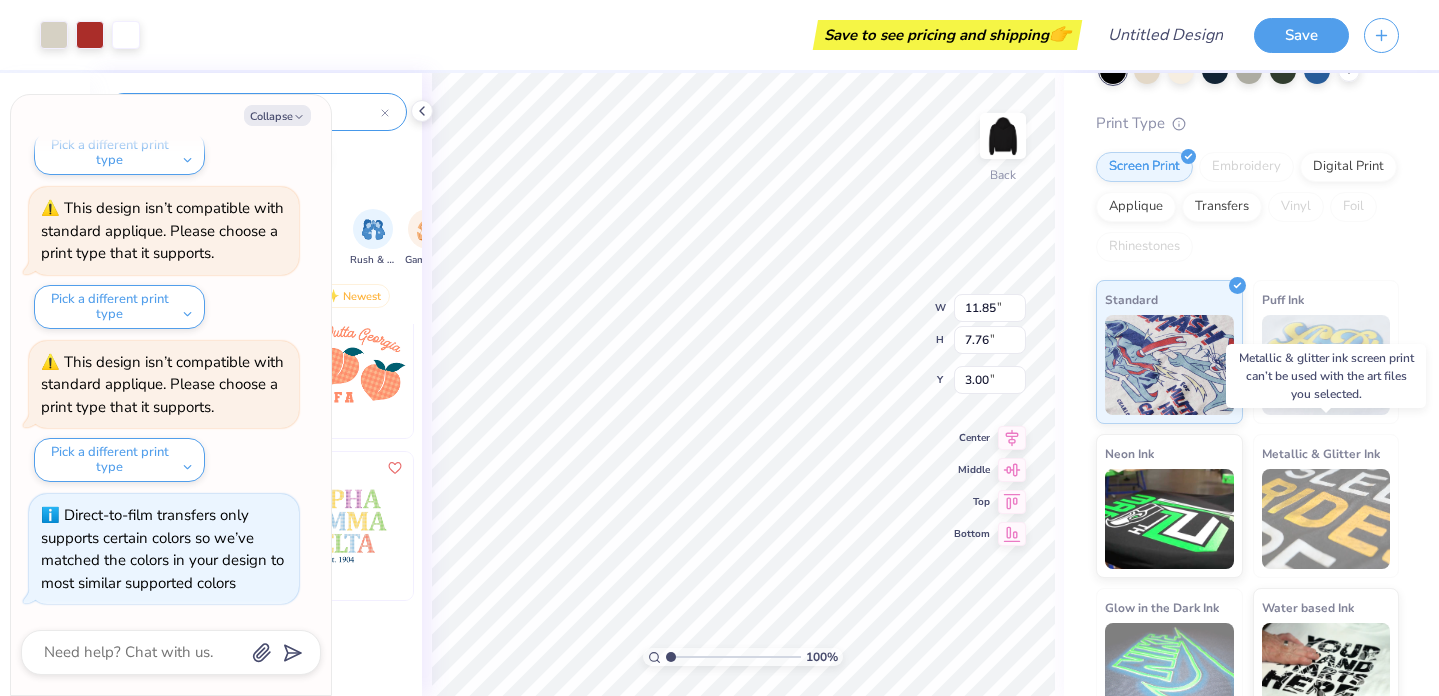 scroll, scrollTop: 167, scrollLeft: 0, axis: vertical 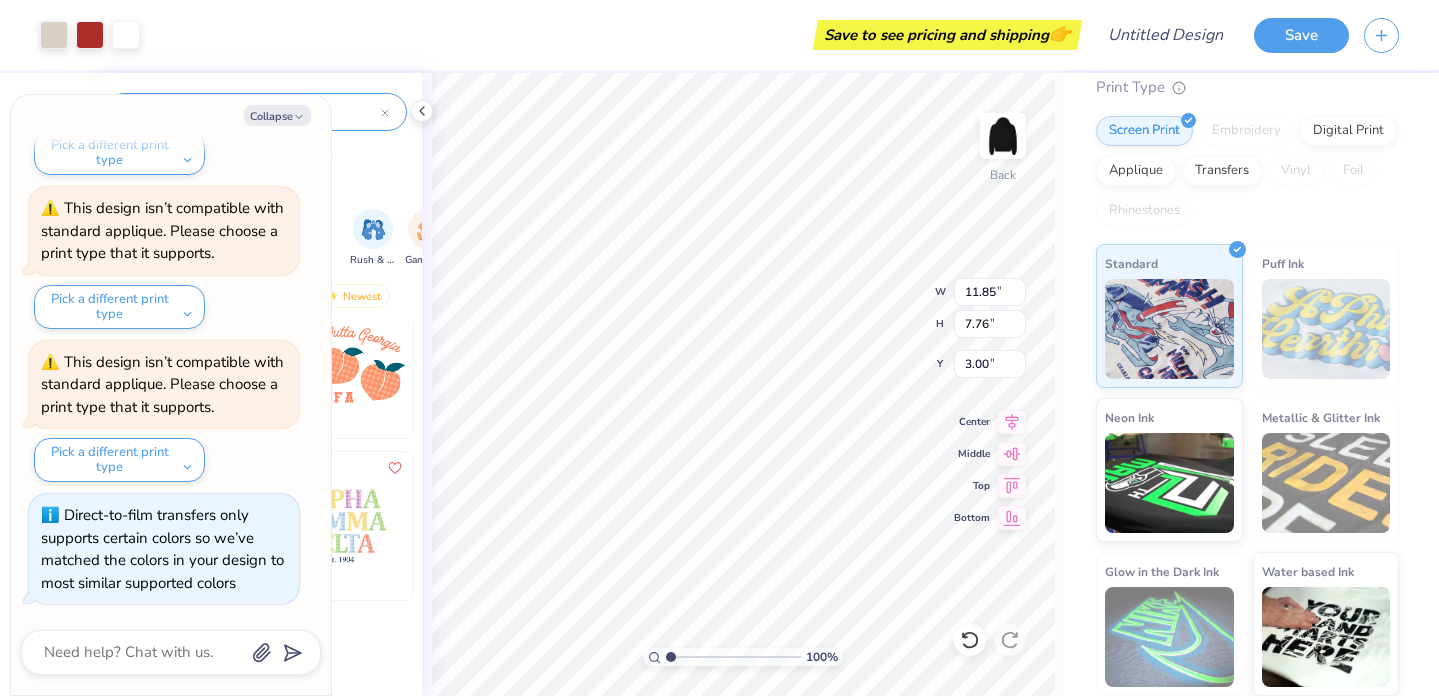 click on "Fresh Prints Boston Heavyweight Hoodie Fresh Prints # FP87 Minimum Order:  12 +   Print Type Screen Print Embroidery Digital Print Applique Transfers Vinyl Foil Rhinestones Standard Puff Ink Neon Ink Metallic & Glitter Ink Glow in the Dark Ink Water based Ink" at bounding box center (1251, 301) 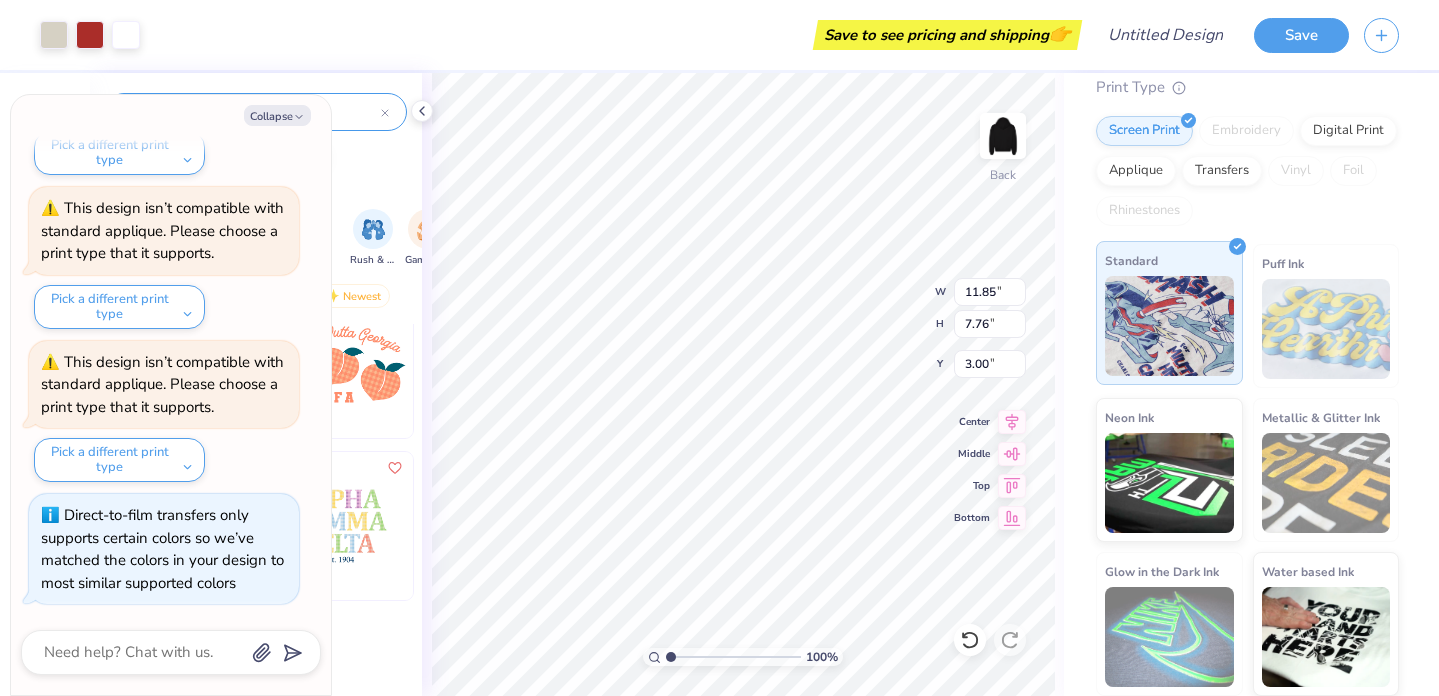 scroll, scrollTop: 0, scrollLeft: 0, axis: both 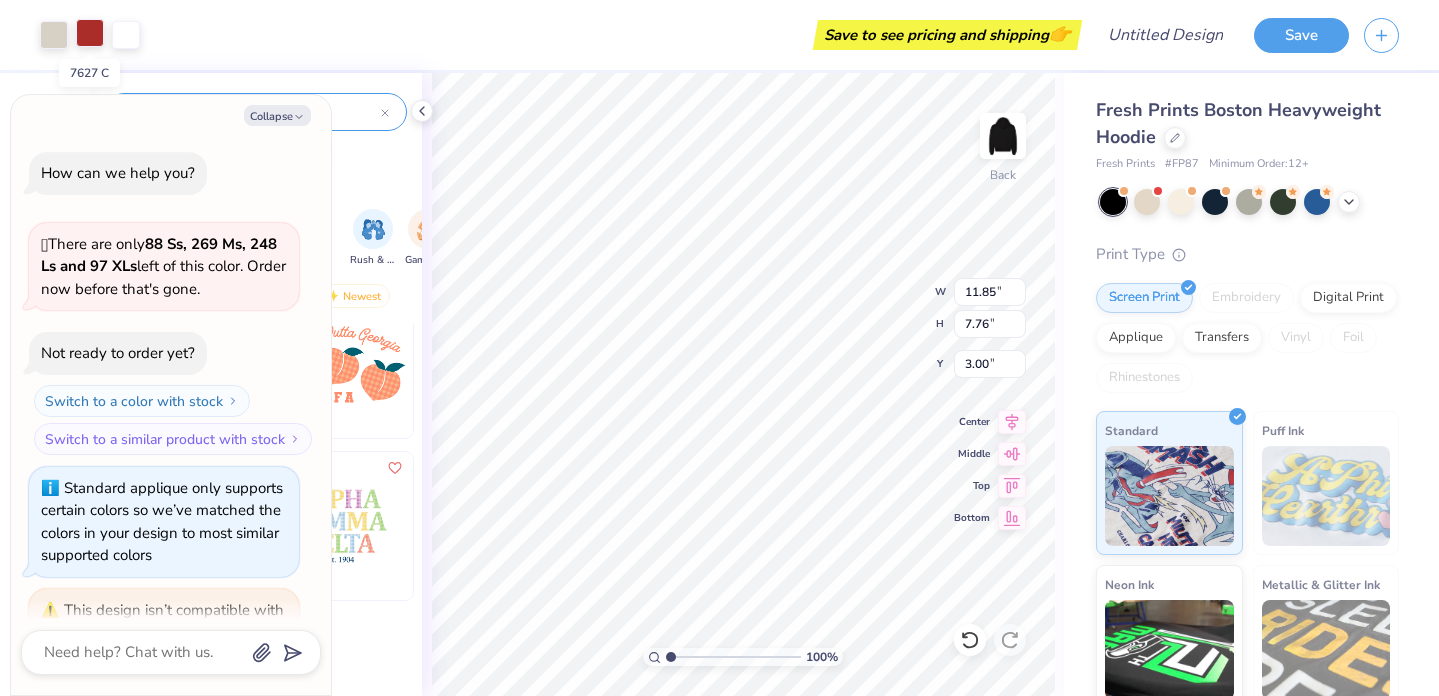 click at bounding box center (90, 33) 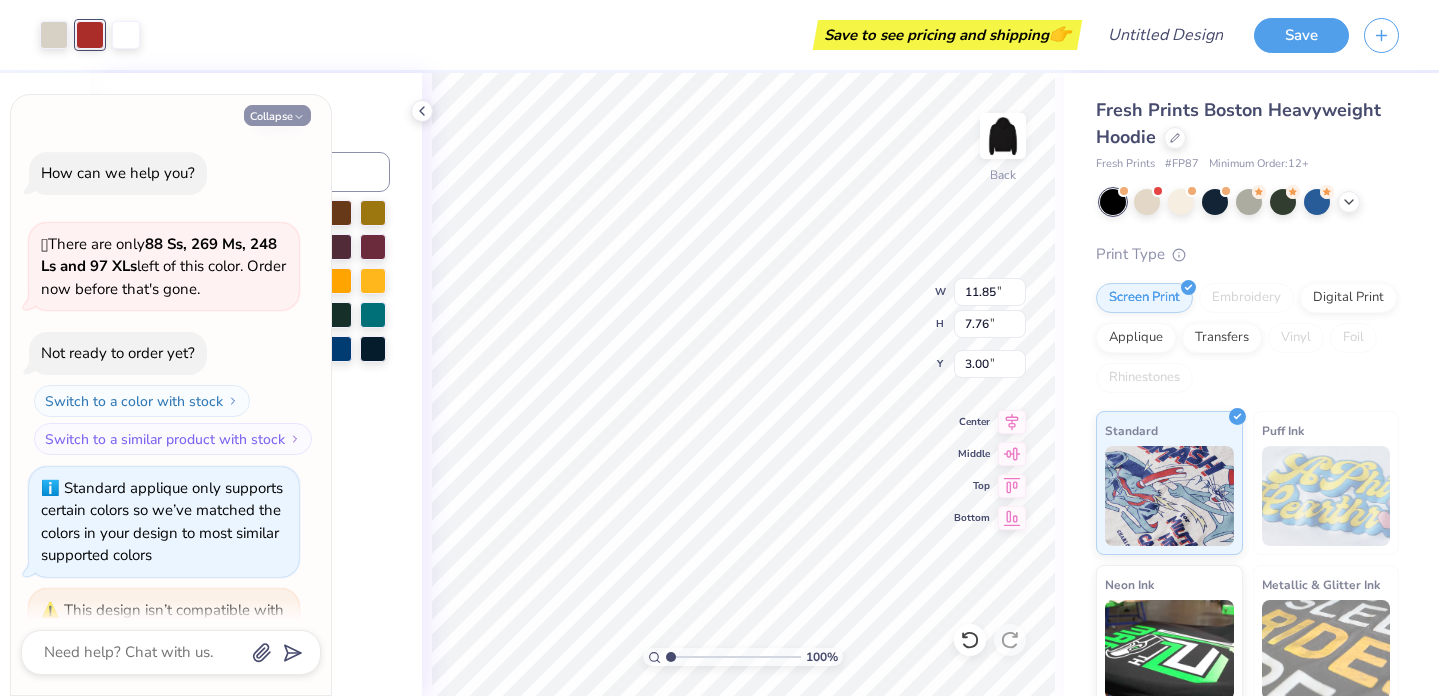 click on "Collapse" at bounding box center [277, 115] 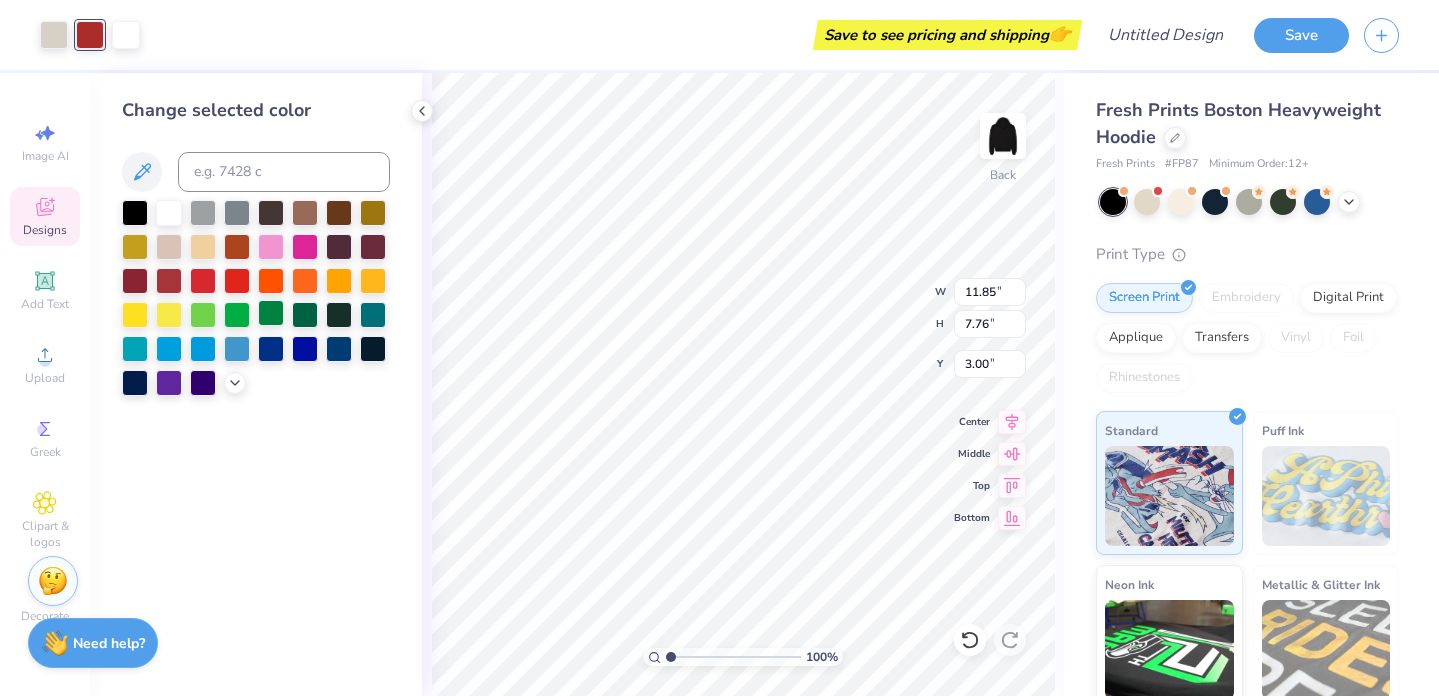 click at bounding box center (271, 313) 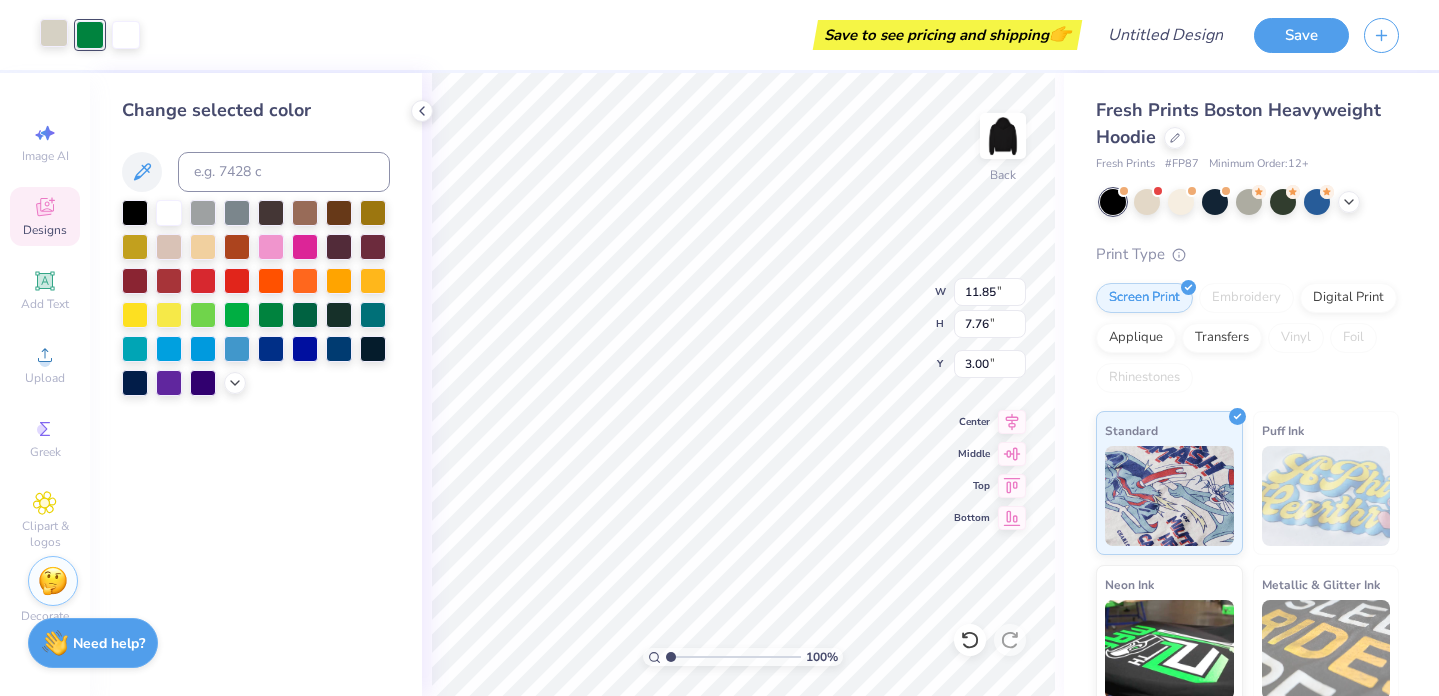 click at bounding box center (54, 33) 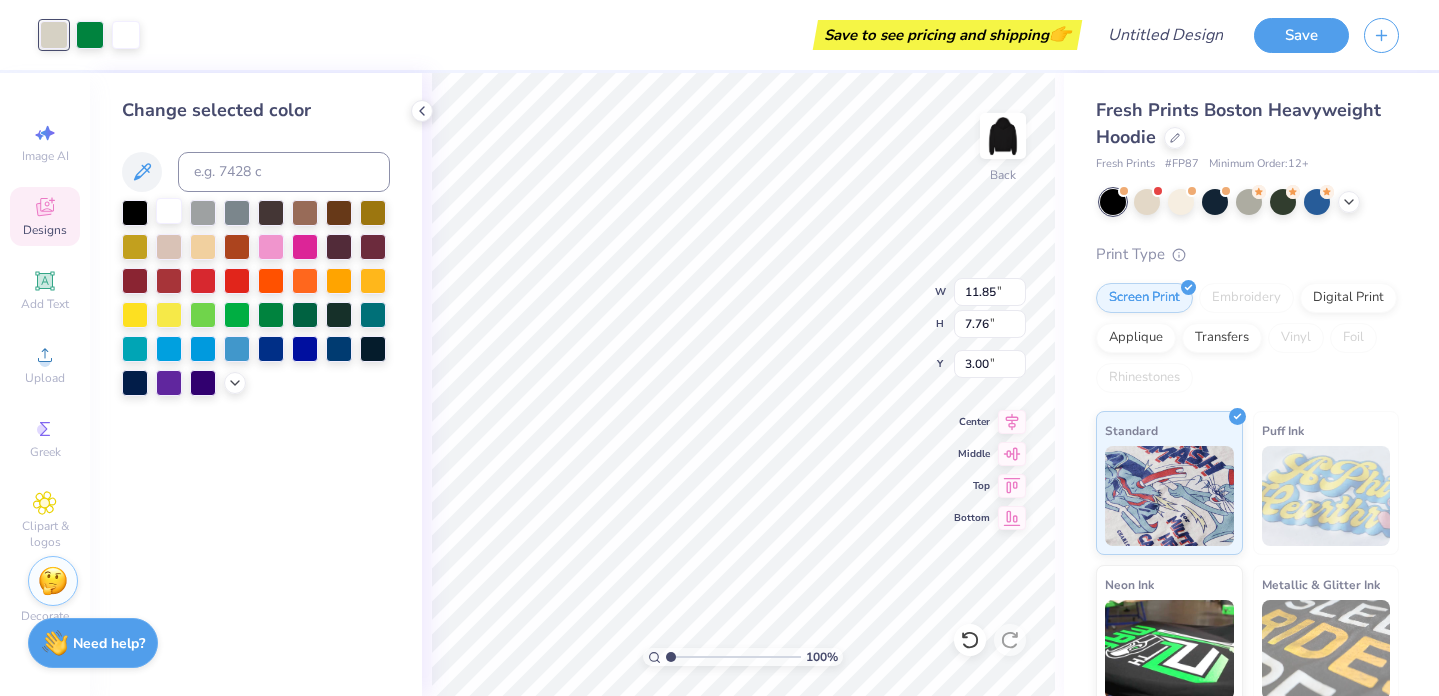 click at bounding box center (169, 211) 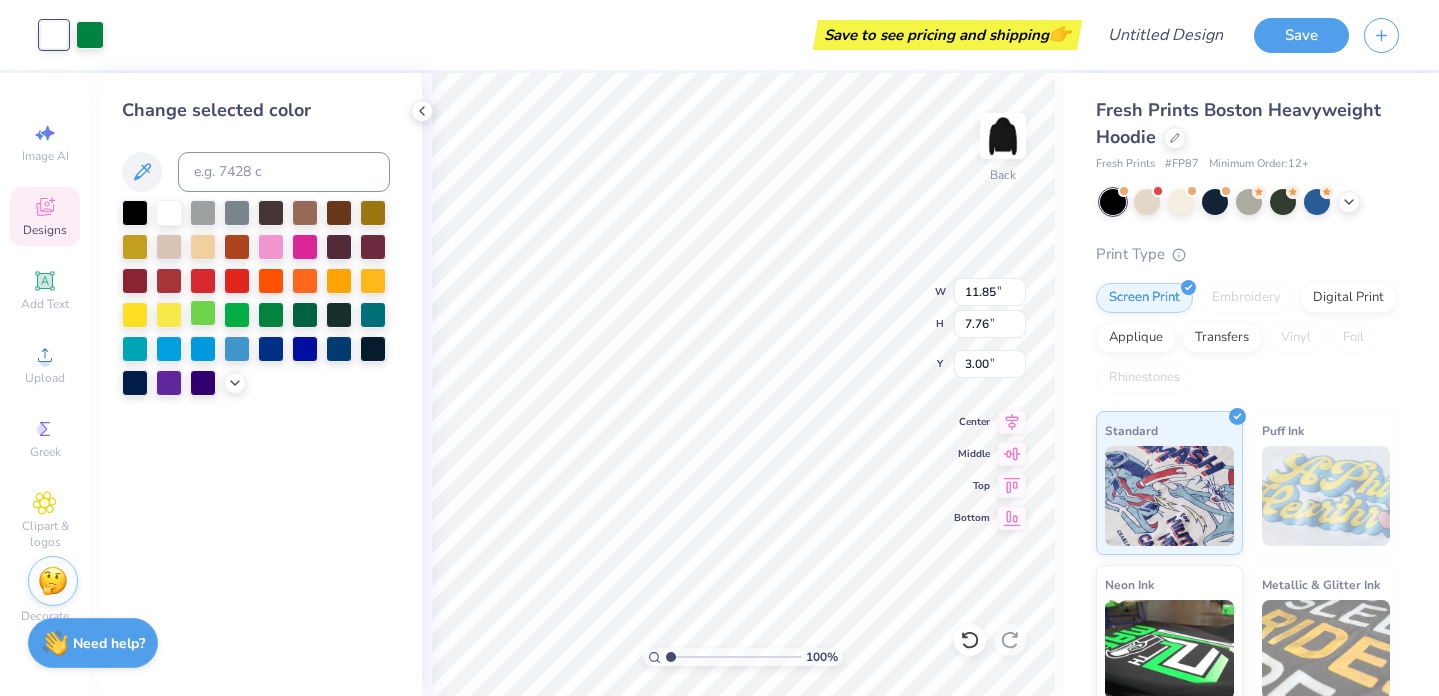 click at bounding box center (203, 313) 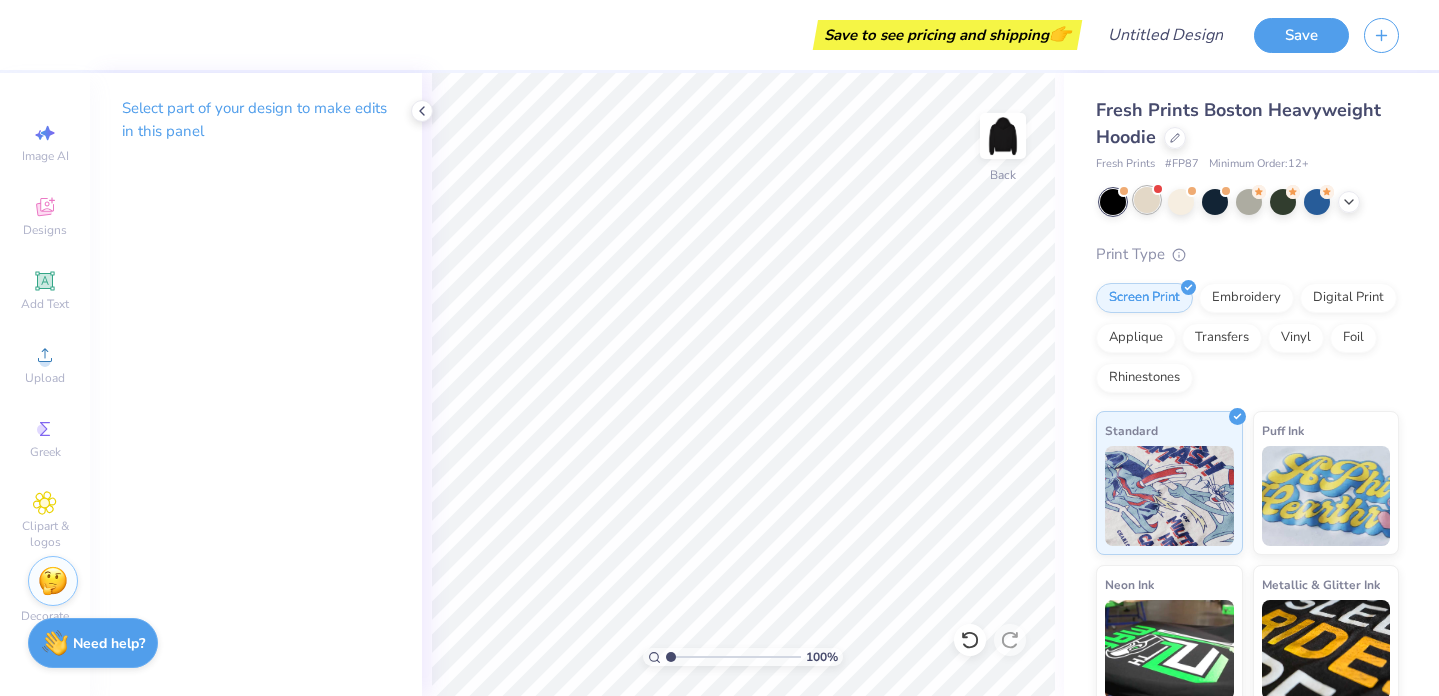 click at bounding box center (1147, 200) 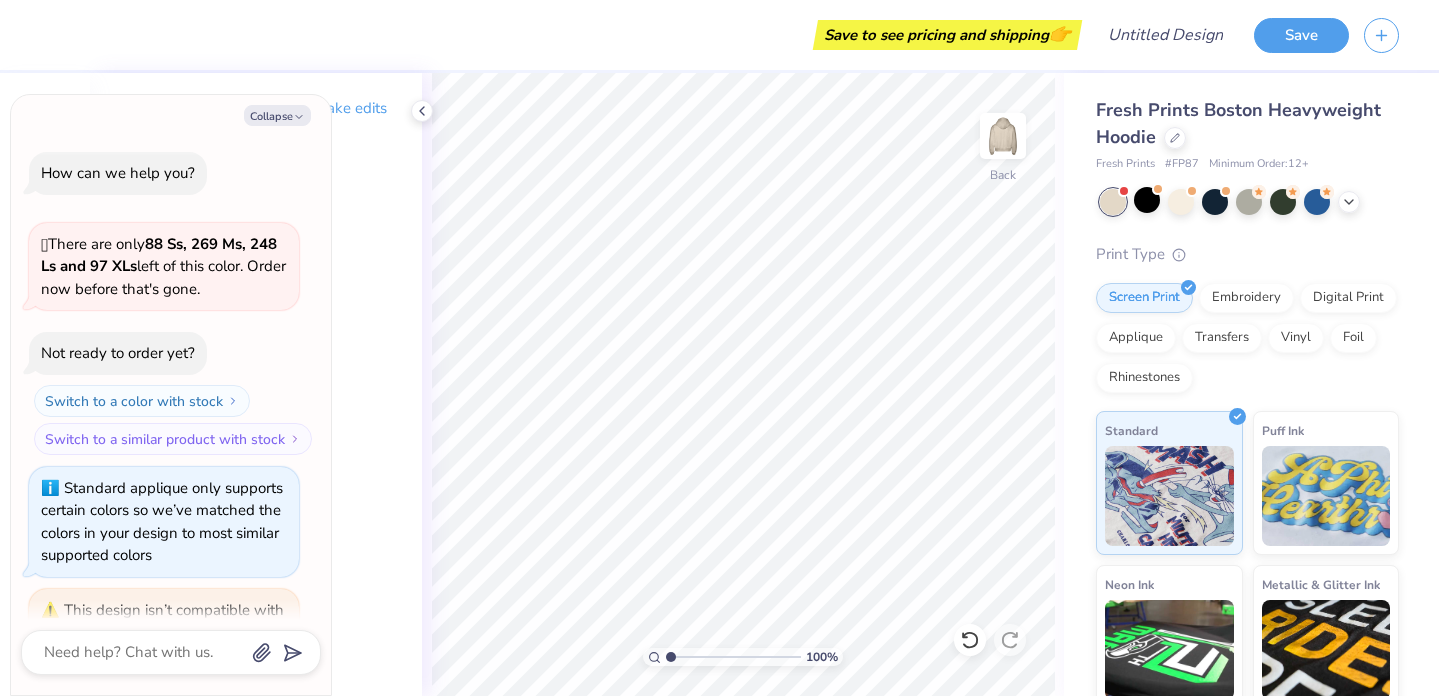 scroll, scrollTop: 837, scrollLeft: 0, axis: vertical 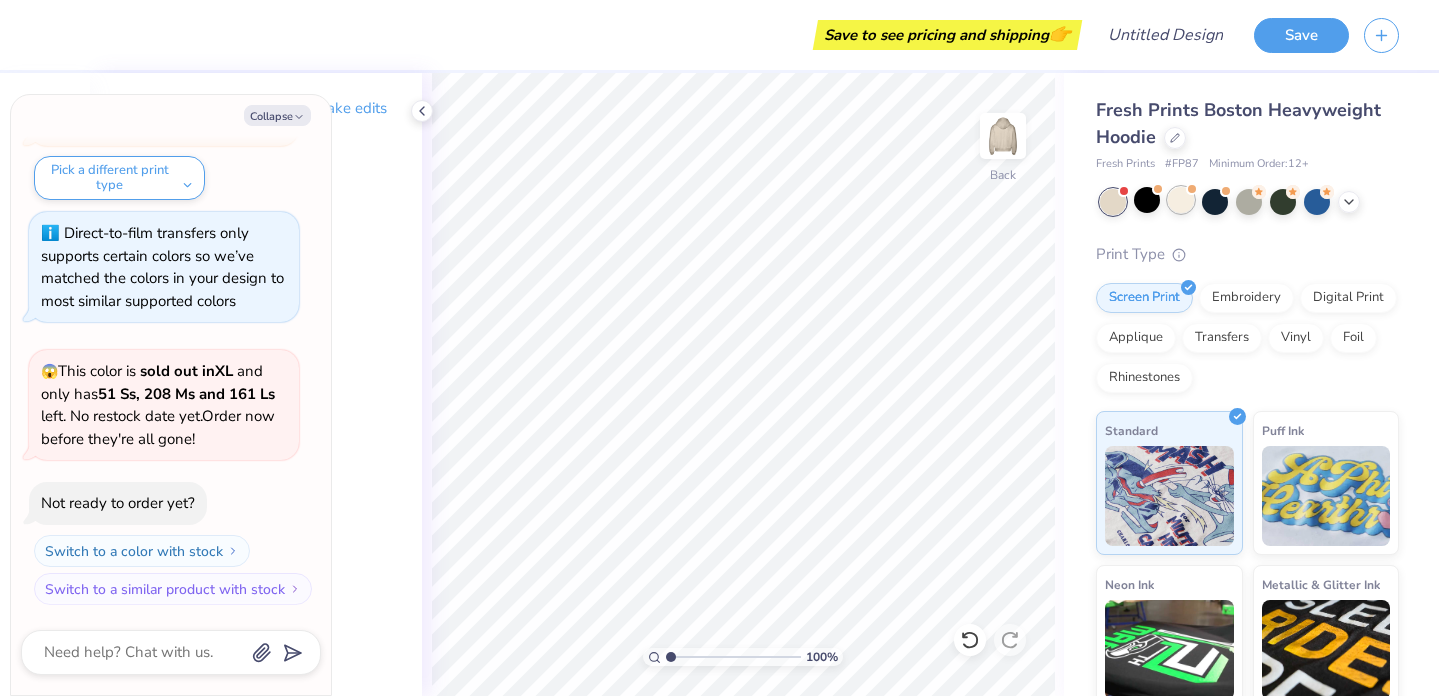 click at bounding box center [1181, 200] 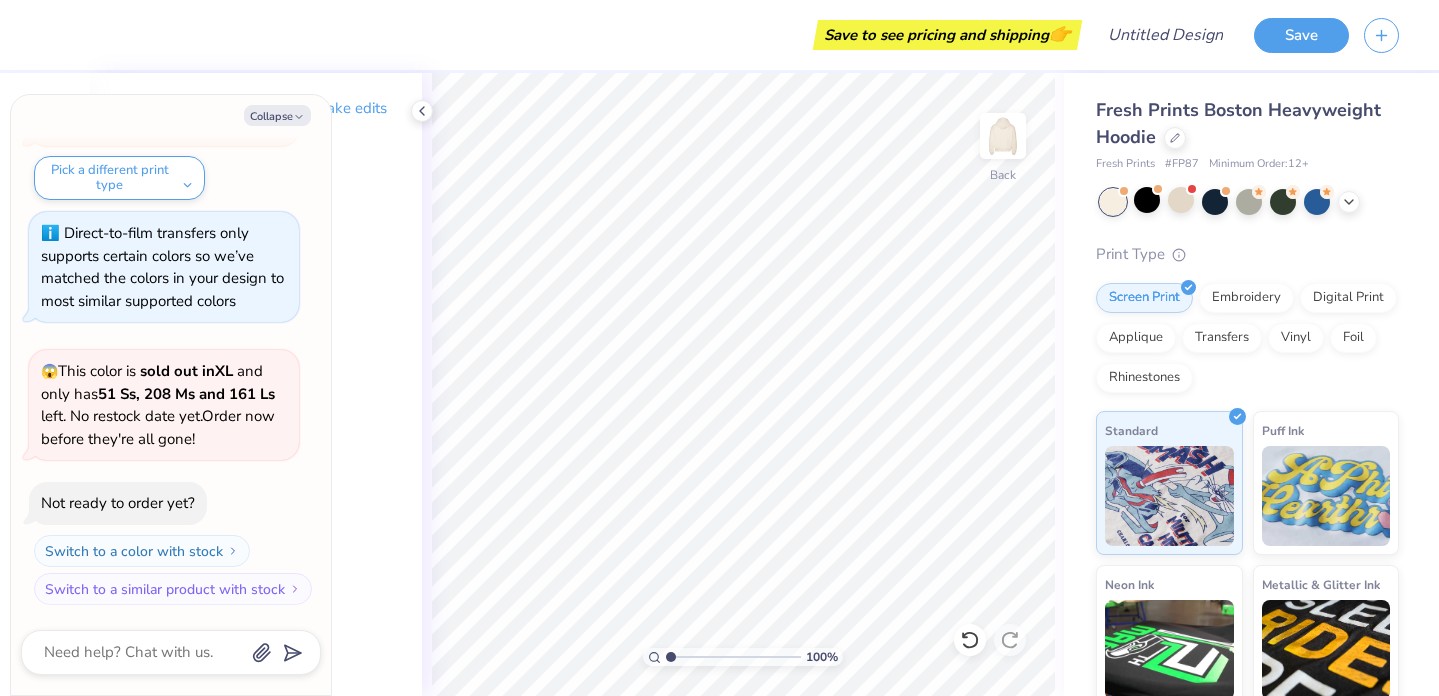 scroll, scrollTop: 1097, scrollLeft: 0, axis: vertical 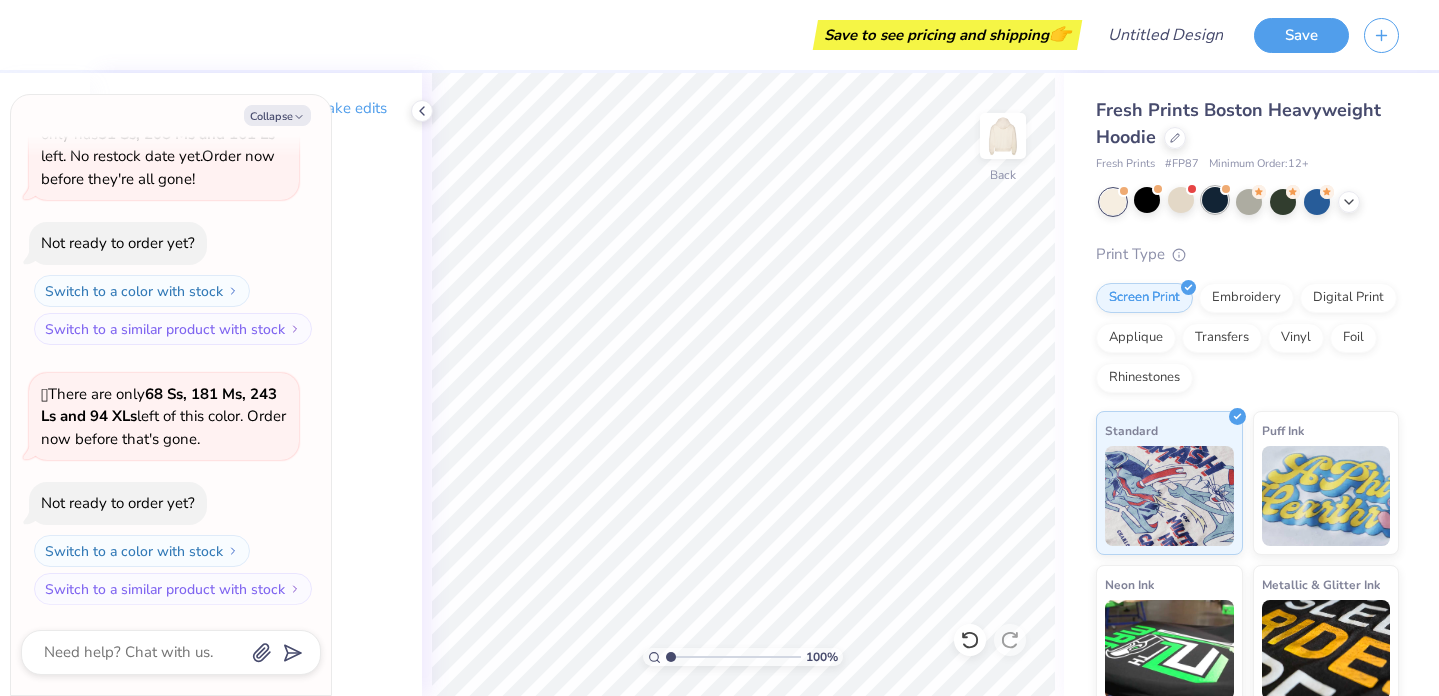 click at bounding box center [1215, 200] 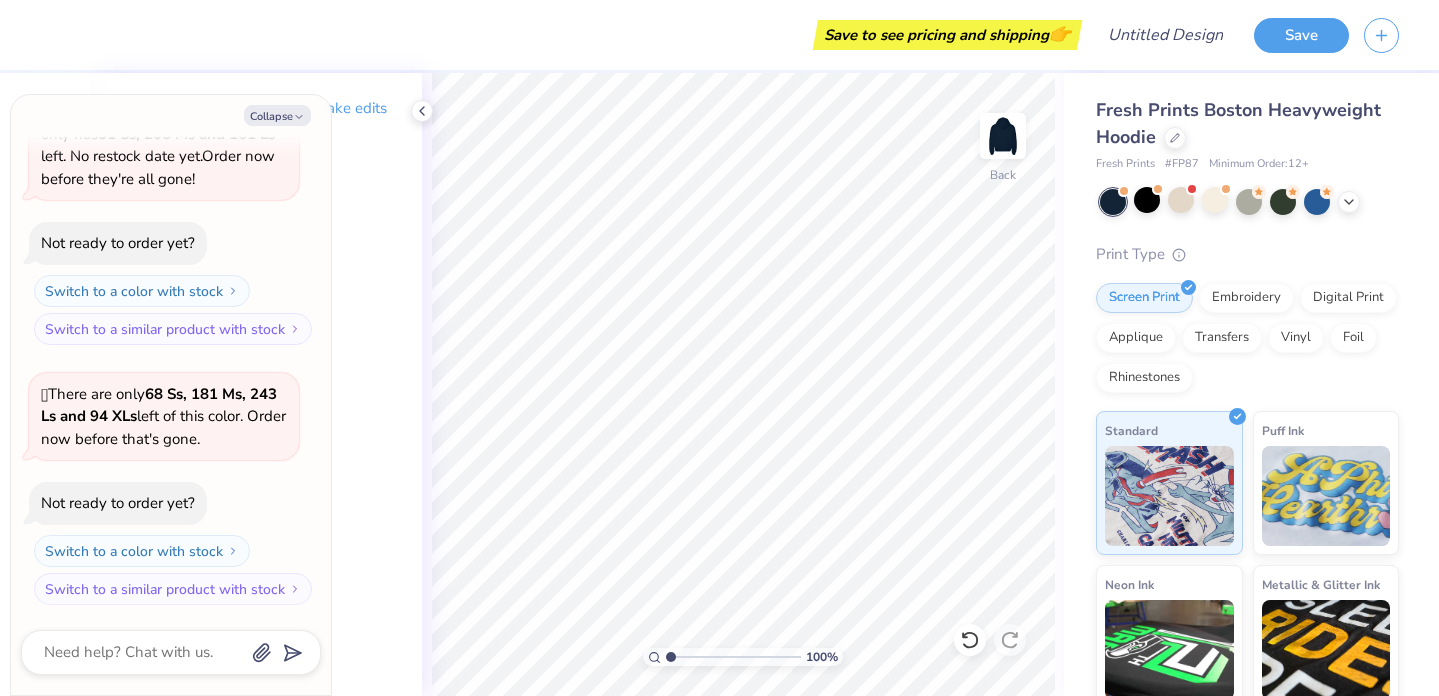 scroll, scrollTop: 1357, scrollLeft: 0, axis: vertical 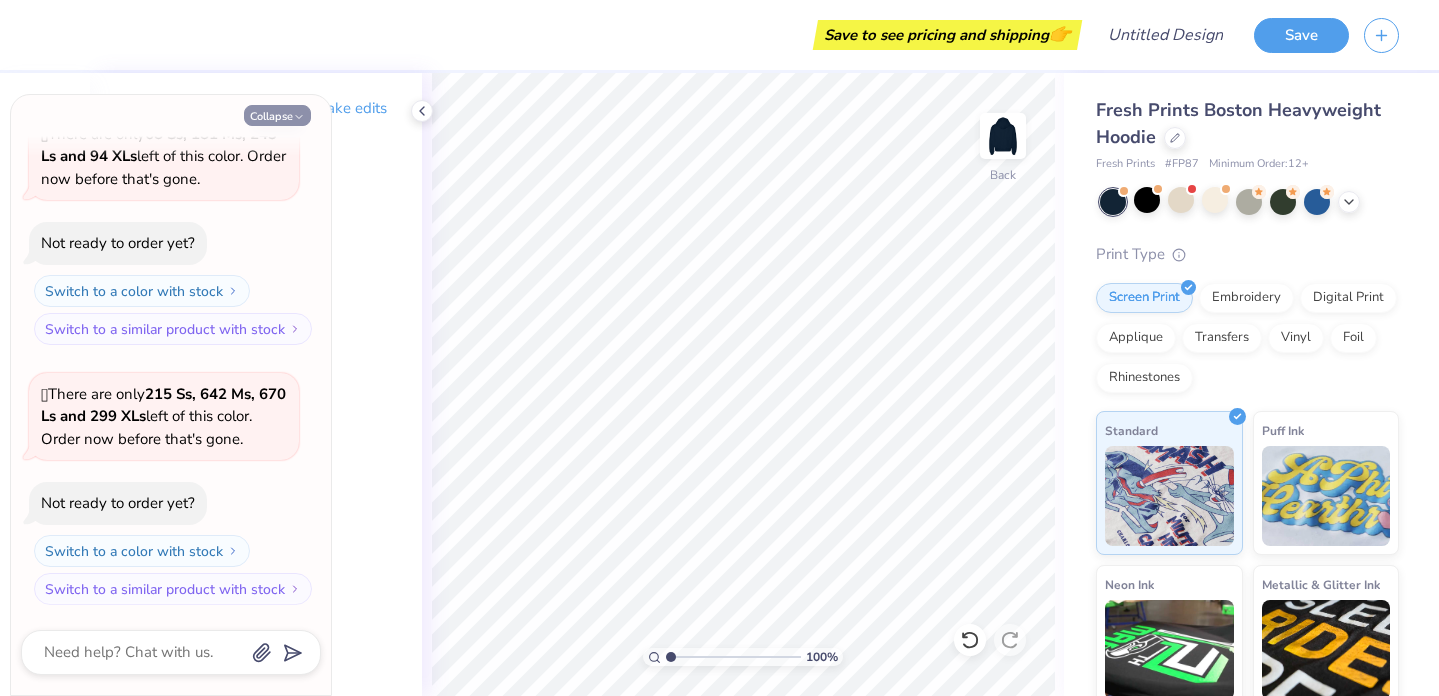 click on "Collapse" at bounding box center [277, 115] 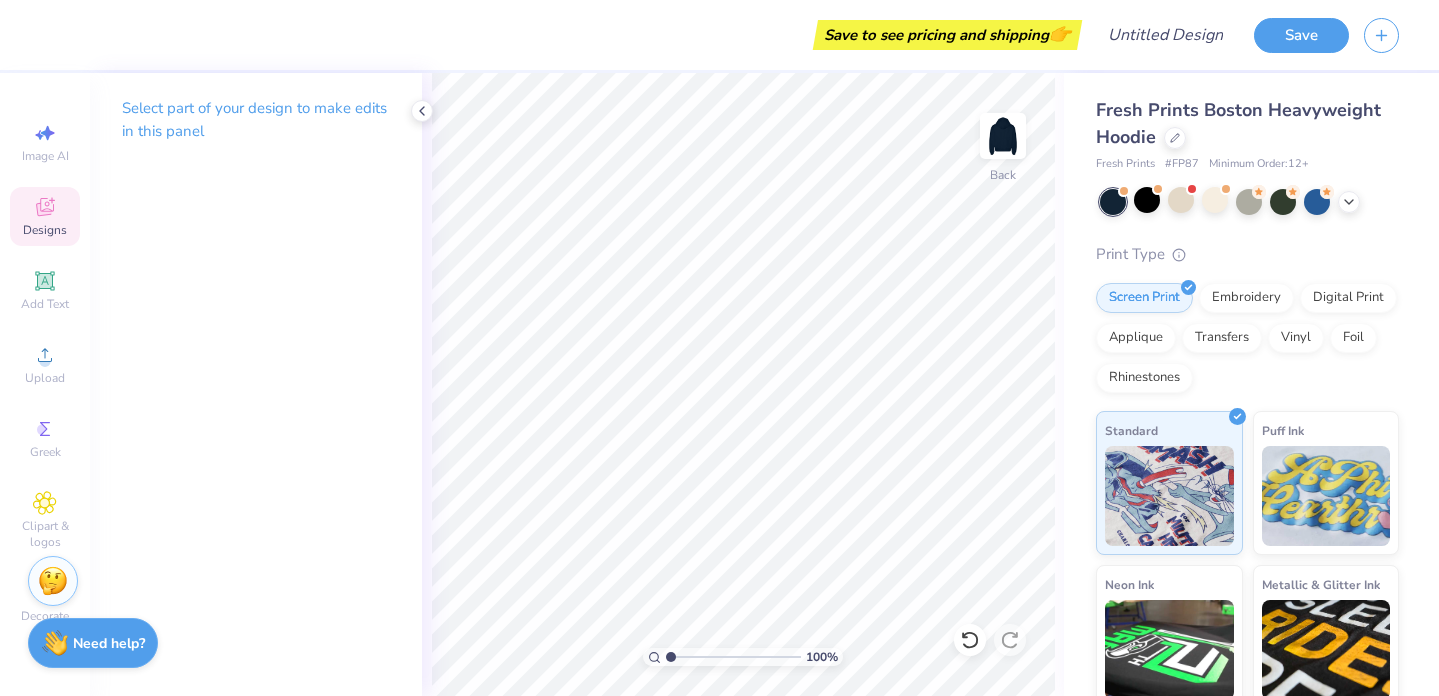 click on "Designs" at bounding box center (45, 230) 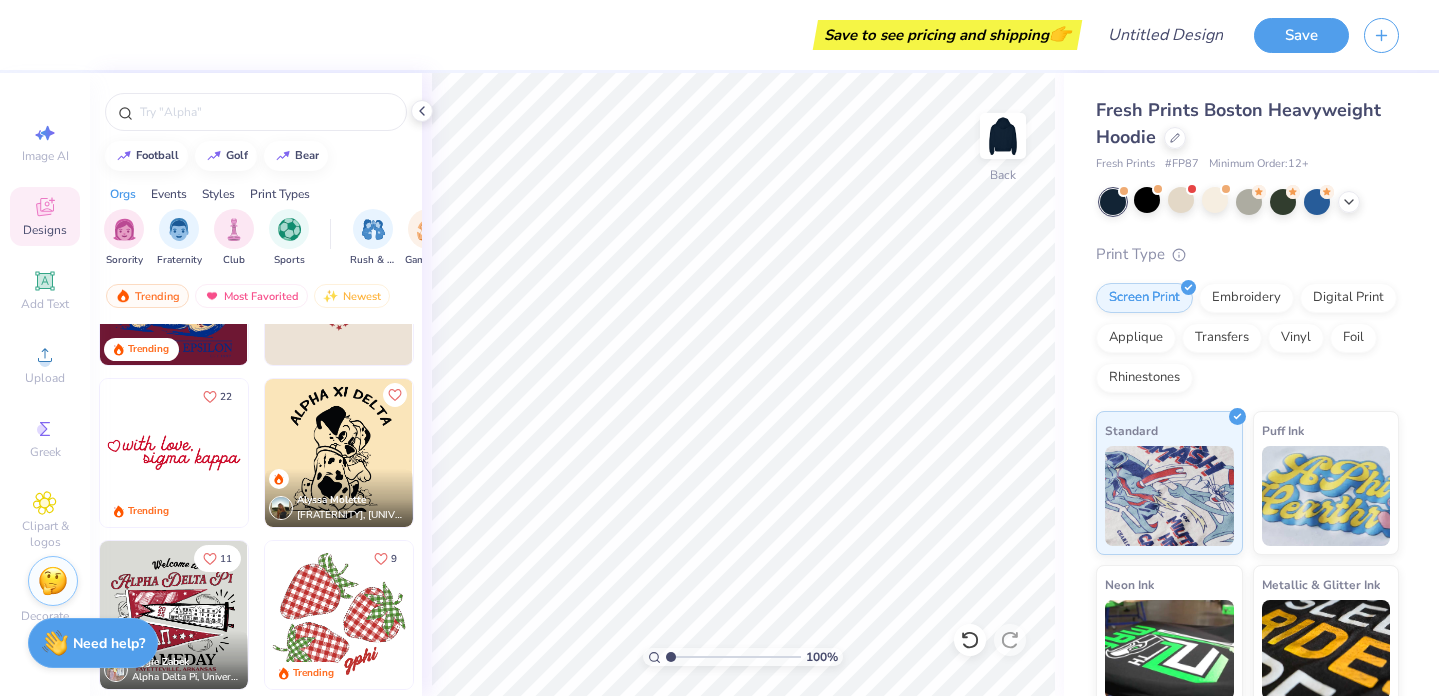 scroll, scrollTop: 2223, scrollLeft: 0, axis: vertical 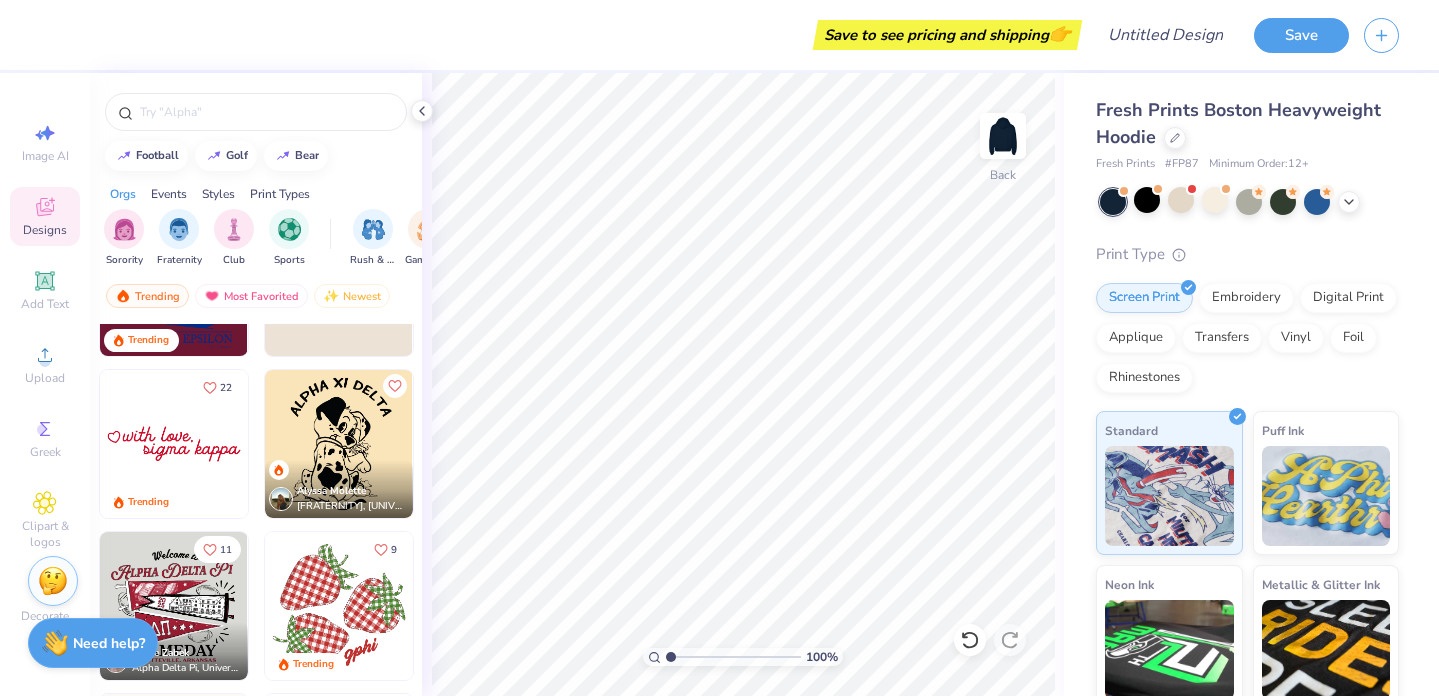 click at bounding box center (339, 606) 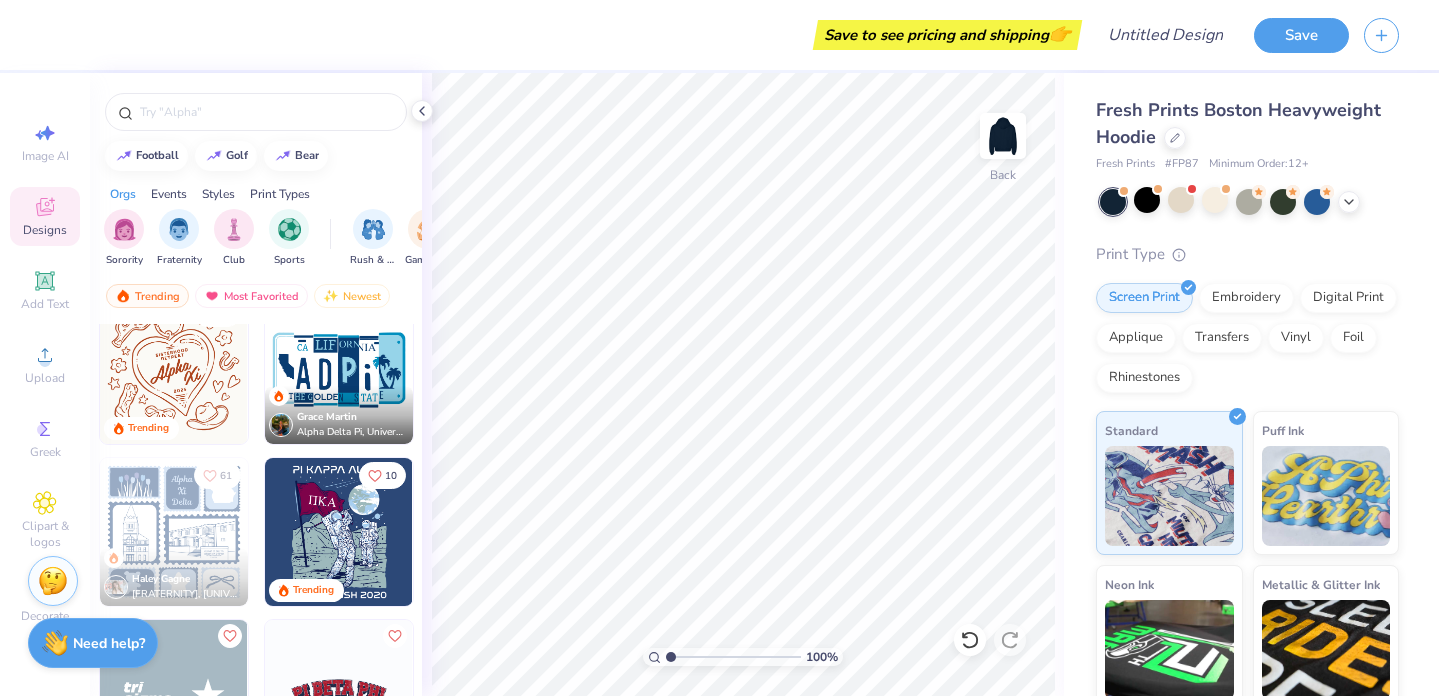 scroll, scrollTop: 2619, scrollLeft: 0, axis: vertical 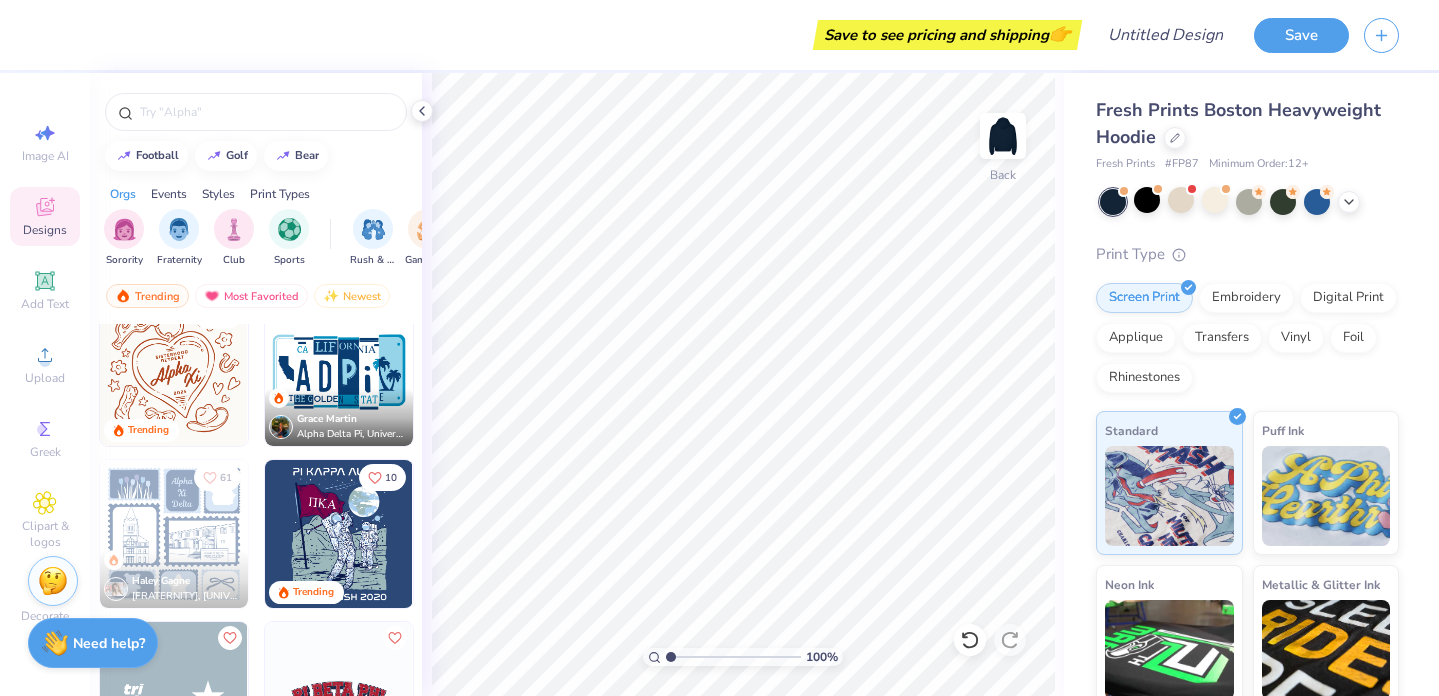click at bounding box center (339, 372) 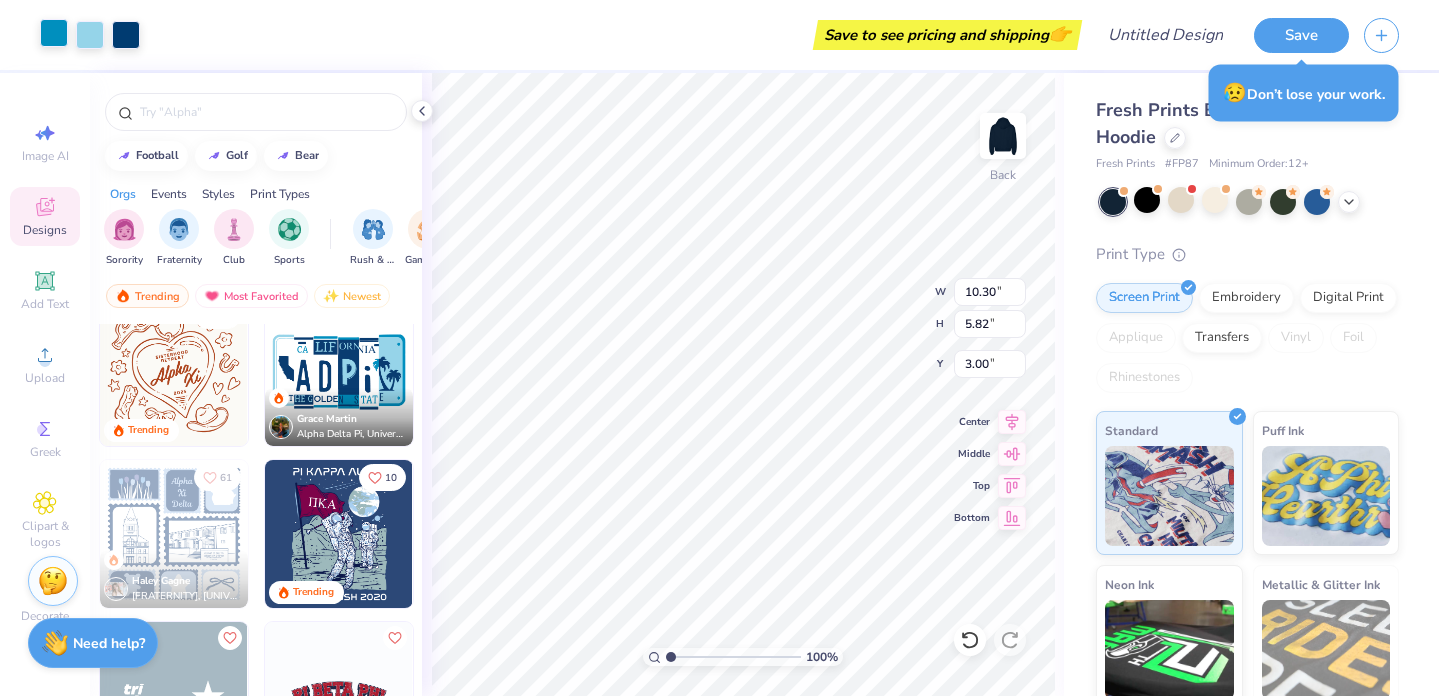 click at bounding box center (54, 33) 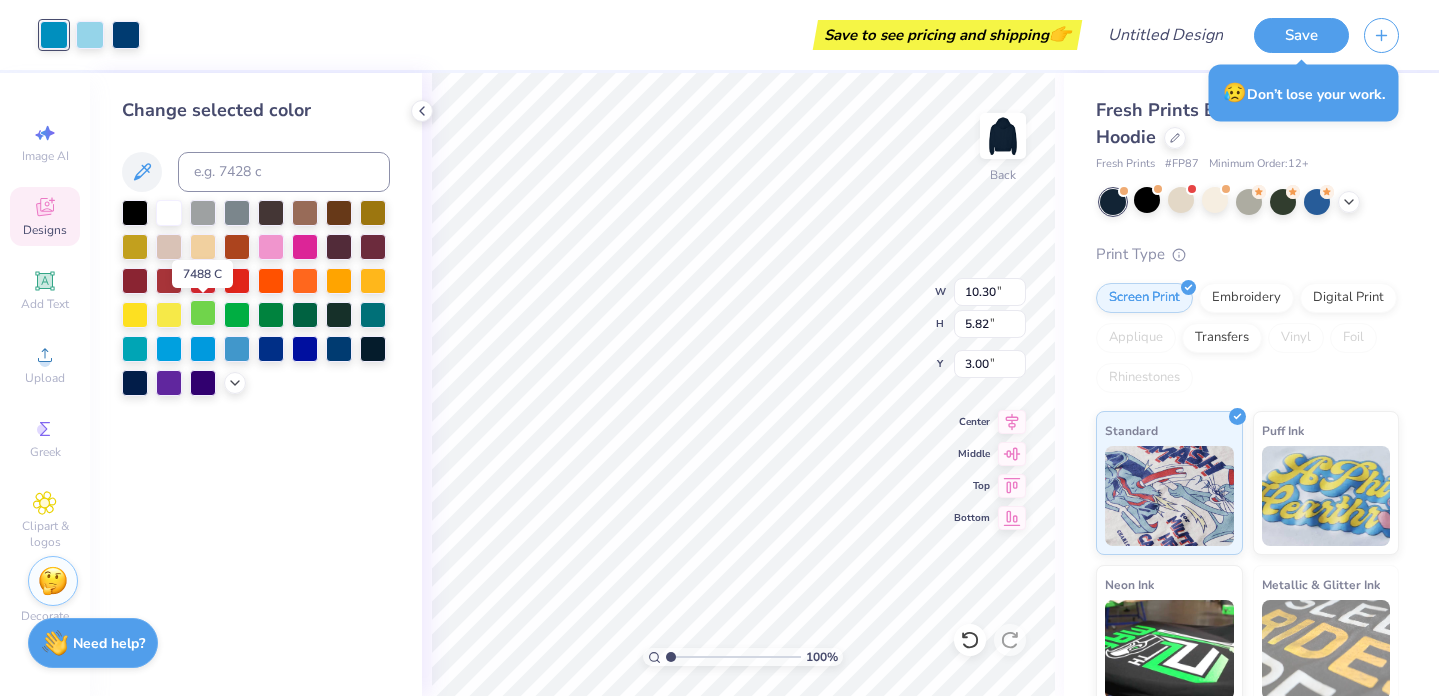 click at bounding box center (203, 313) 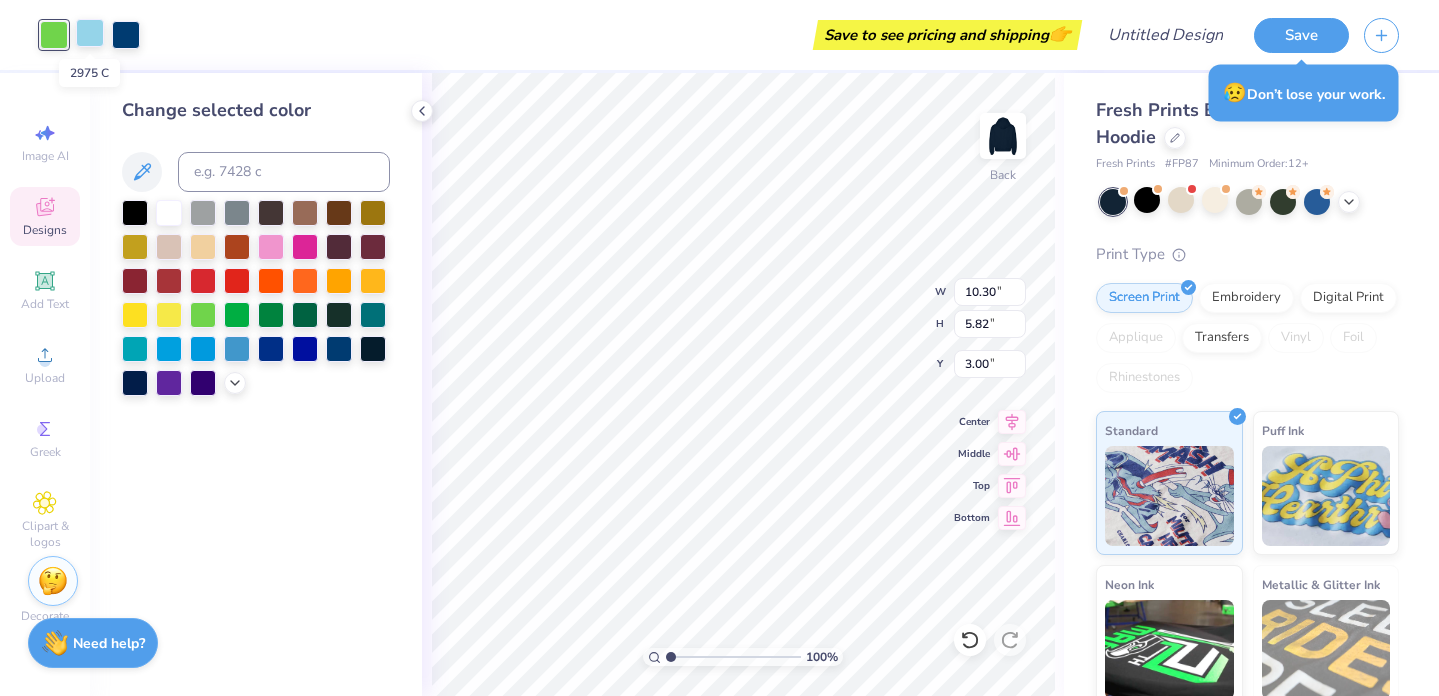 click at bounding box center [90, 33] 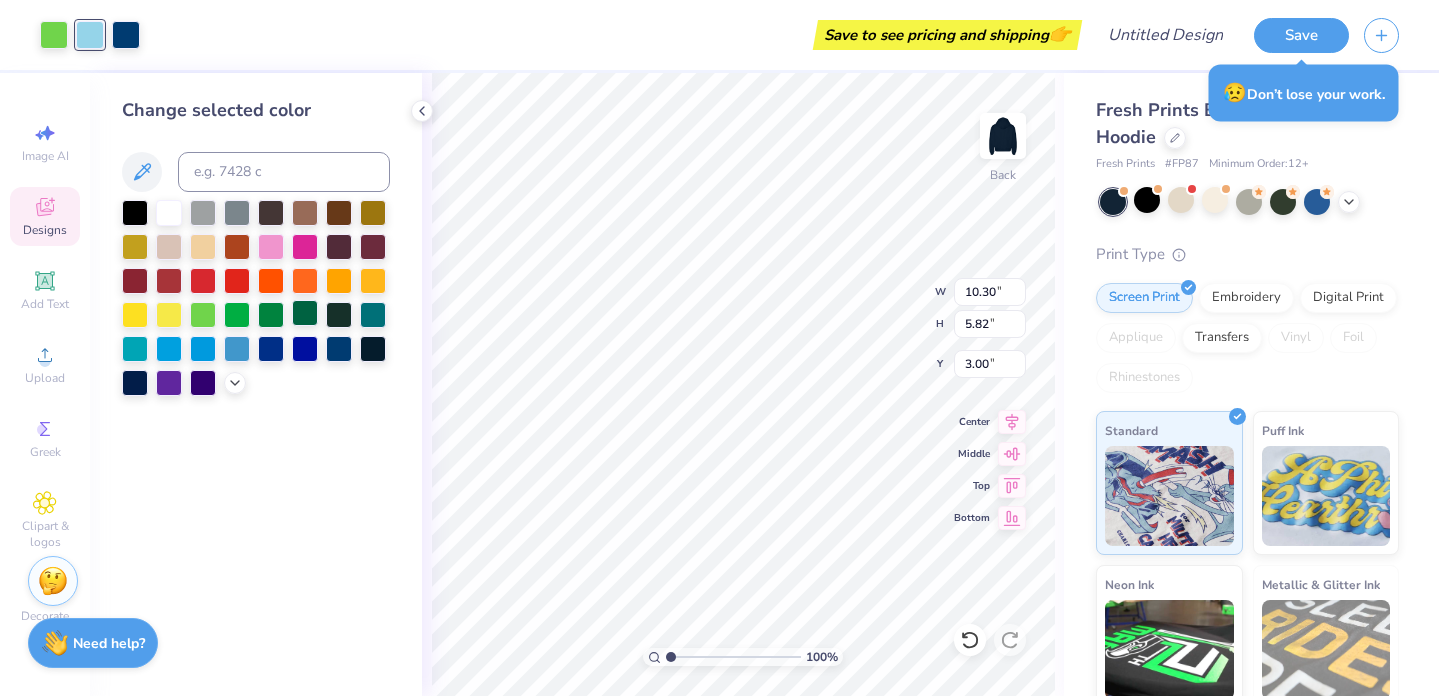 click at bounding box center [305, 313] 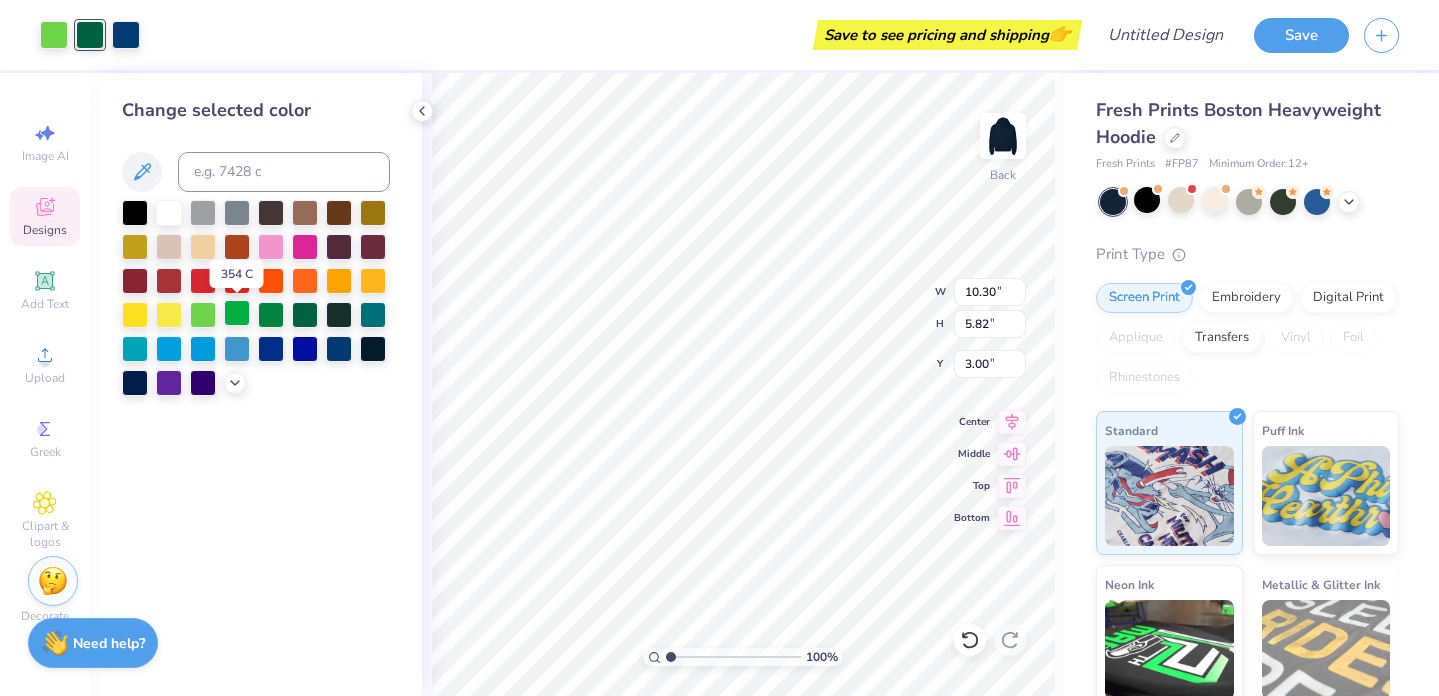 click at bounding box center [237, 313] 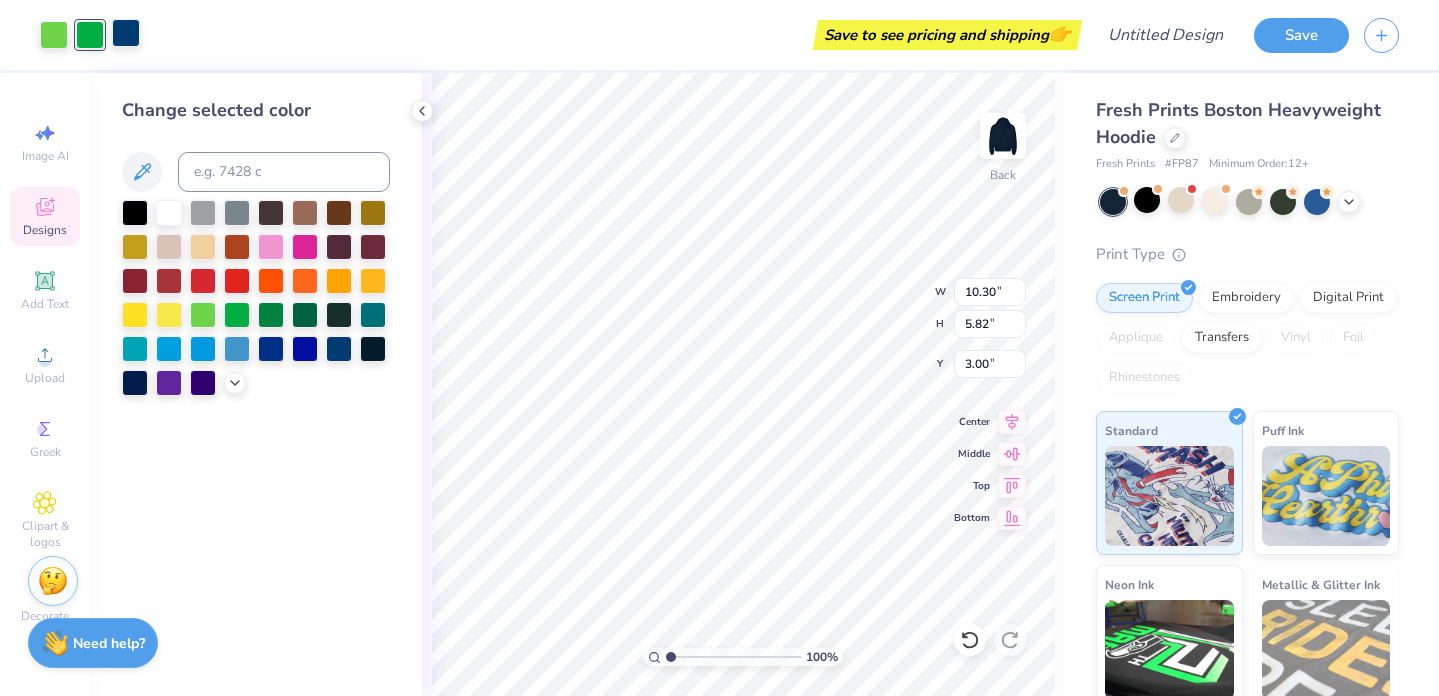 click at bounding box center [126, 33] 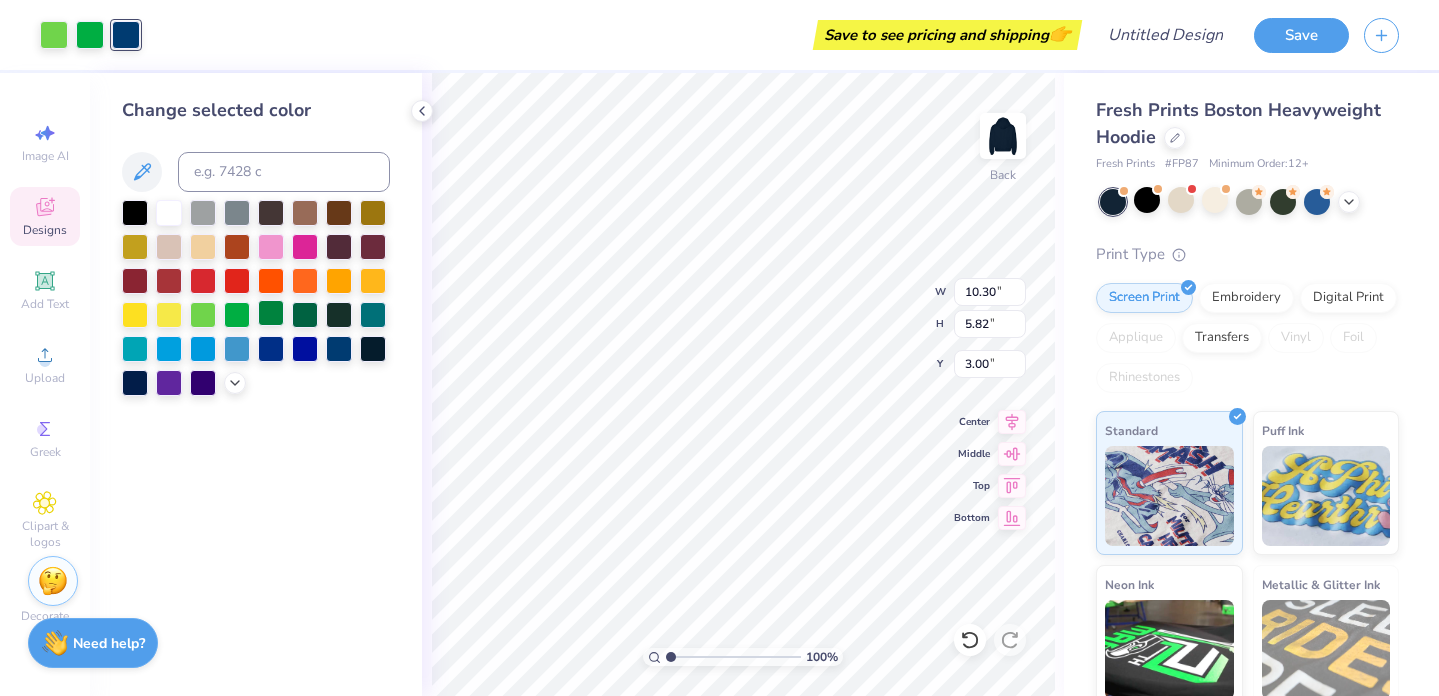 click at bounding box center [271, 313] 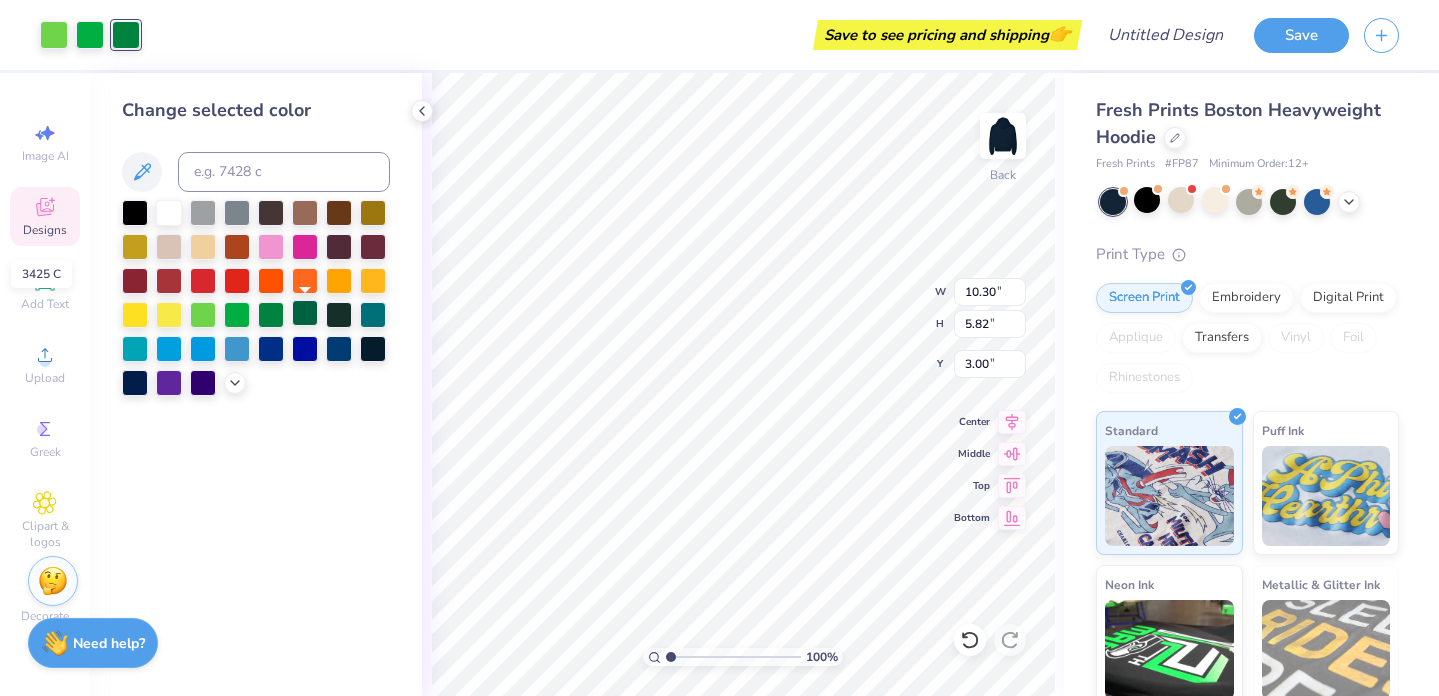 click at bounding box center (305, 313) 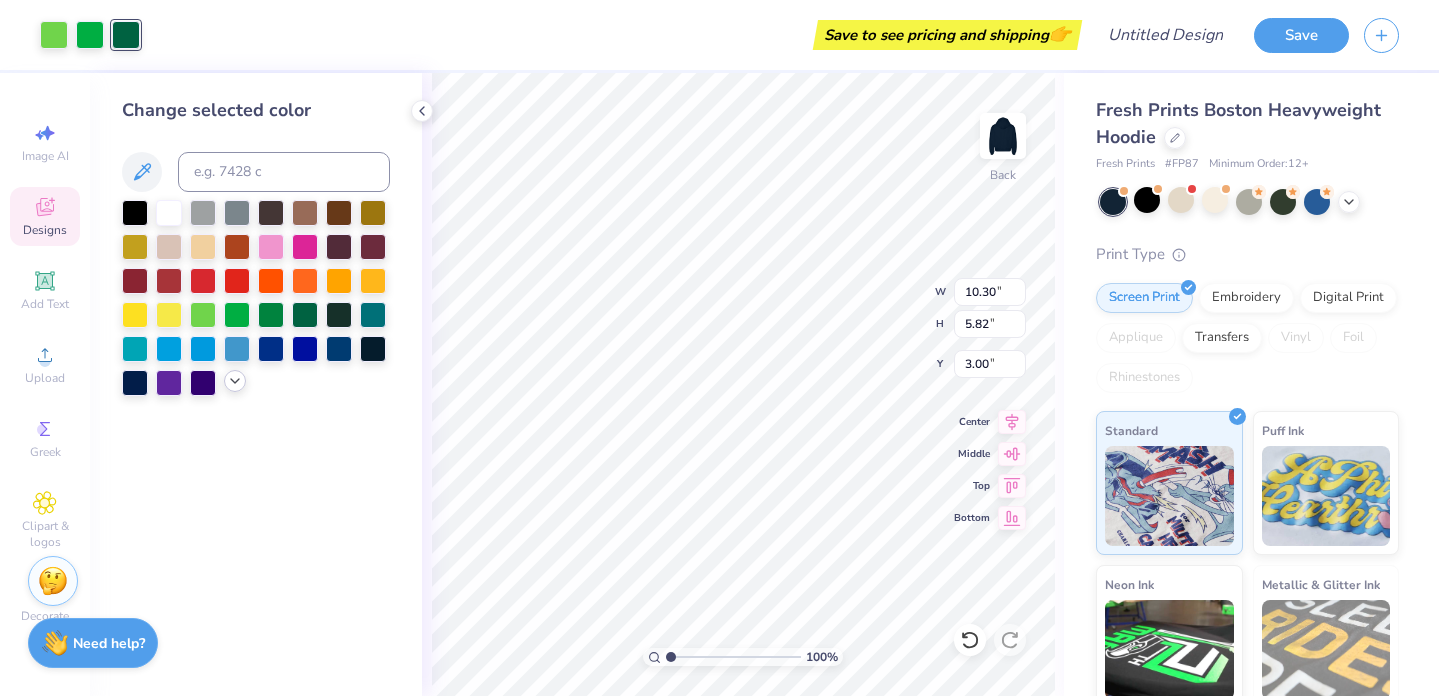 click 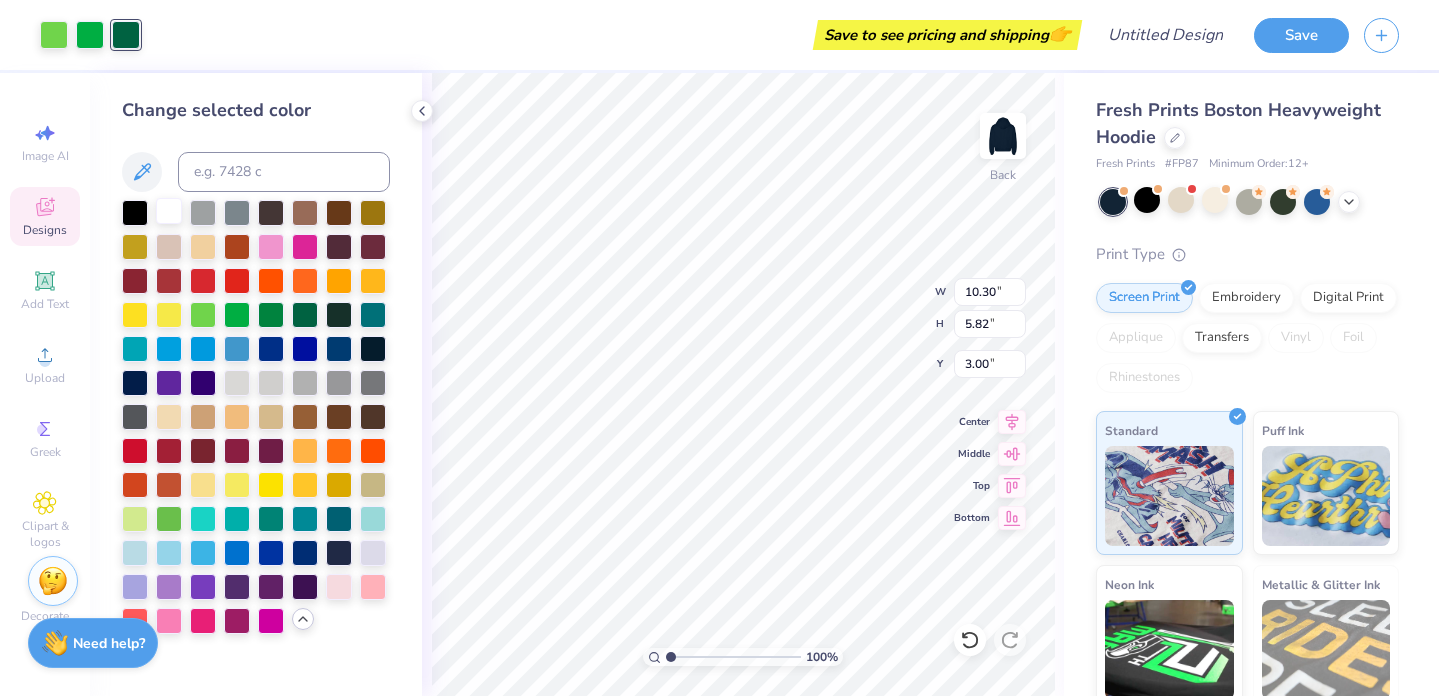 click at bounding box center (169, 211) 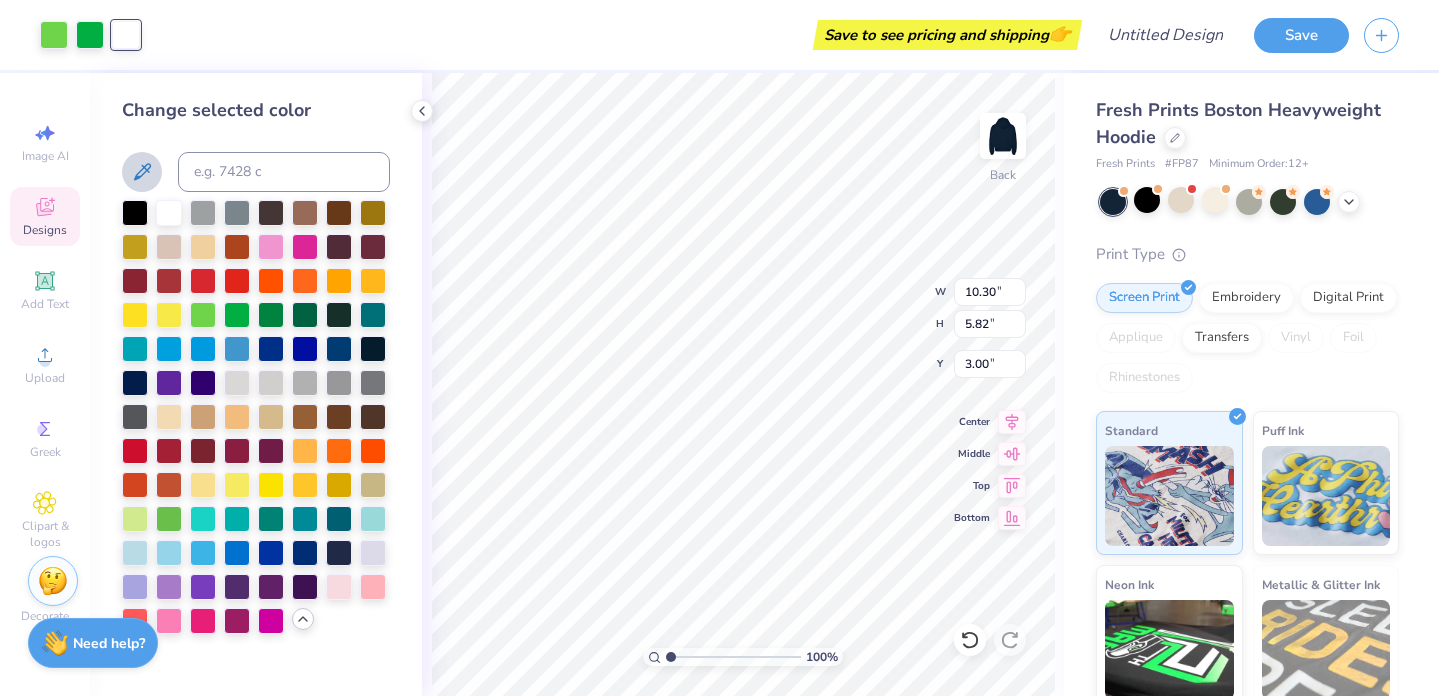 click 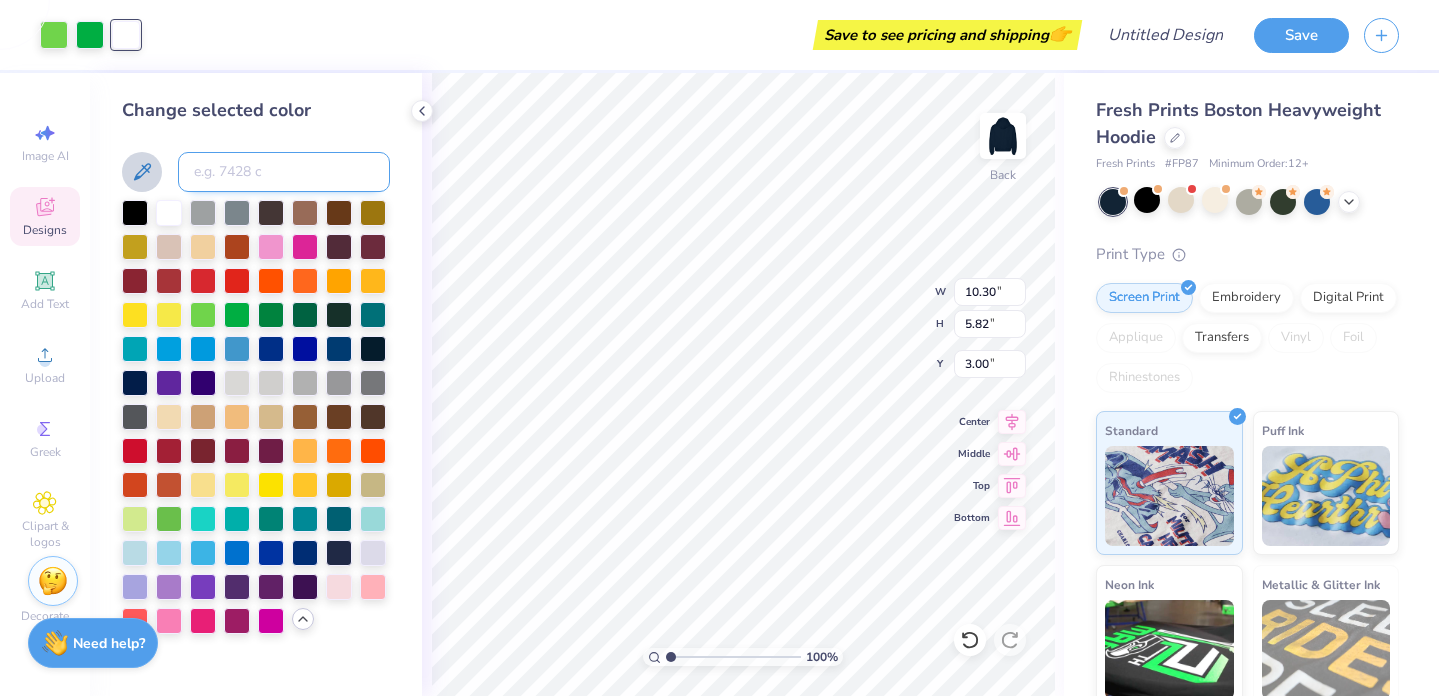 click at bounding box center [284, 172] 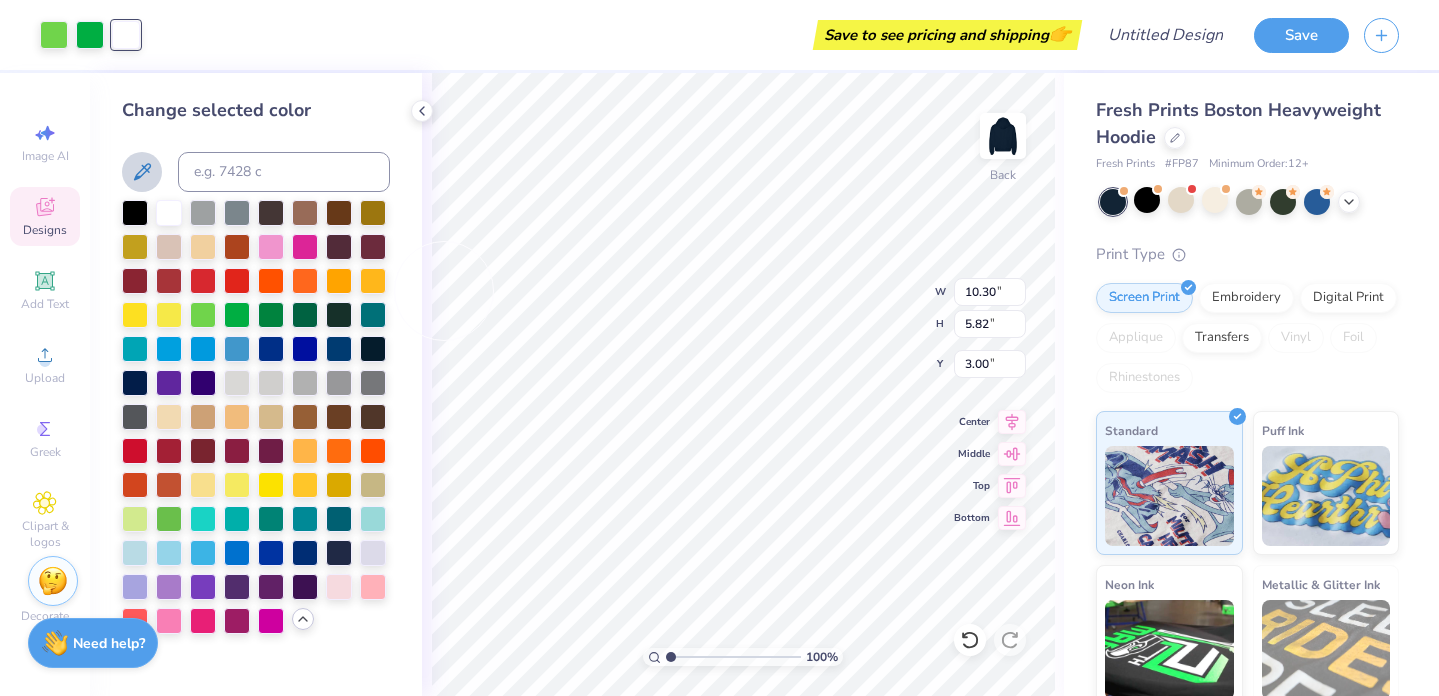 click on "Change selected color" at bounding box center [256, 110] 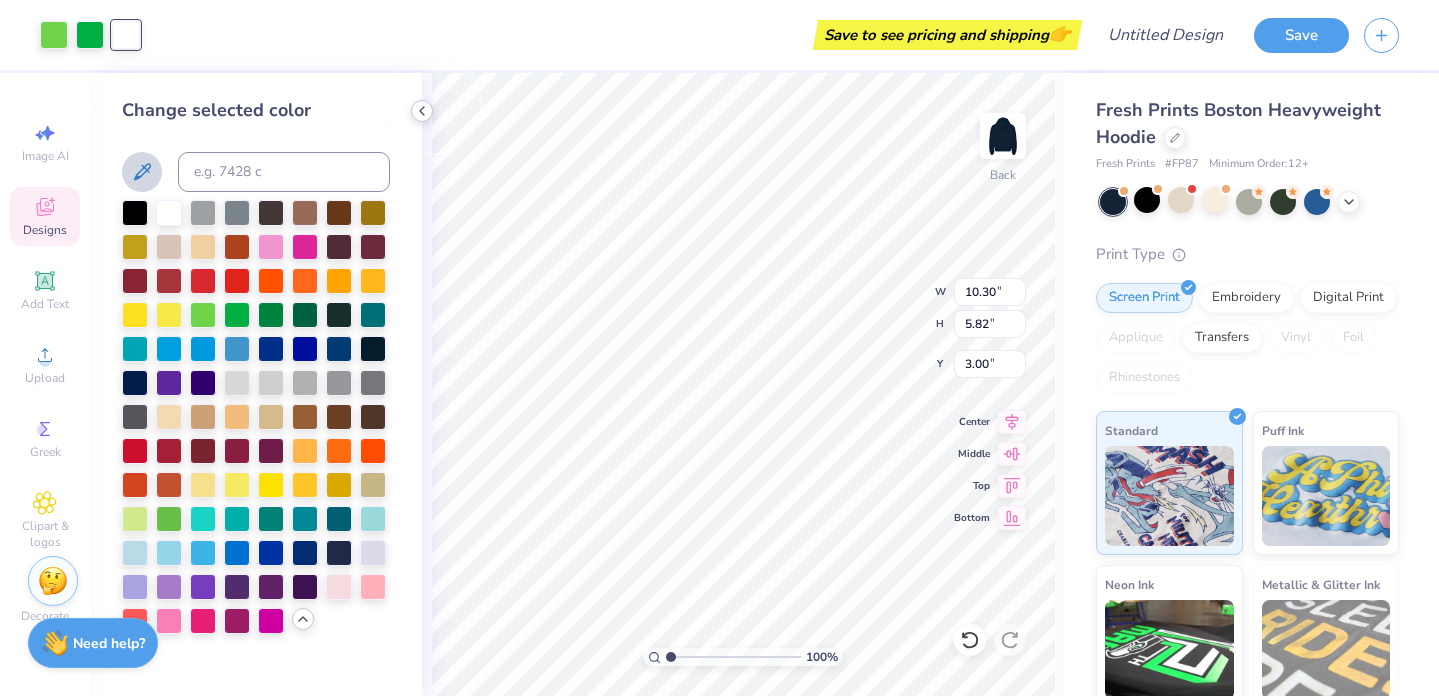 click 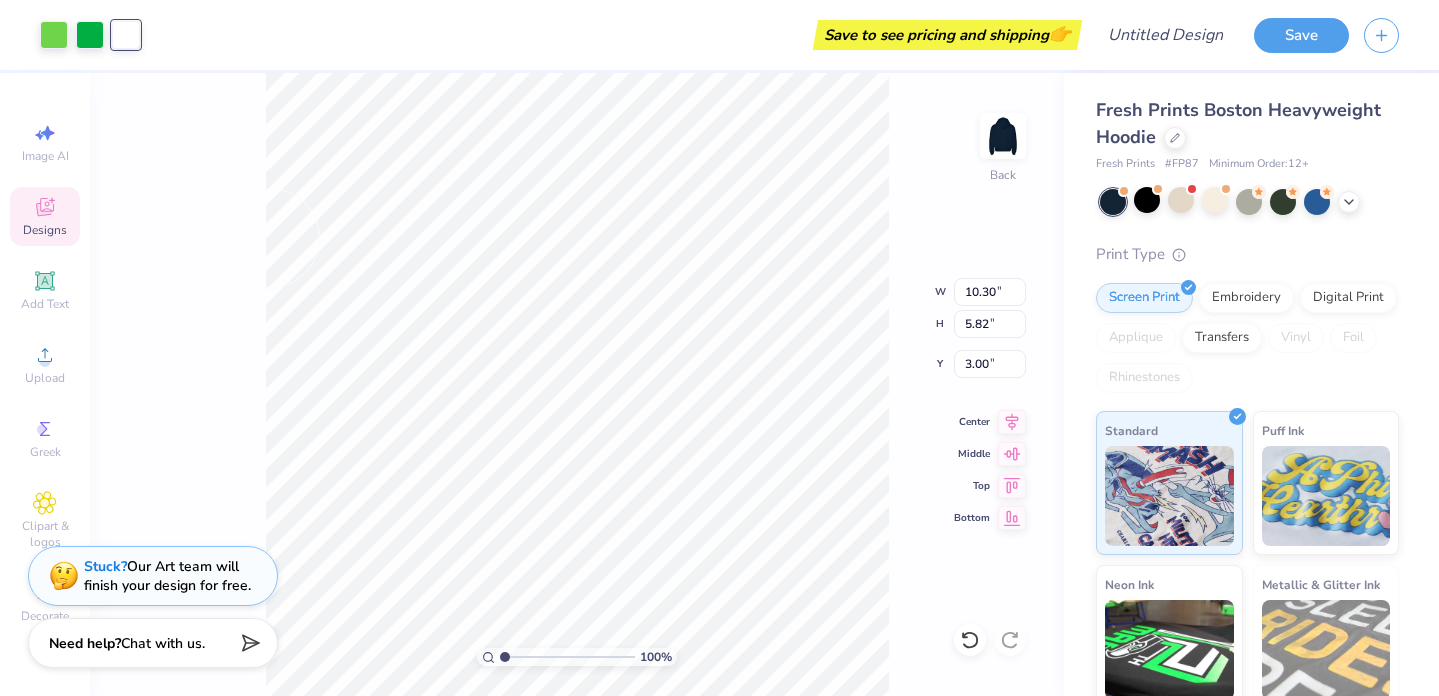 click 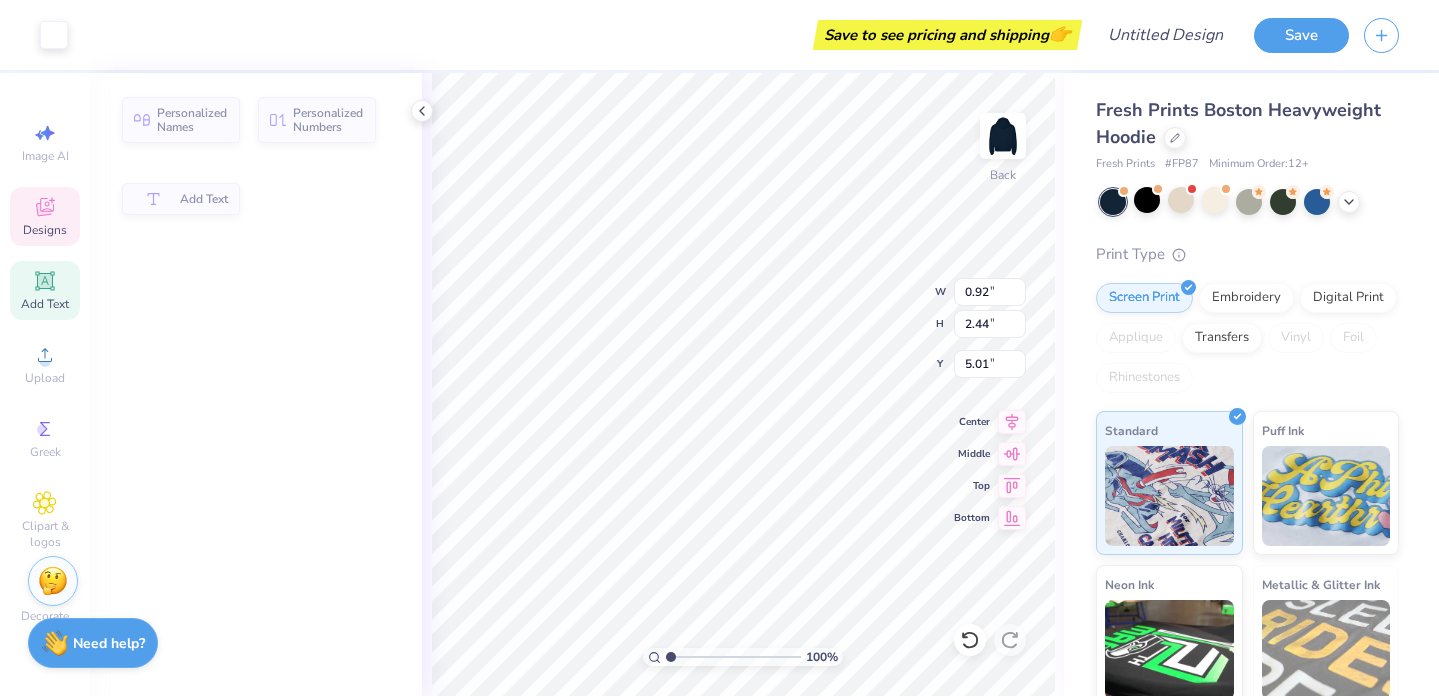 type on "0.92" 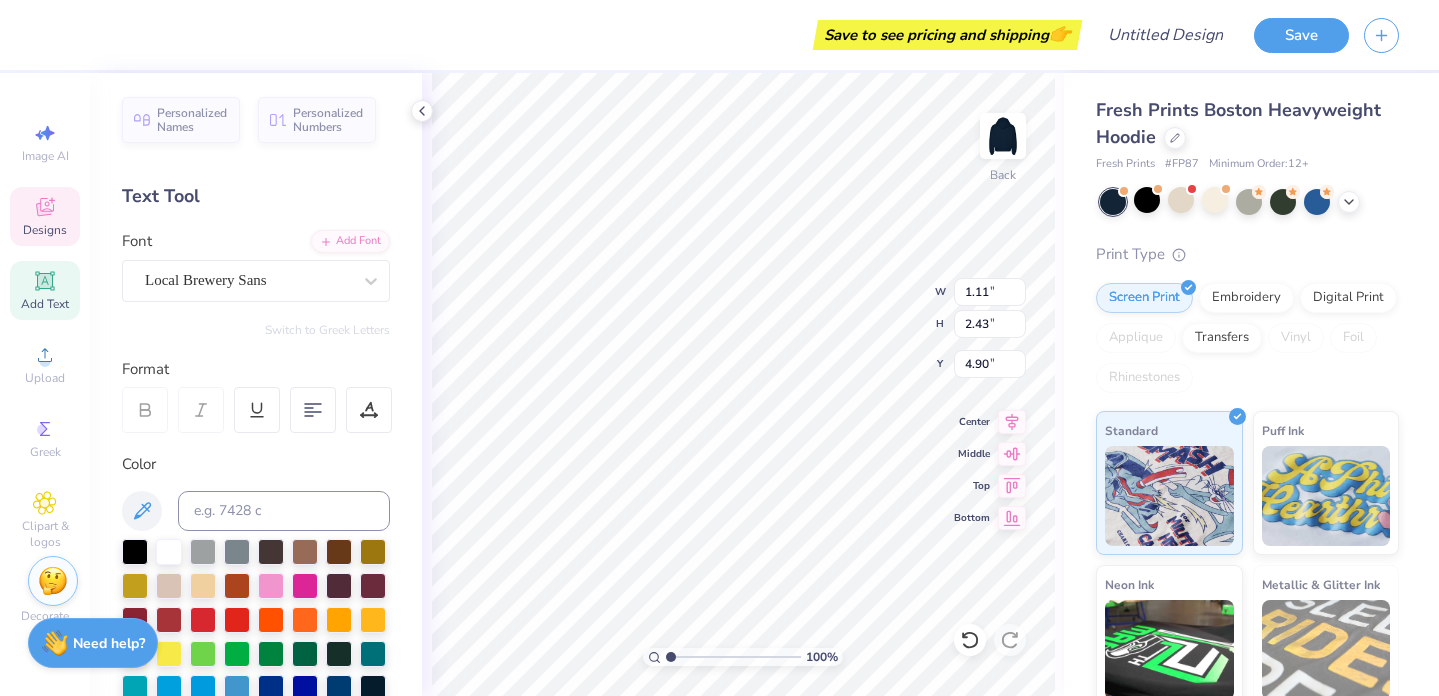 type on "i" 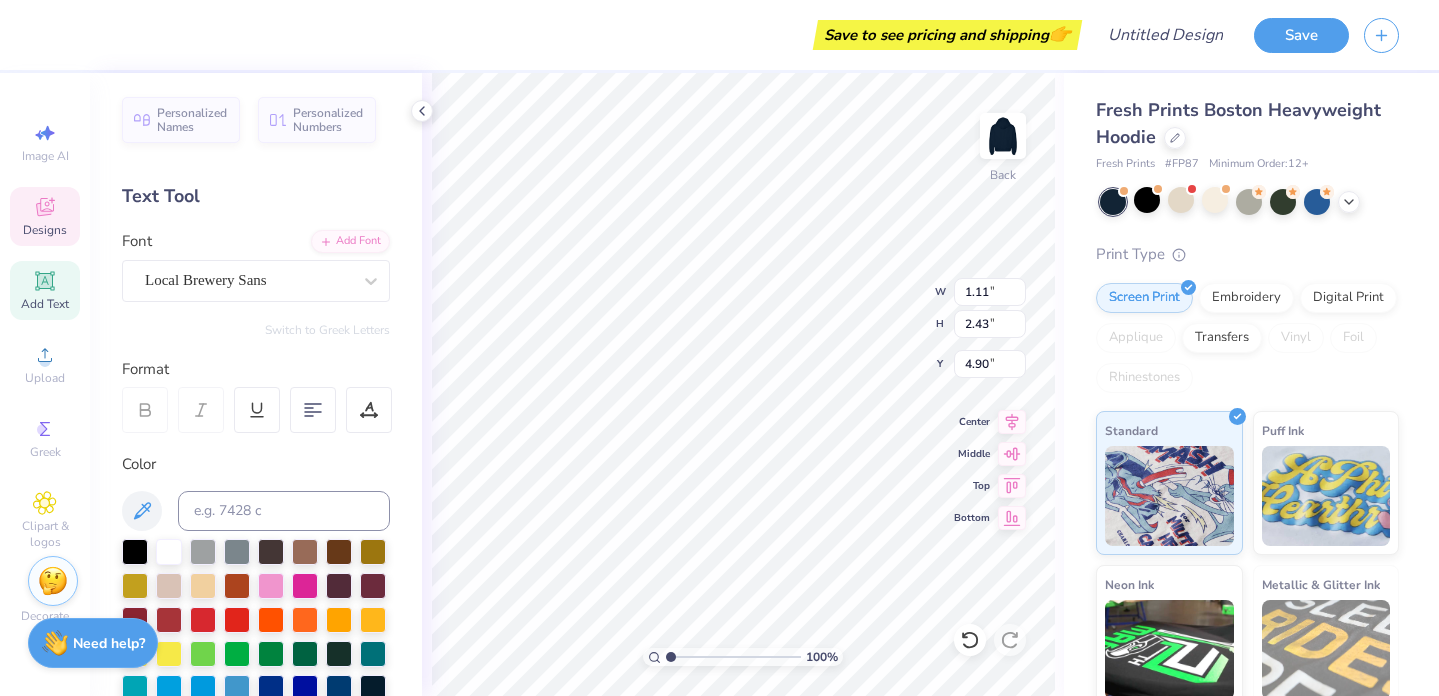 type on "0.92" 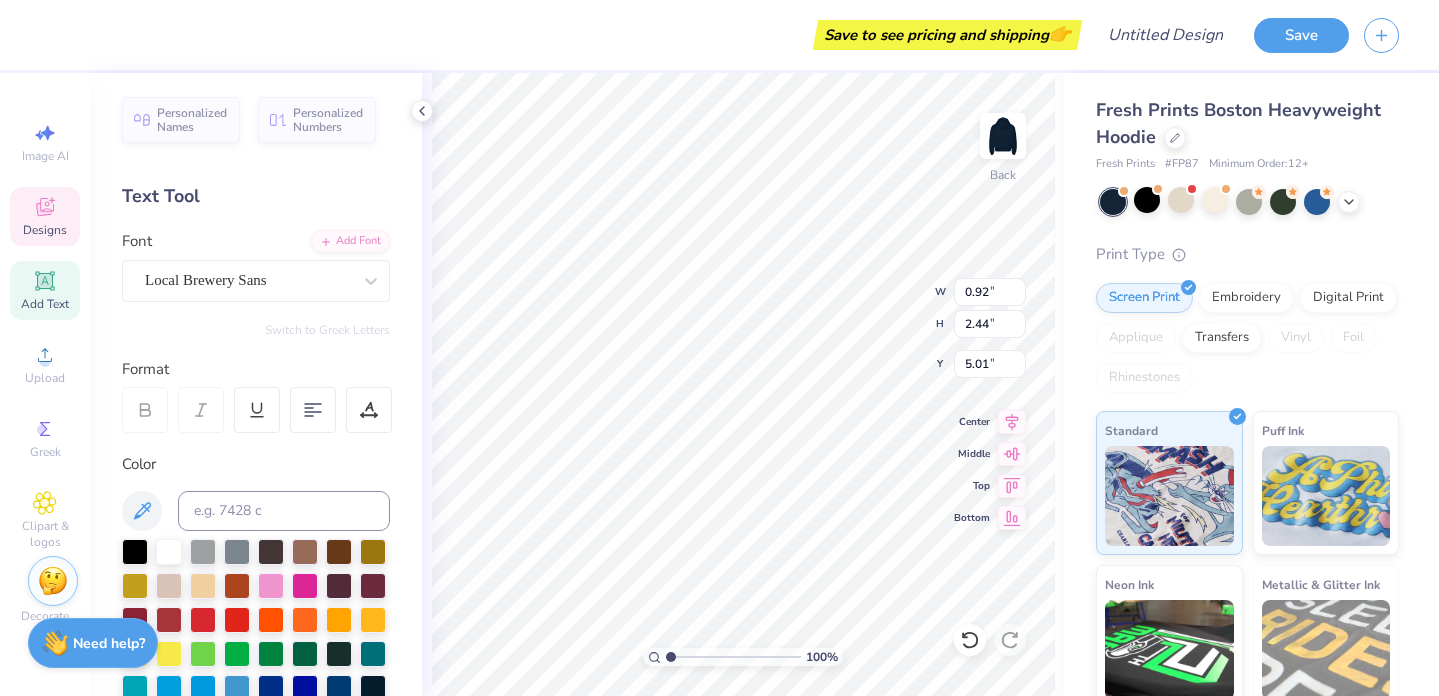 type on "D" 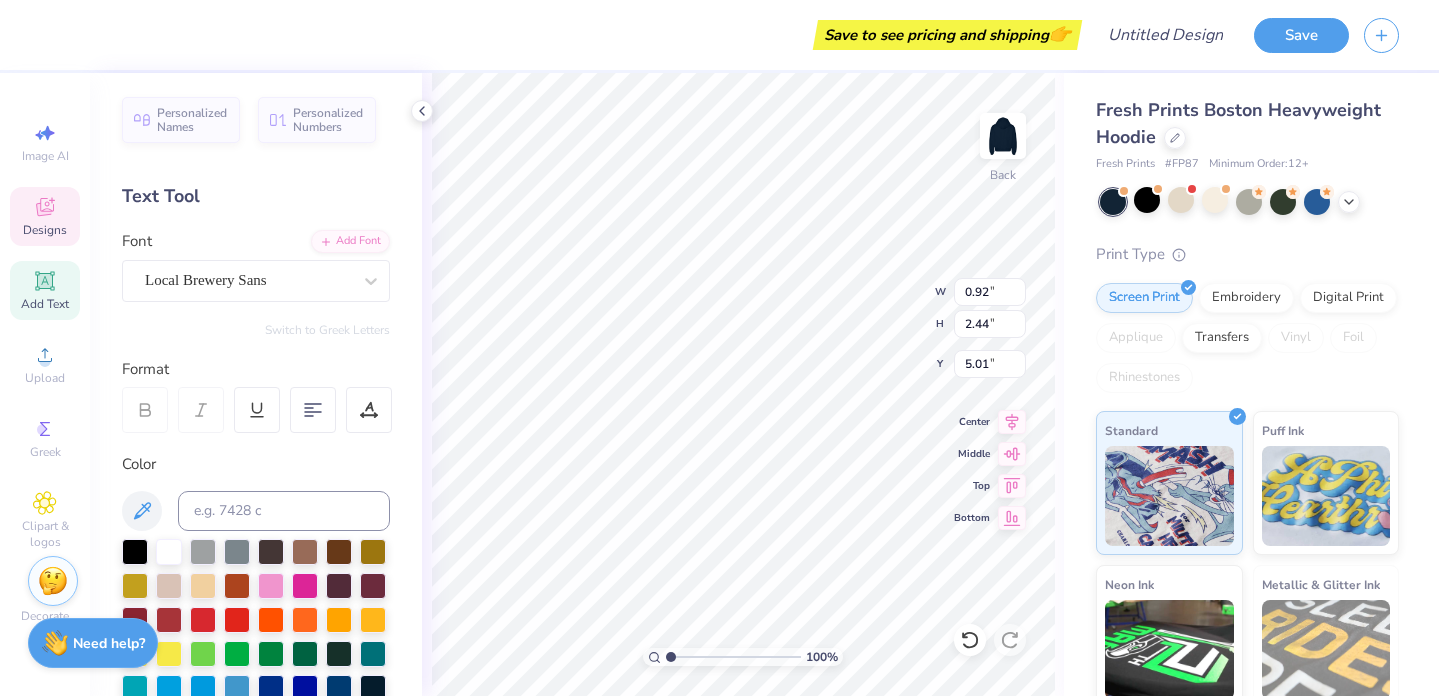 type on "s" 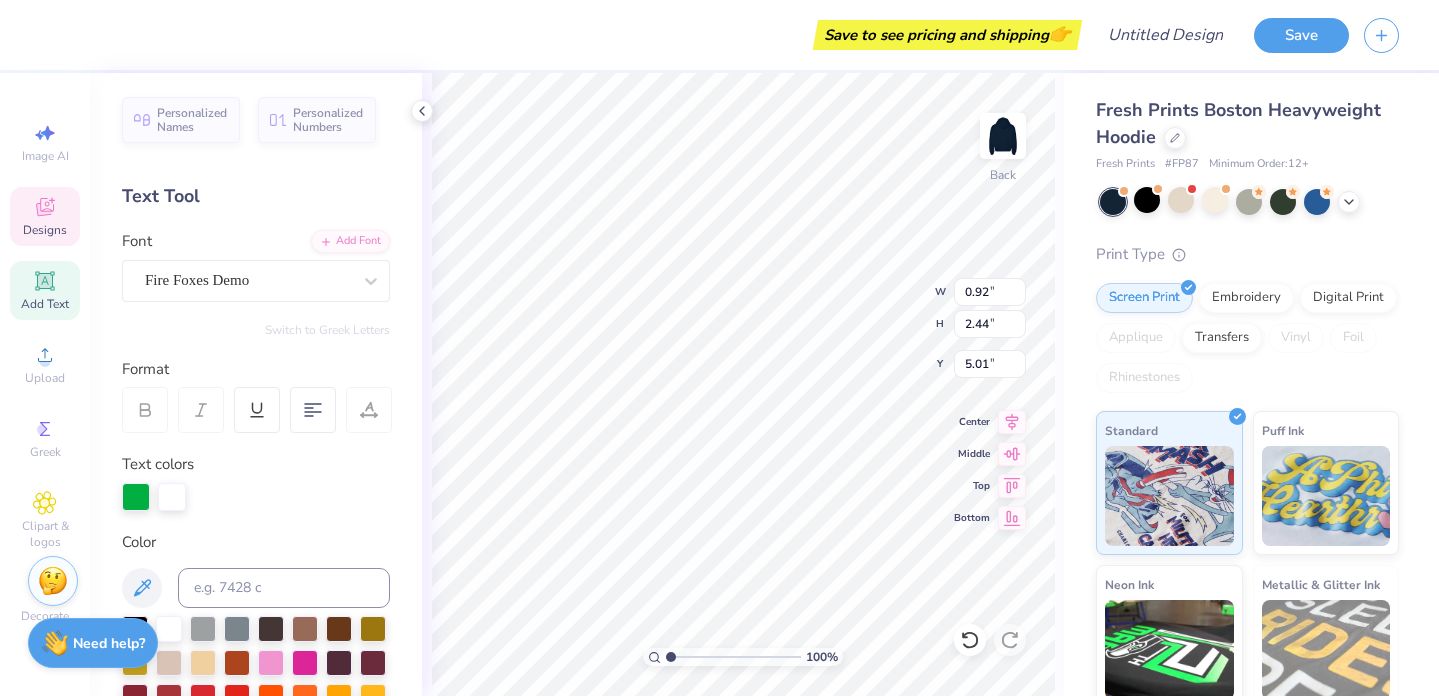 type on "1.08" 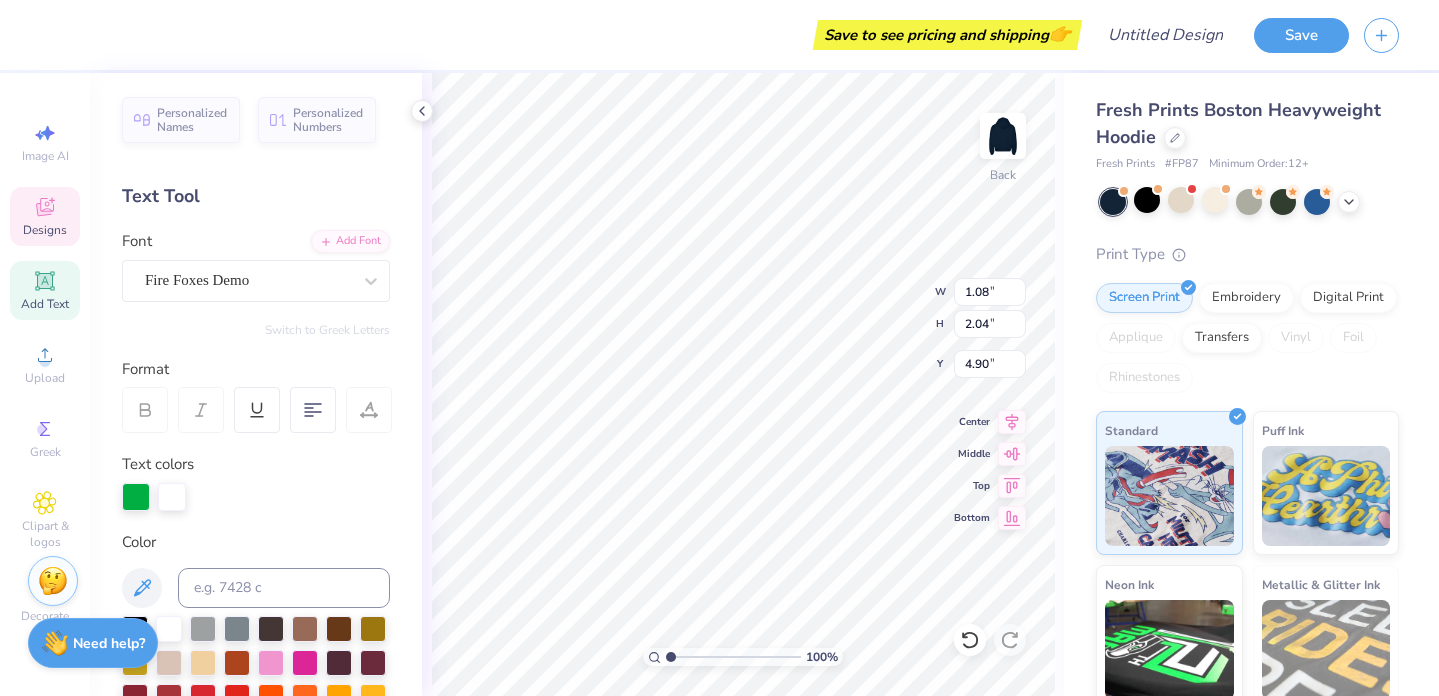 type on "c" 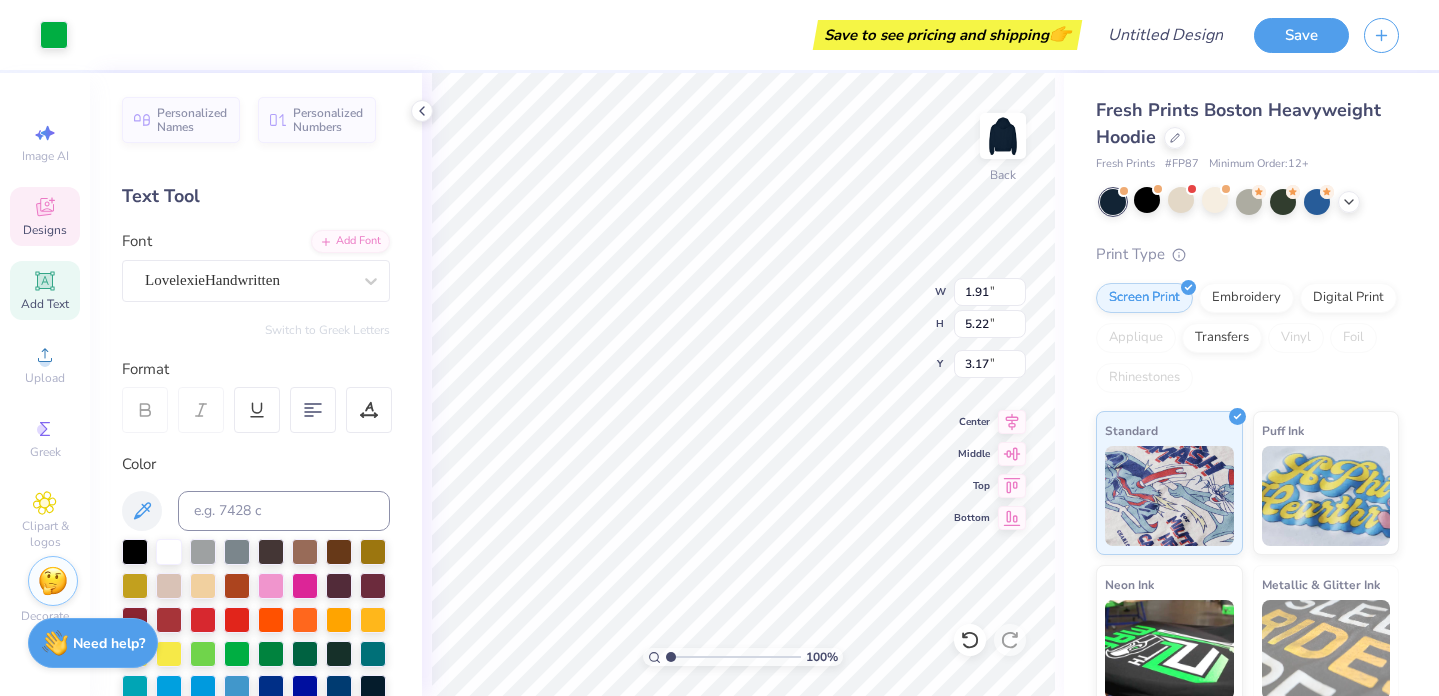 type on "1.91" 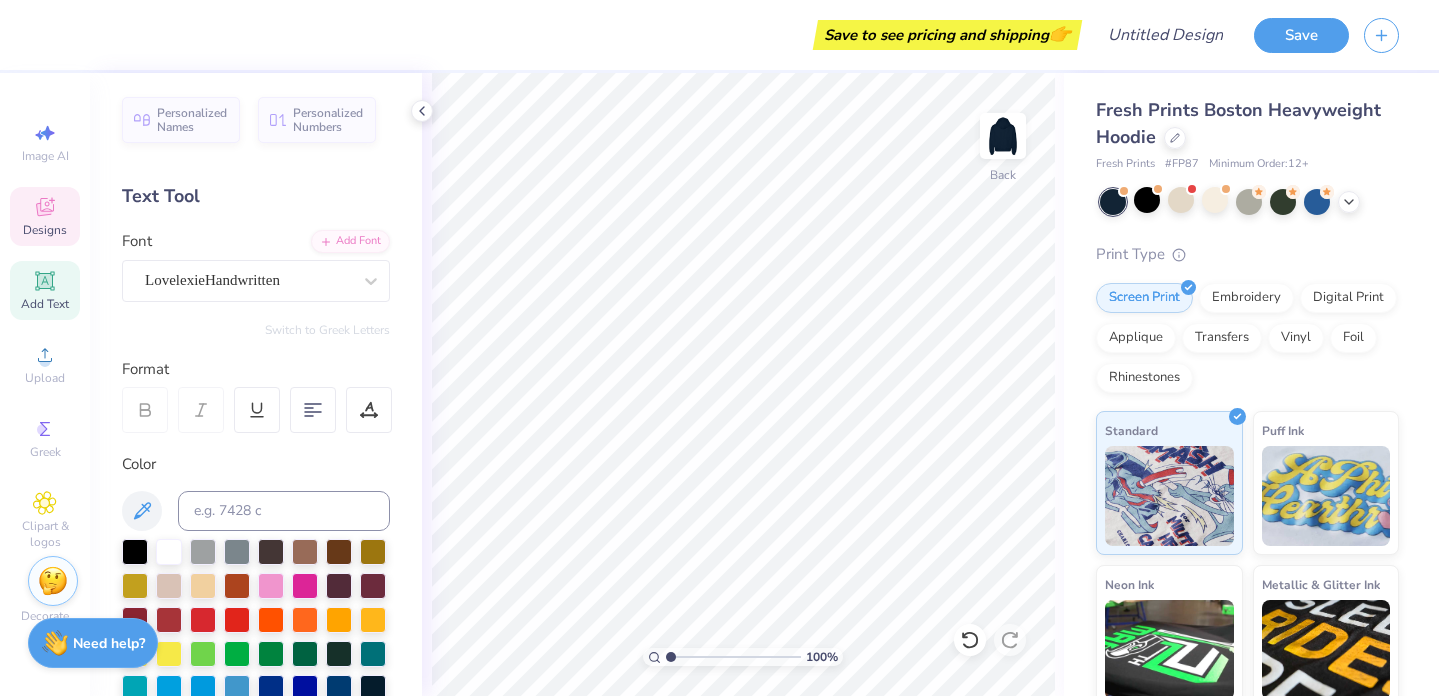 click on "Designs" at bounding box center (45, 216) 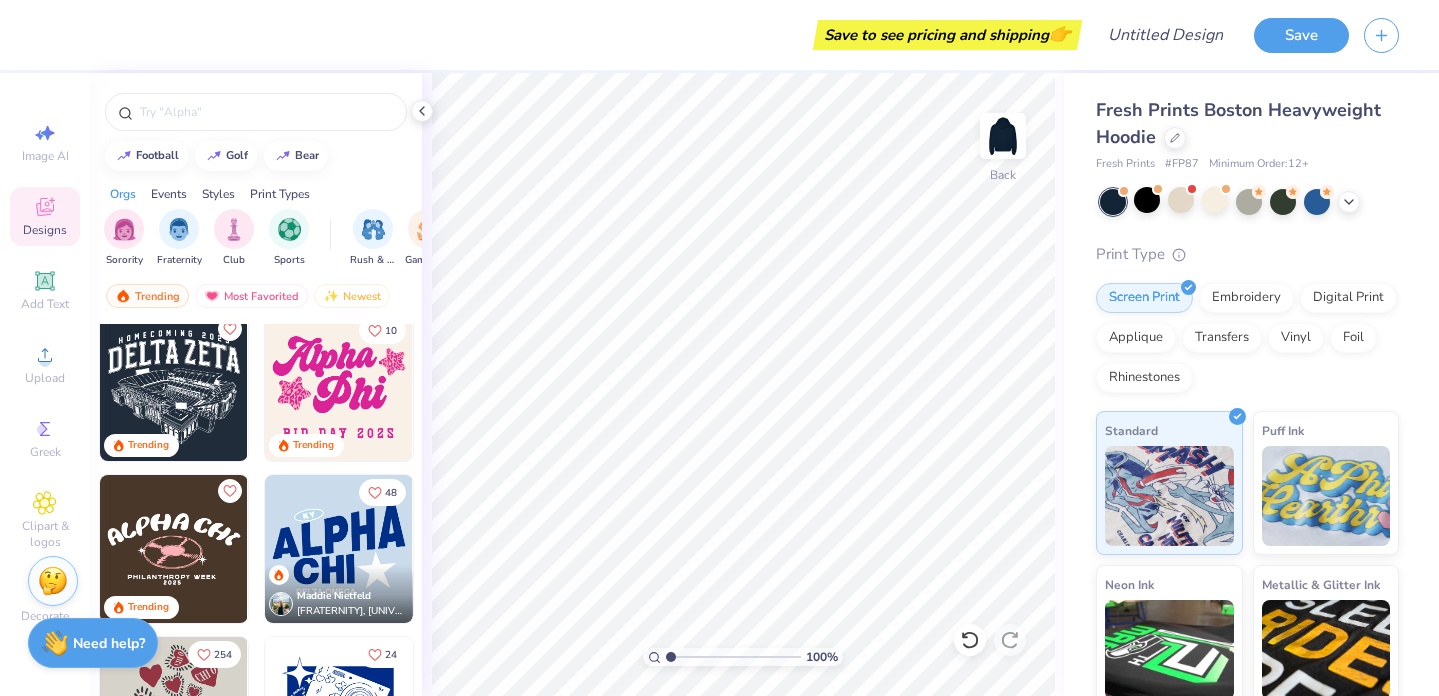 scroll, scrollTop: 4551, scrollLeft: 0, axis: vertical 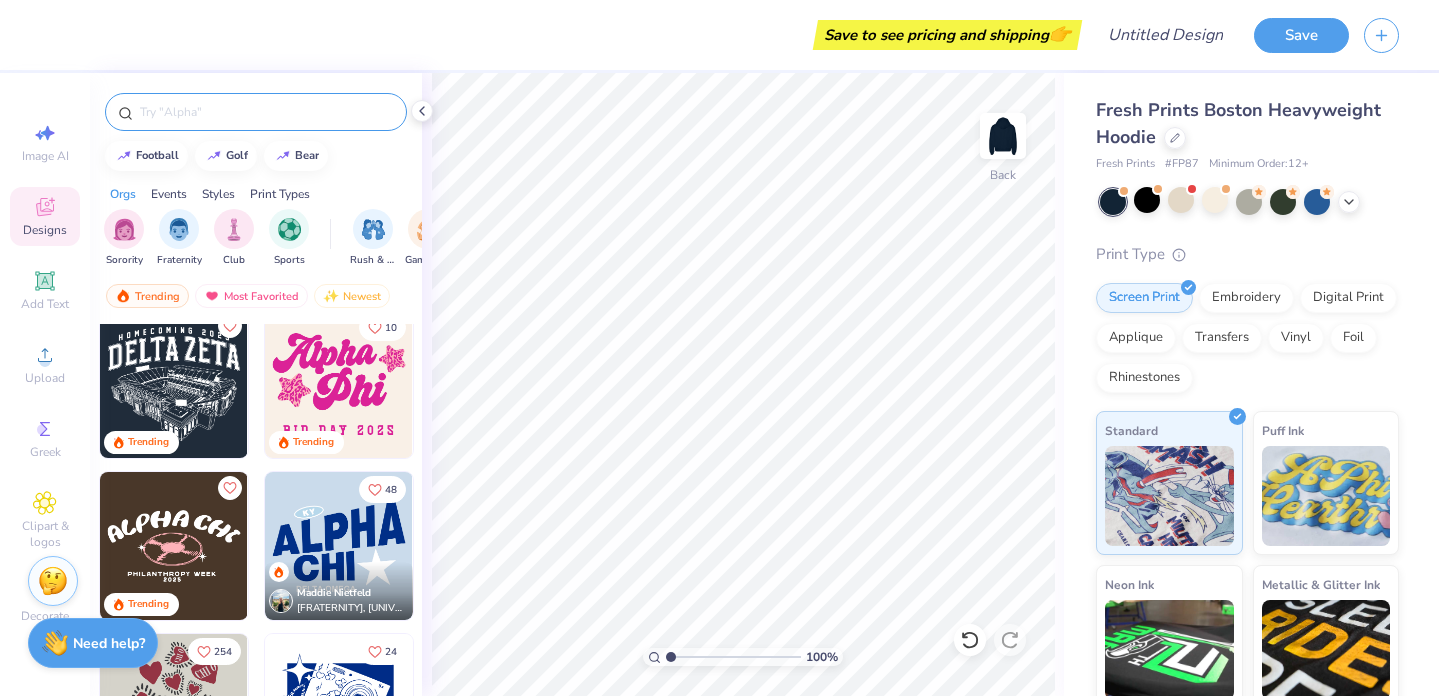 click at bounding box center [256, 112] 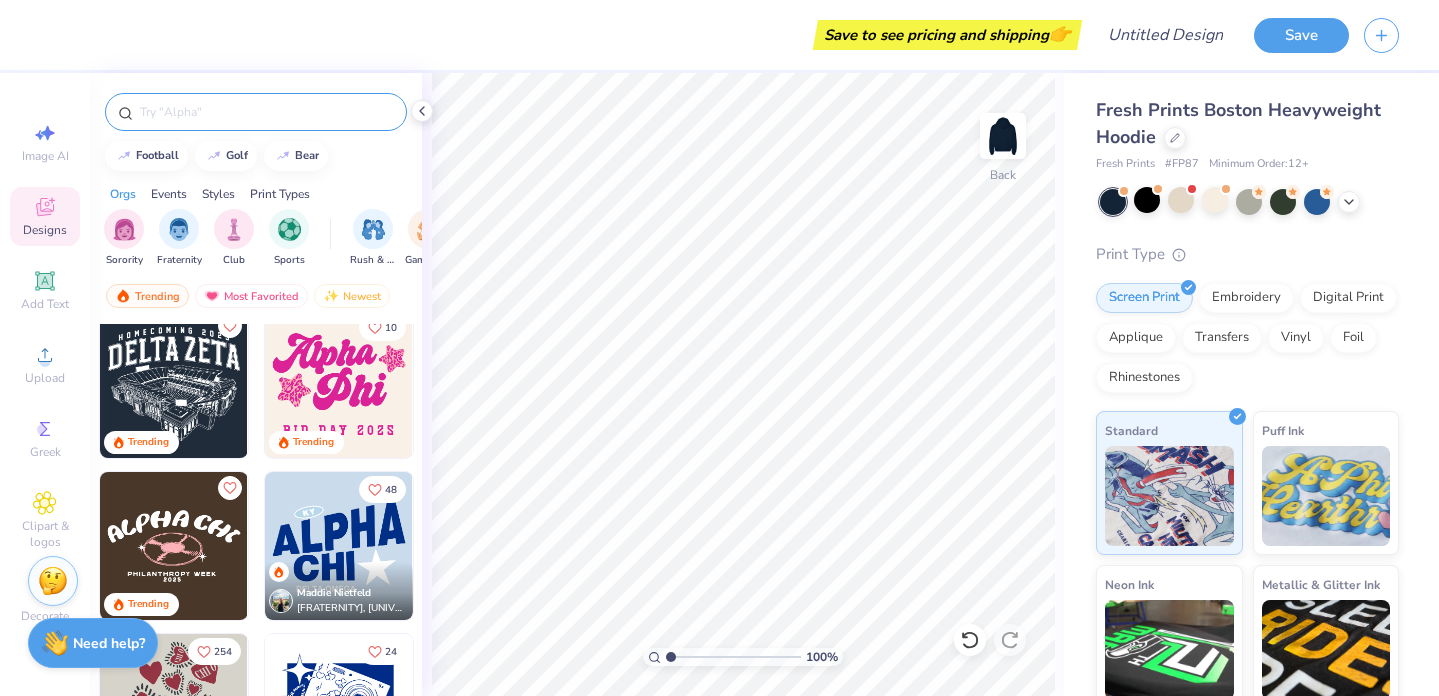 click at bounding box center (266, 112) 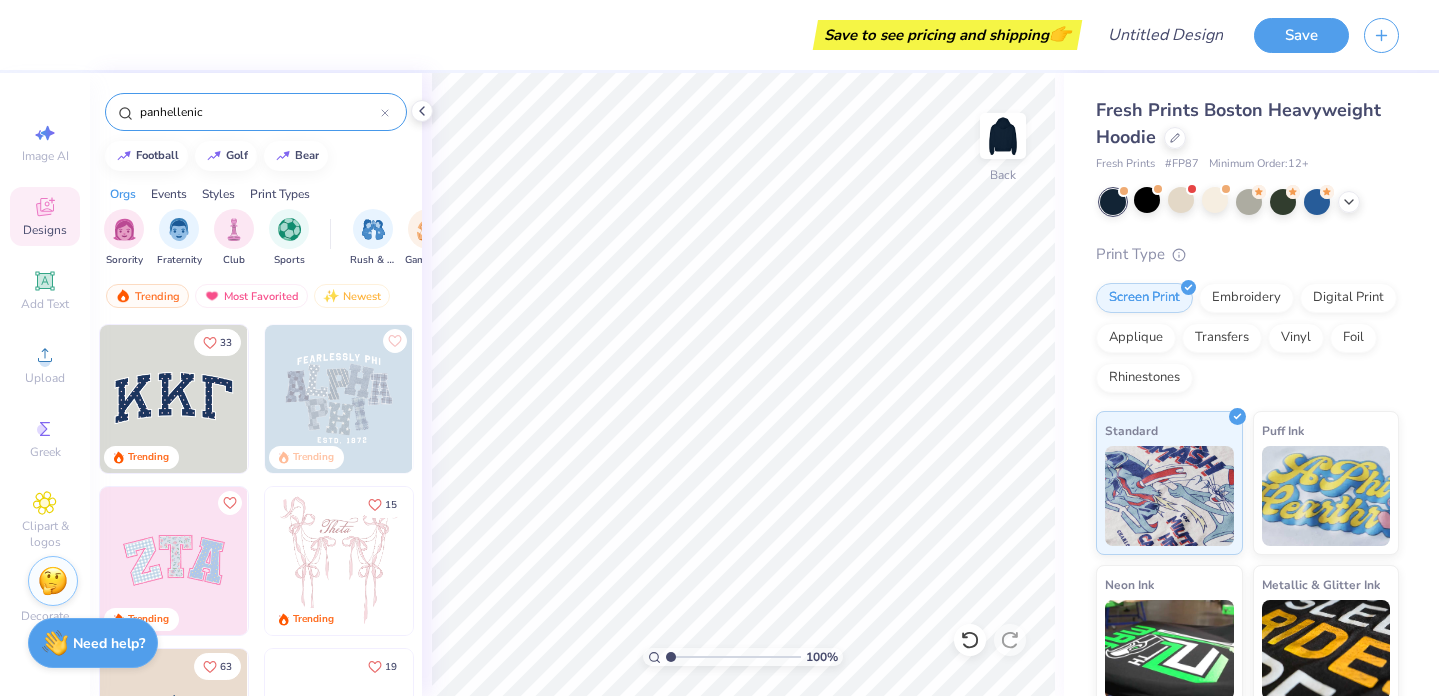 type on "panhellenic" 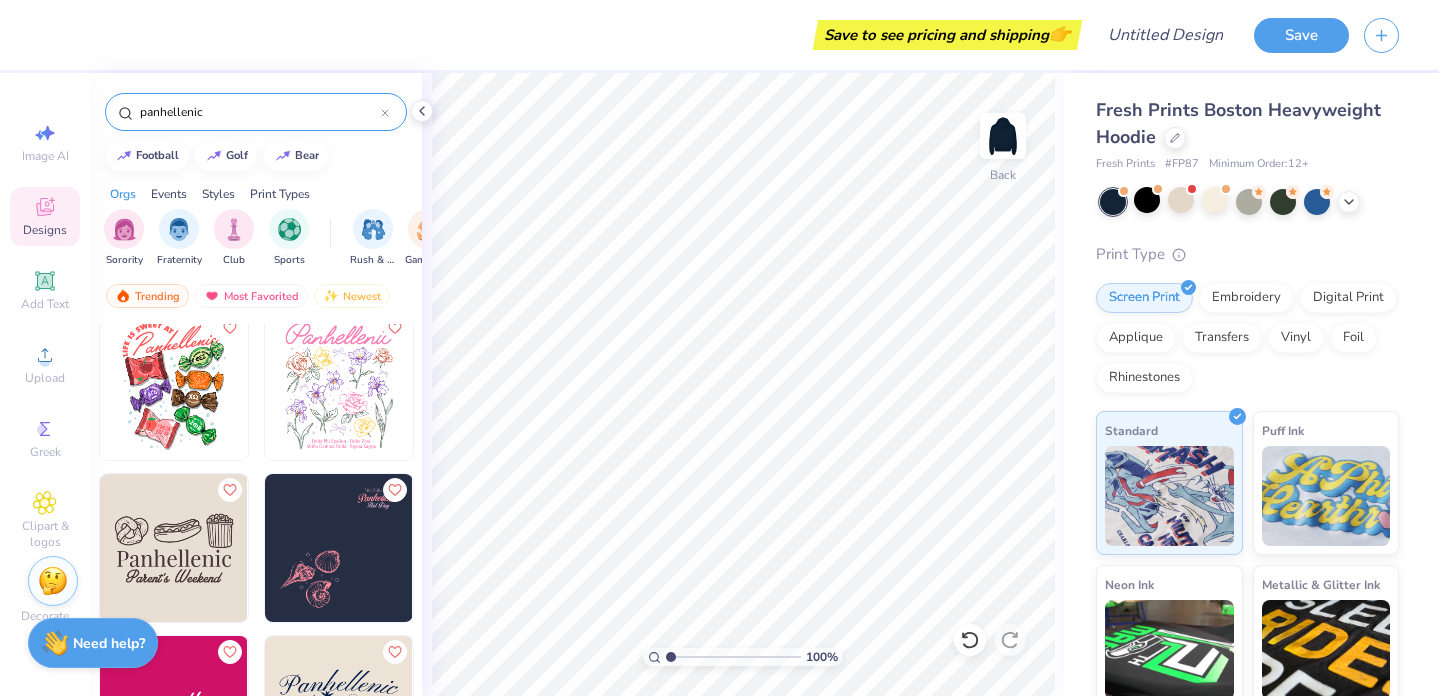 scroll, scrollTop: 340, scrollLeft: 0, axis: vertical 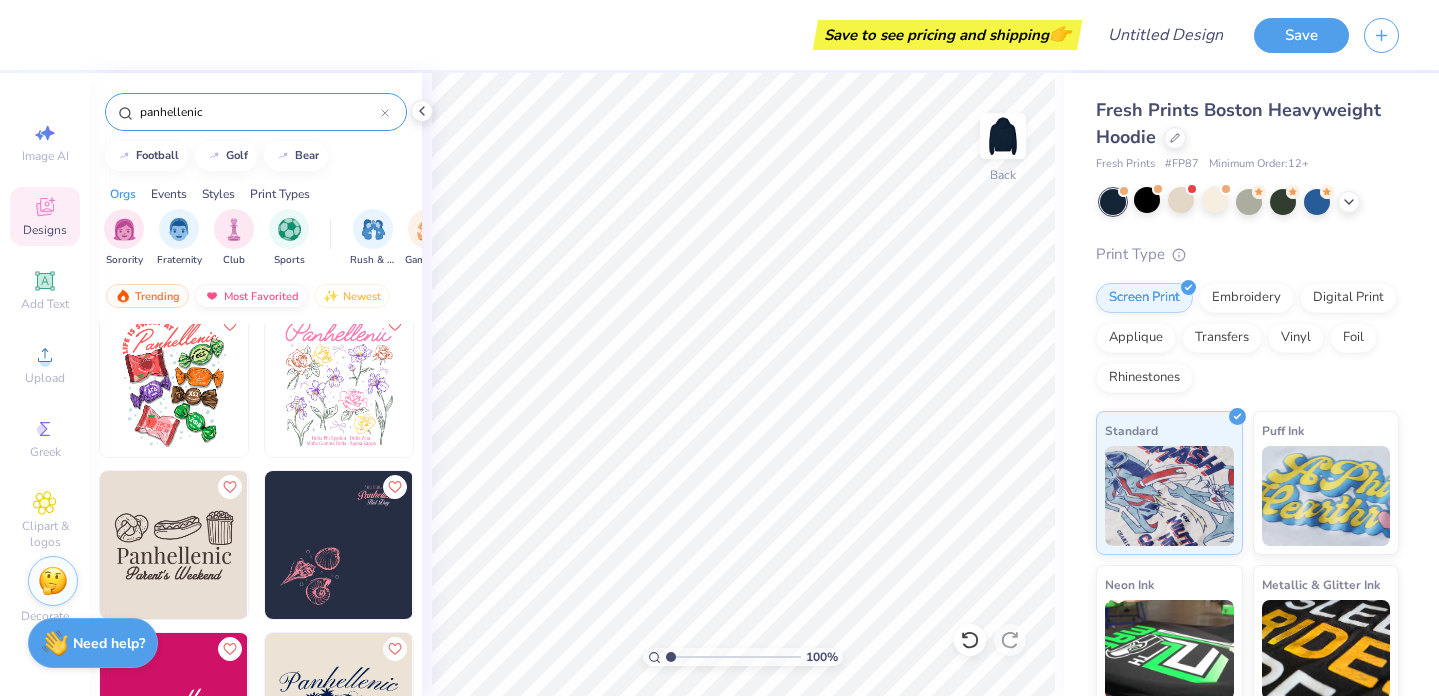 click on "Most Favorited" at bounding box center [251, 296] 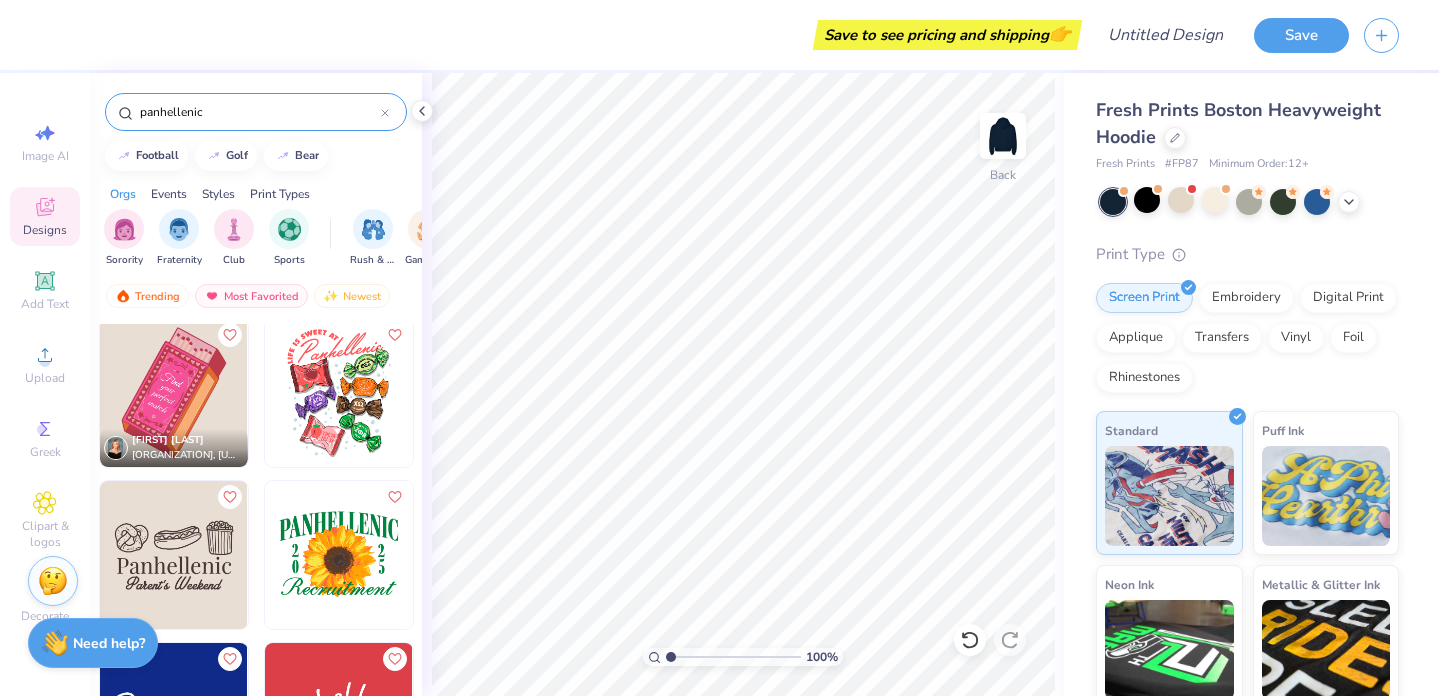 scroll, scrollTop: 1284, scrollLeft: 0, axis: vertical 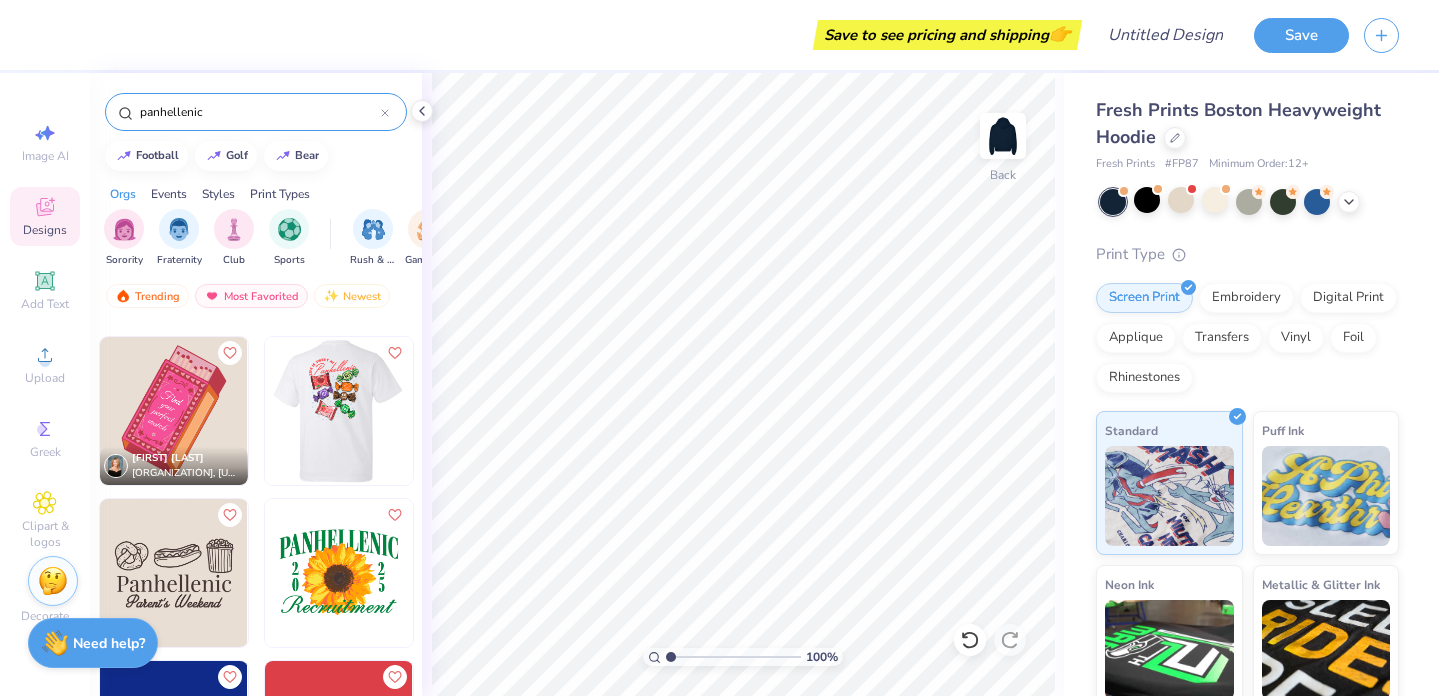 click at bounding box center [191, 411] 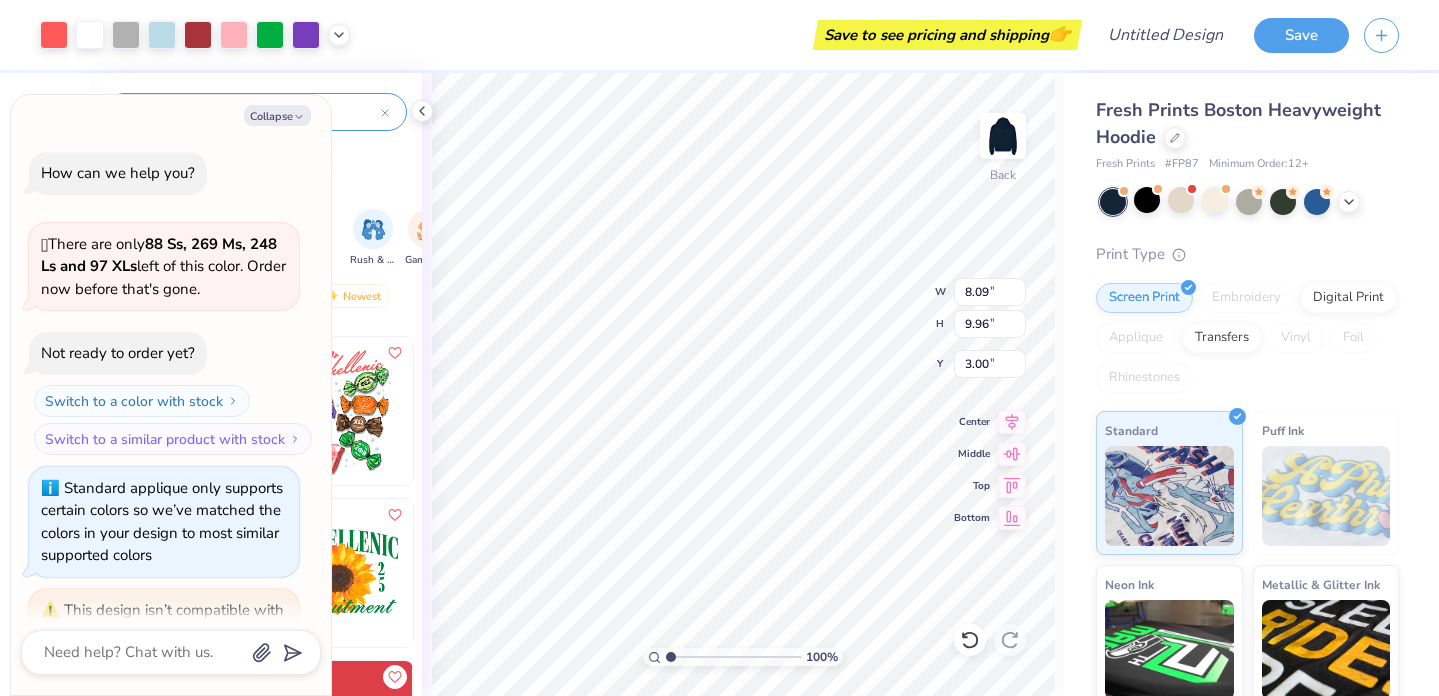 scroll, scrollTop: 1556, scrollLeft: 0, axis: vertical 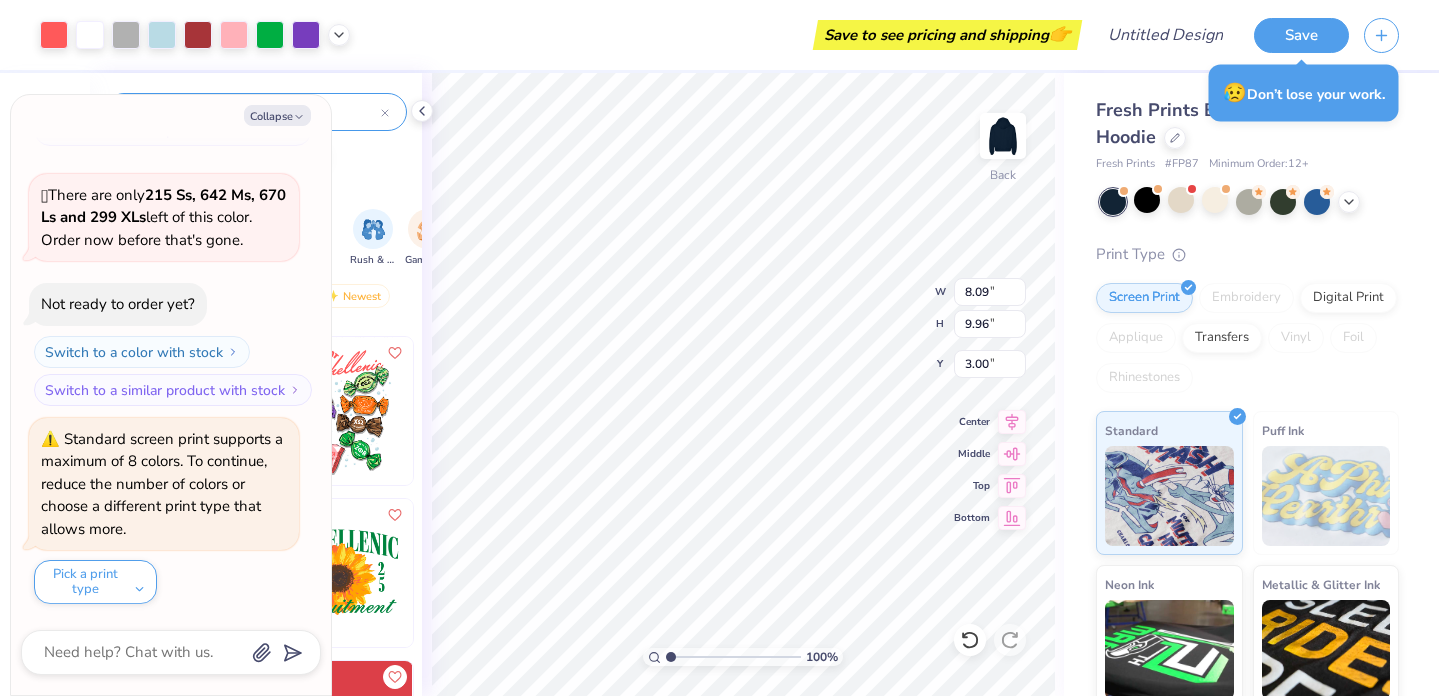 type on "x" 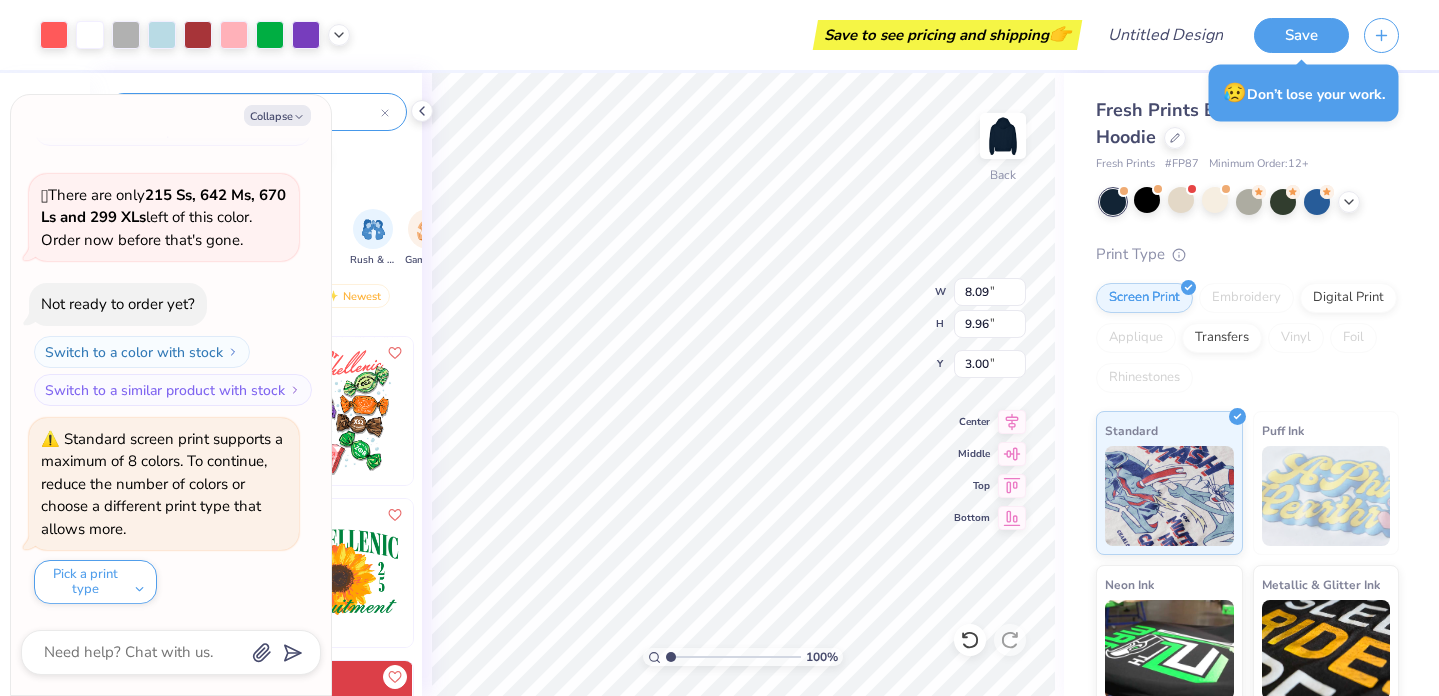 type on "0.50" 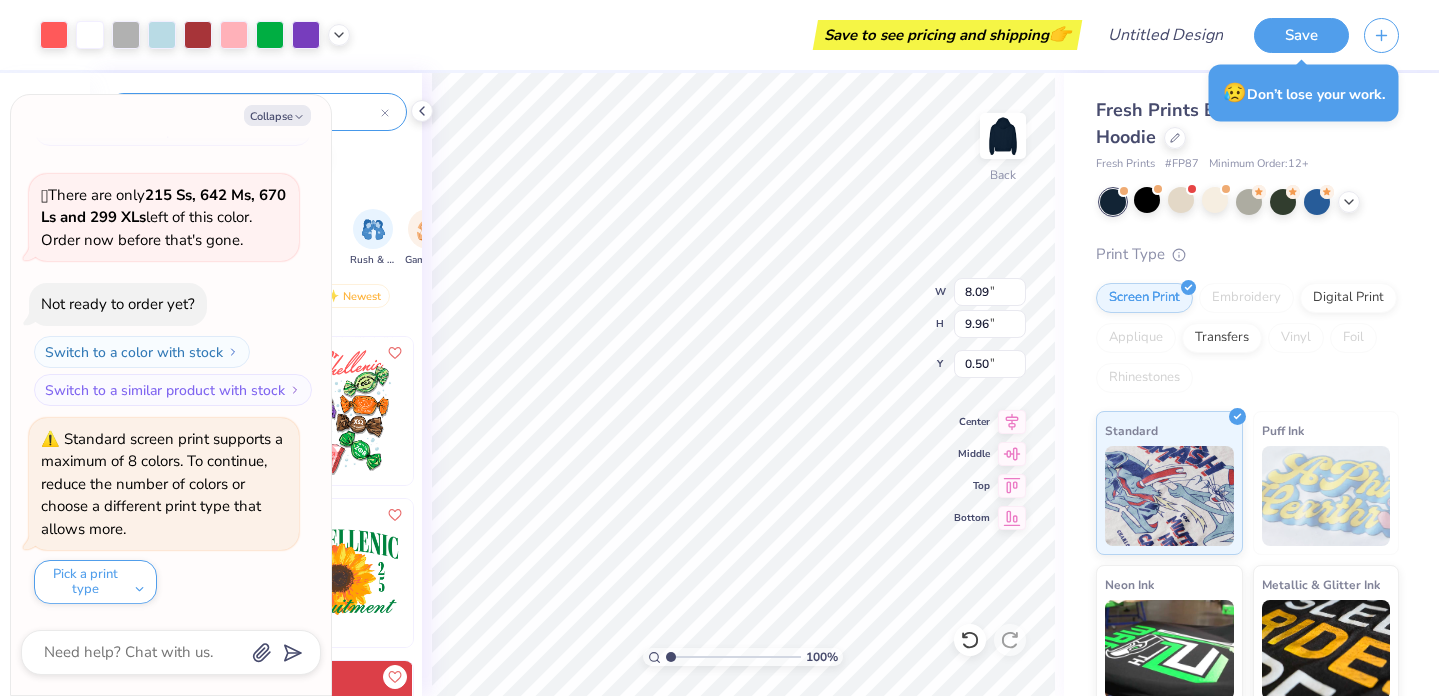 type on "x" 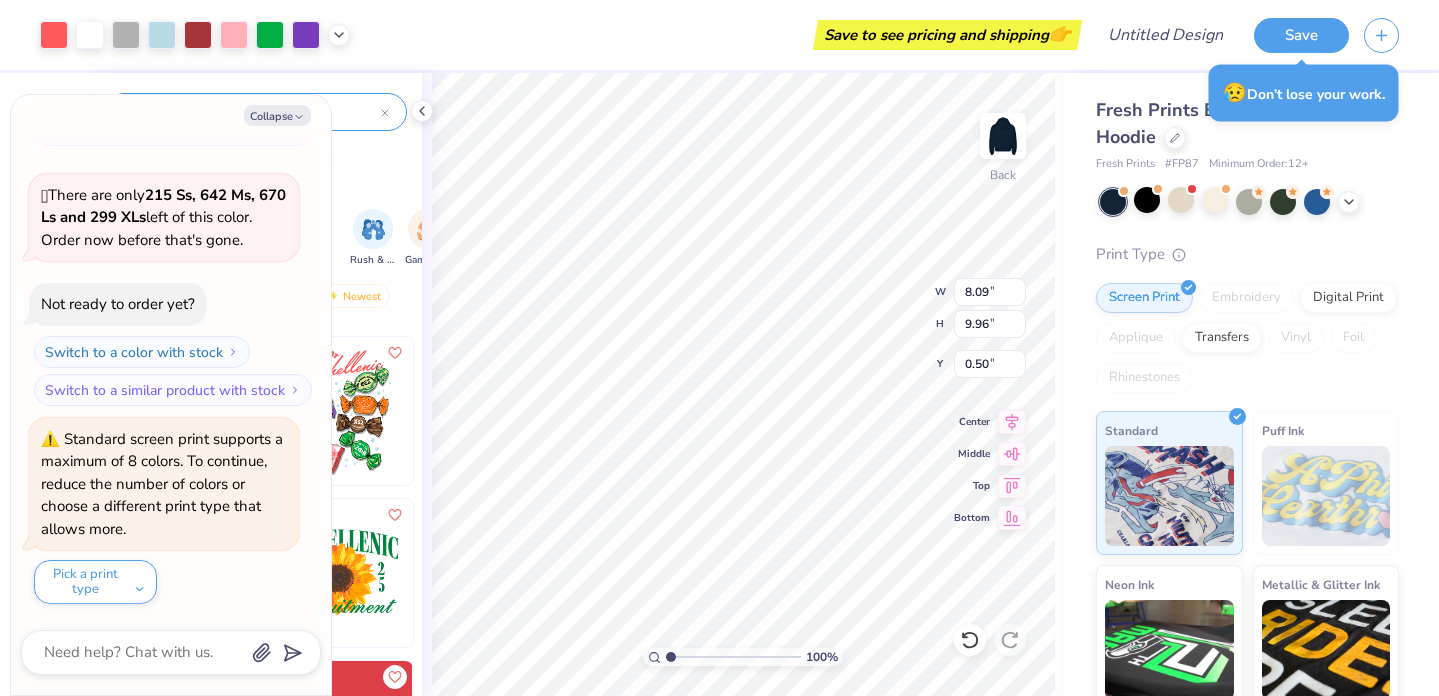 type on "3.00" 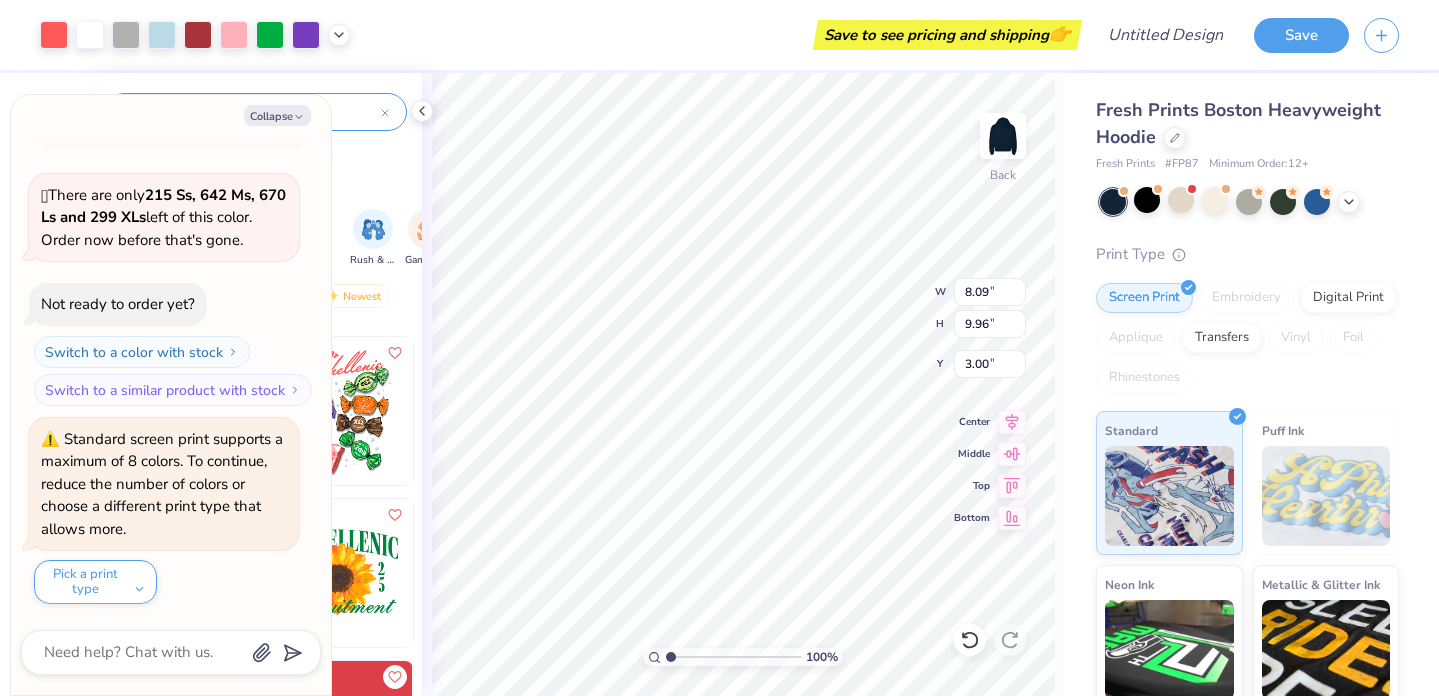type on "x" 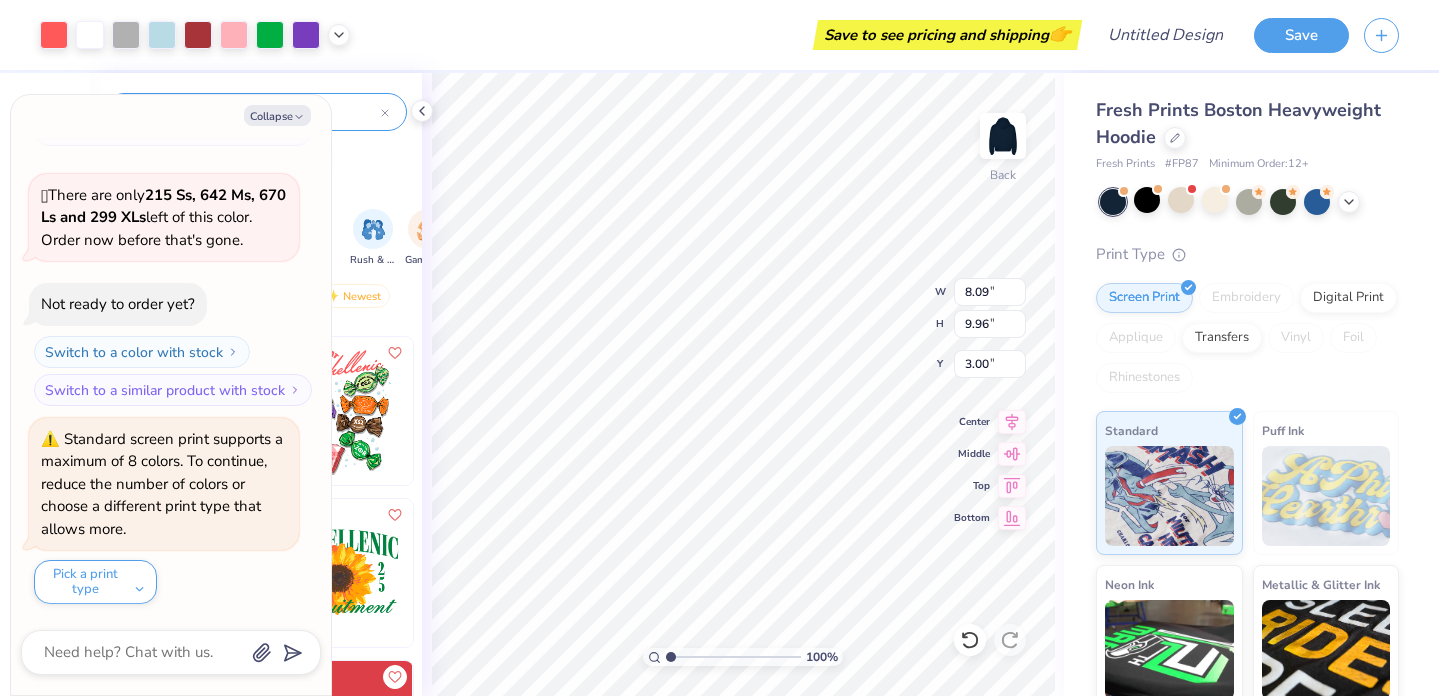 type on "8.06" 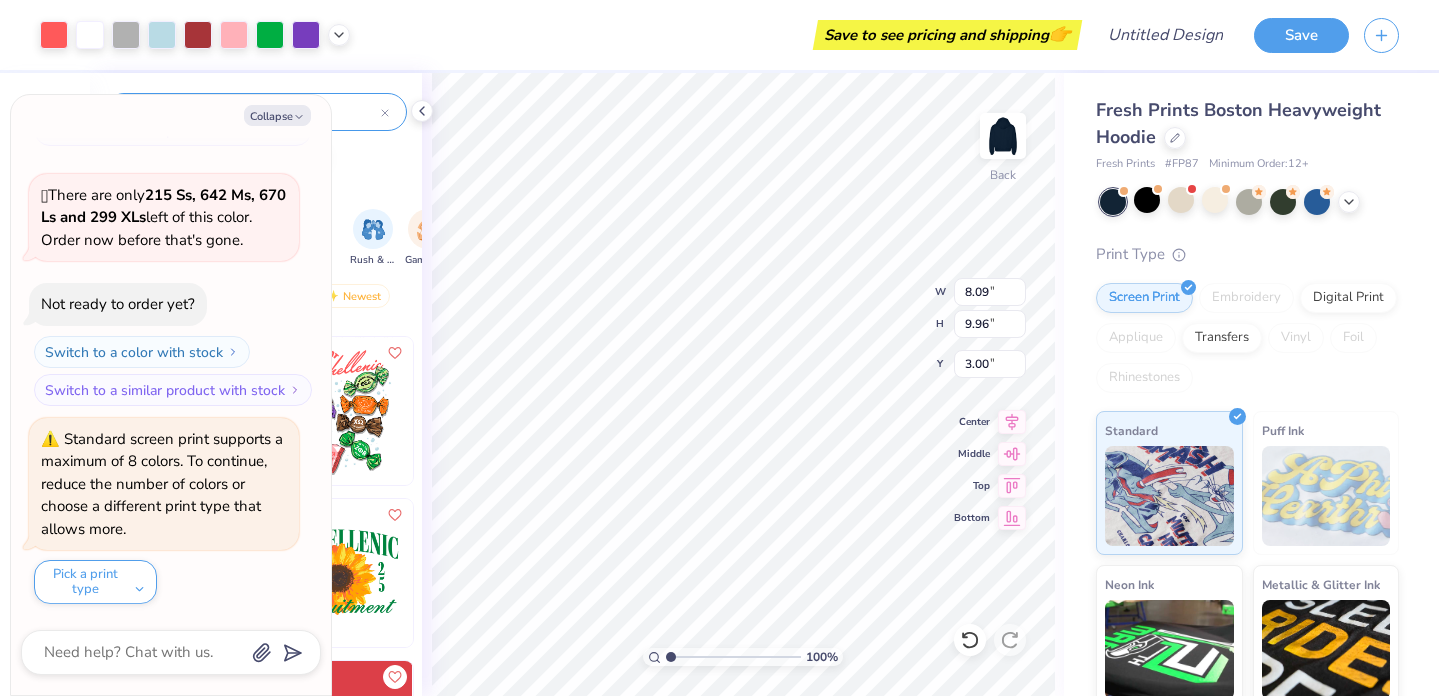 type on "9.93" 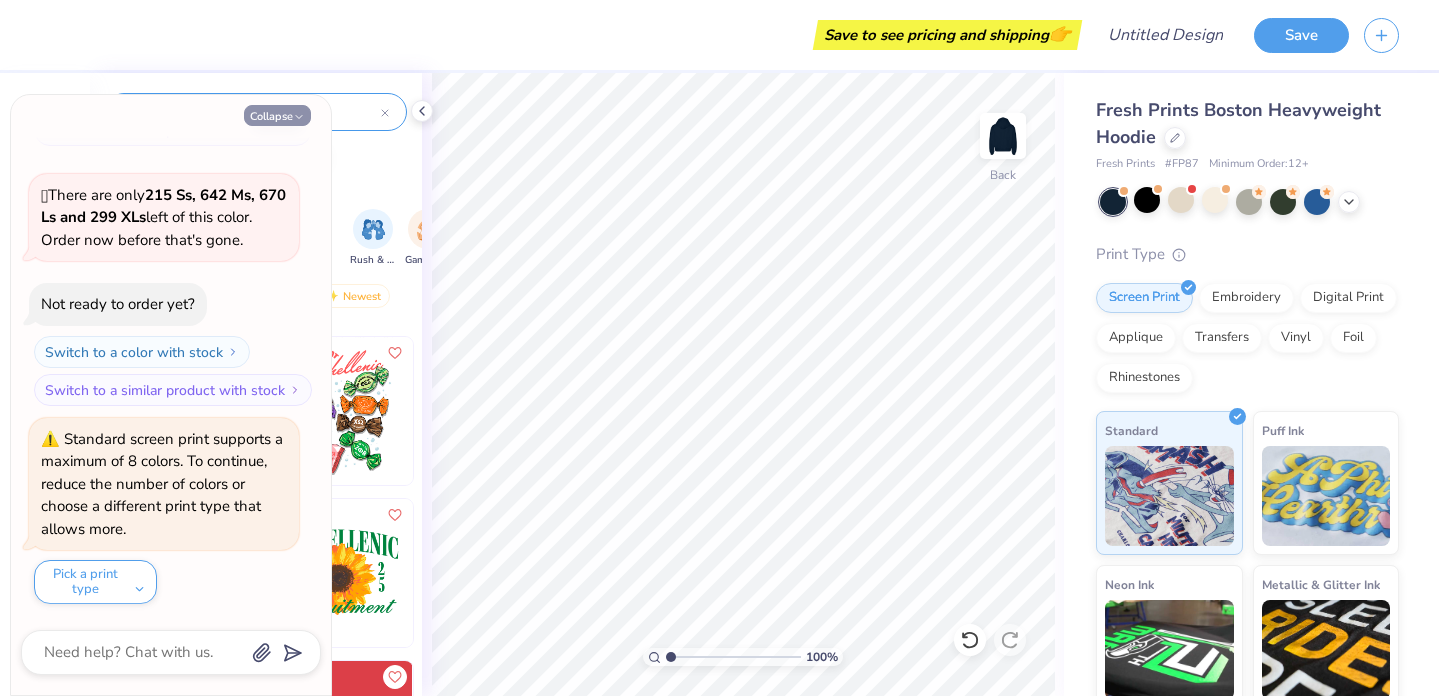 click on "Collapse" at bounding box center (277, 115) 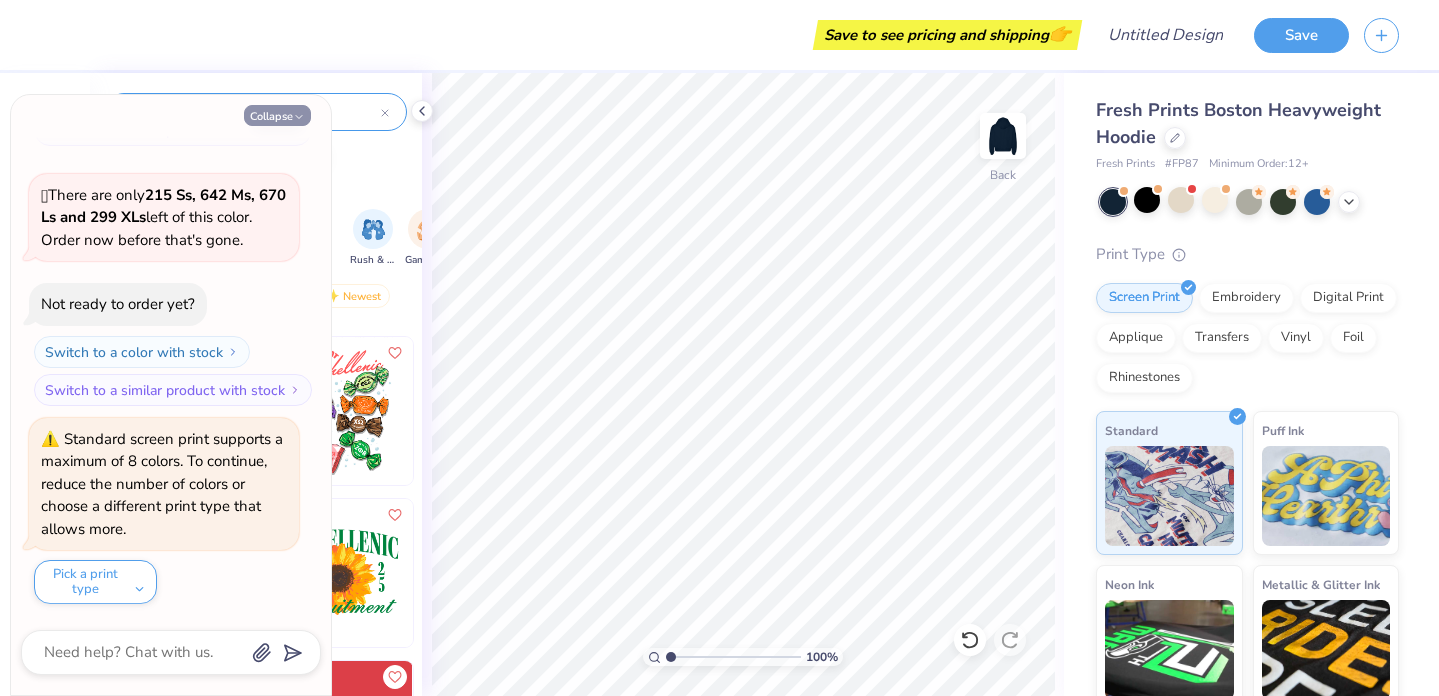 type on "x" 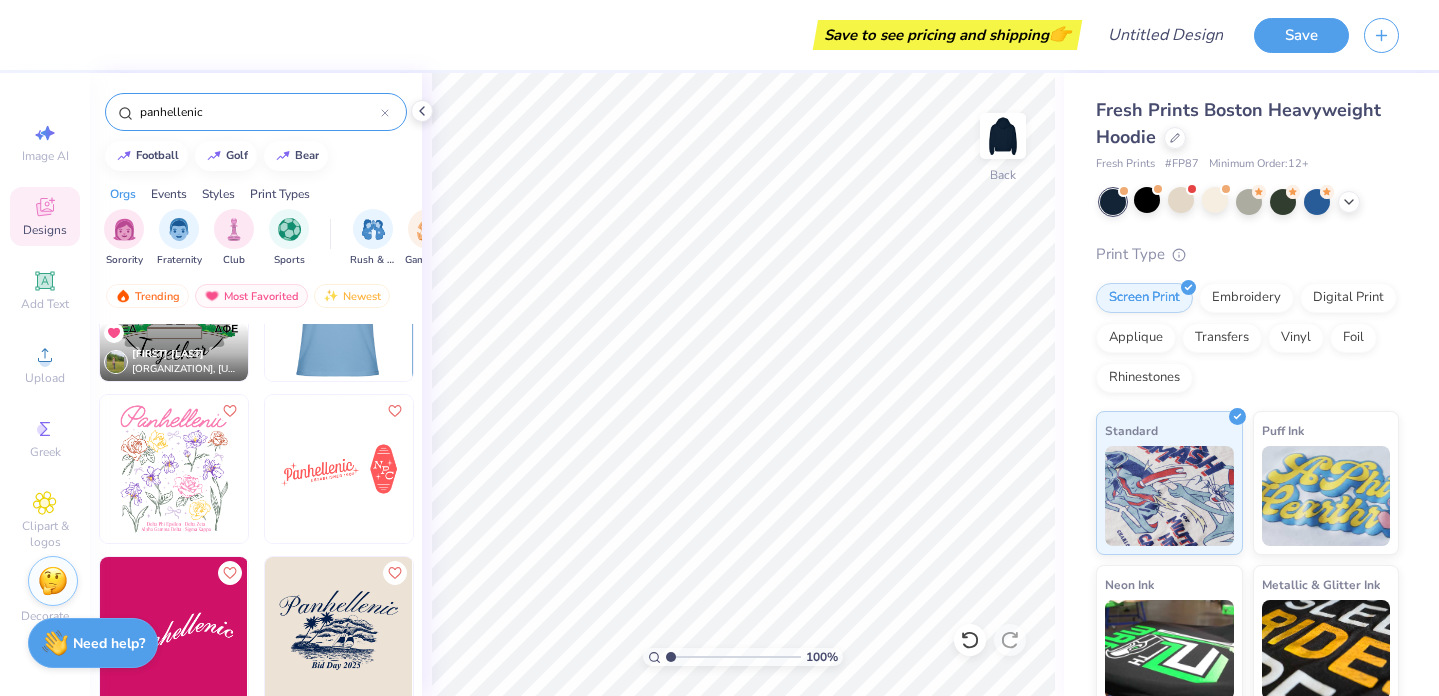scroll, scrollTop: 3822, scrollLeft: 0, axis: vertical 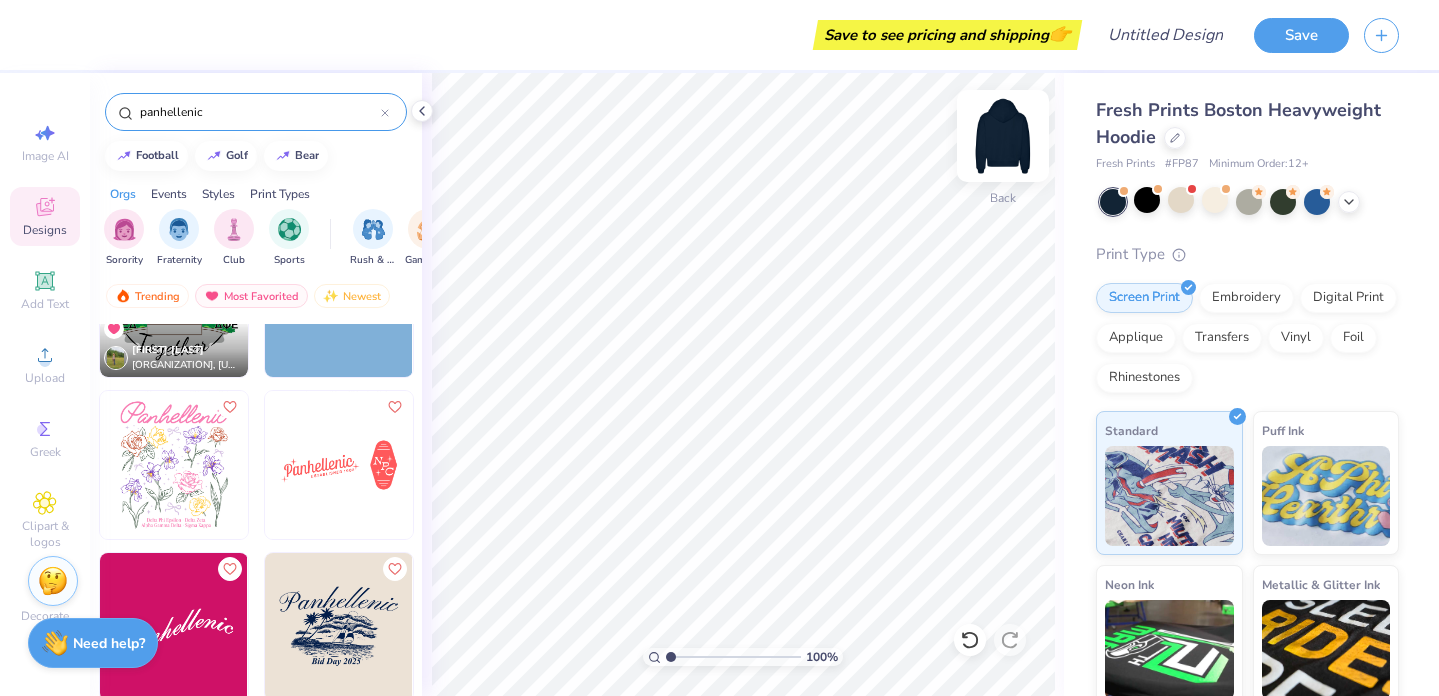 click at bounding box center (1003, 136) 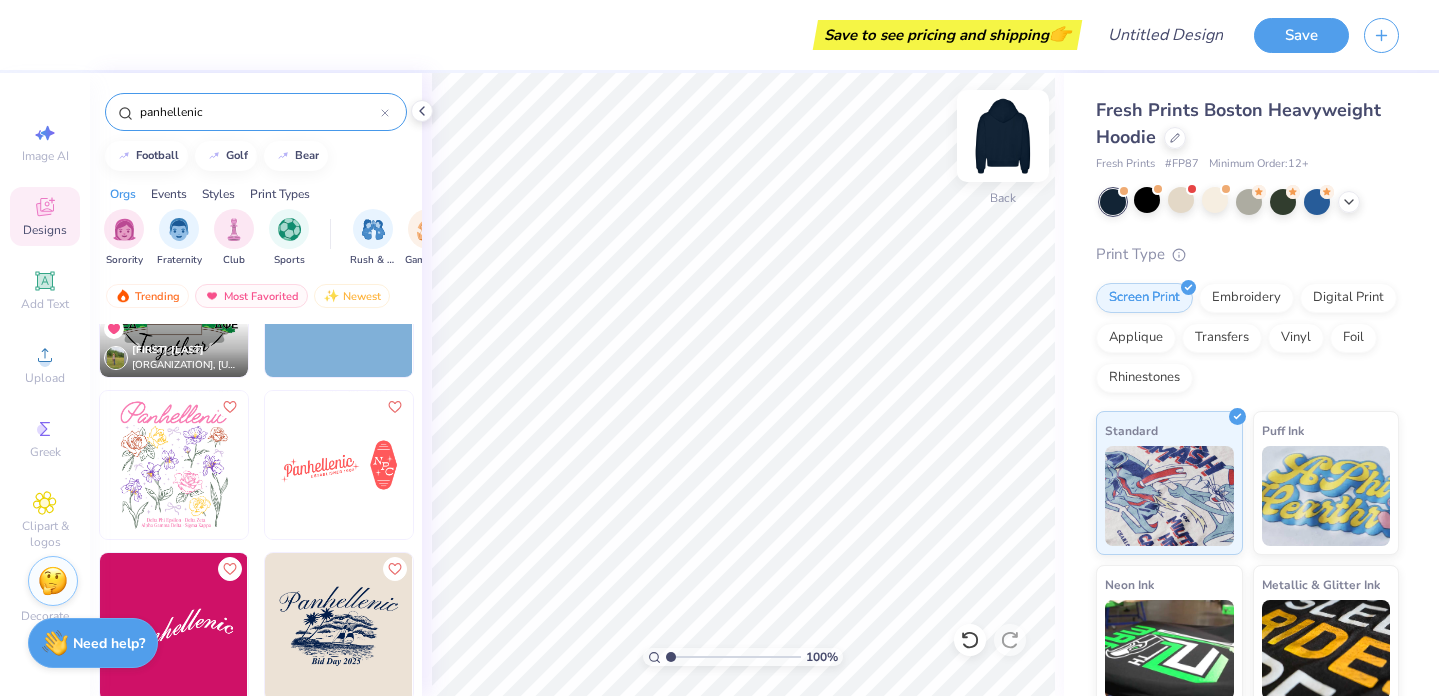 click on "Clipart & logos" at bounding box center (45, 520) 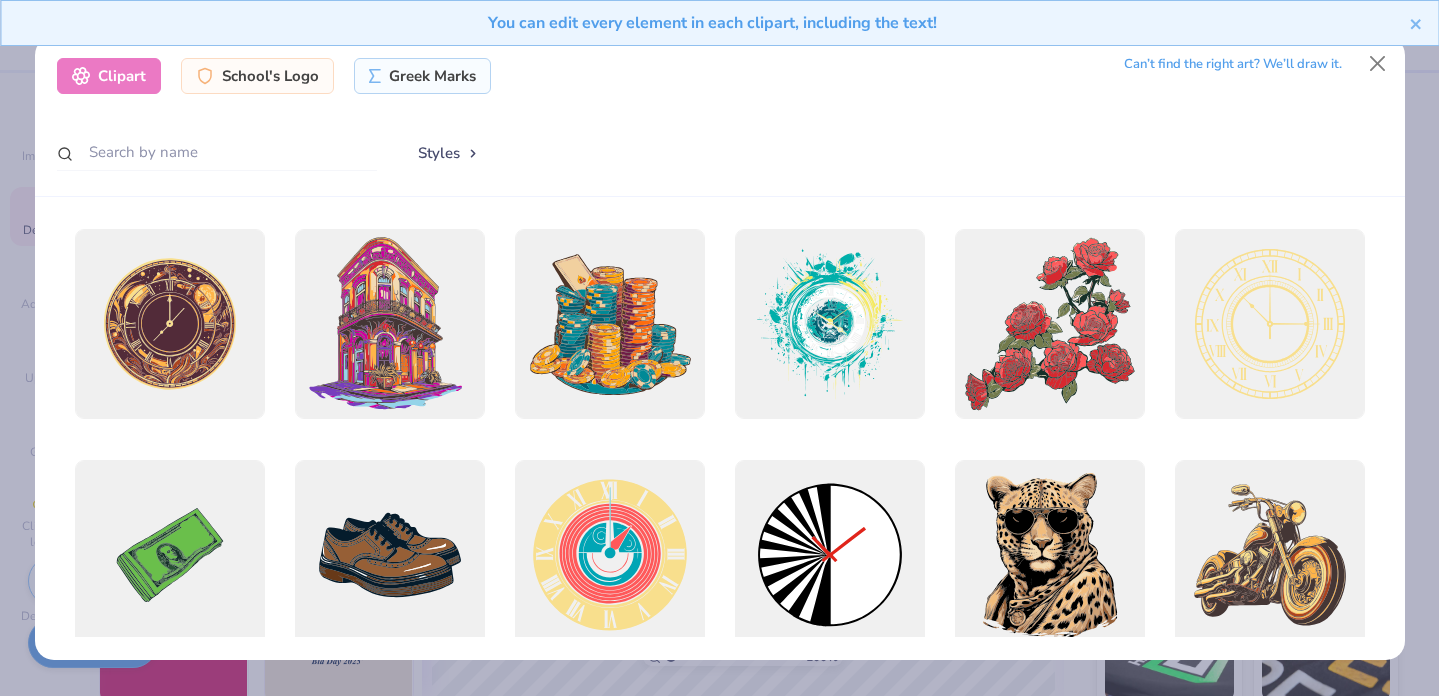 click on "You can edit every element in each clipart, including the text!" at bounding box center (719, 30) 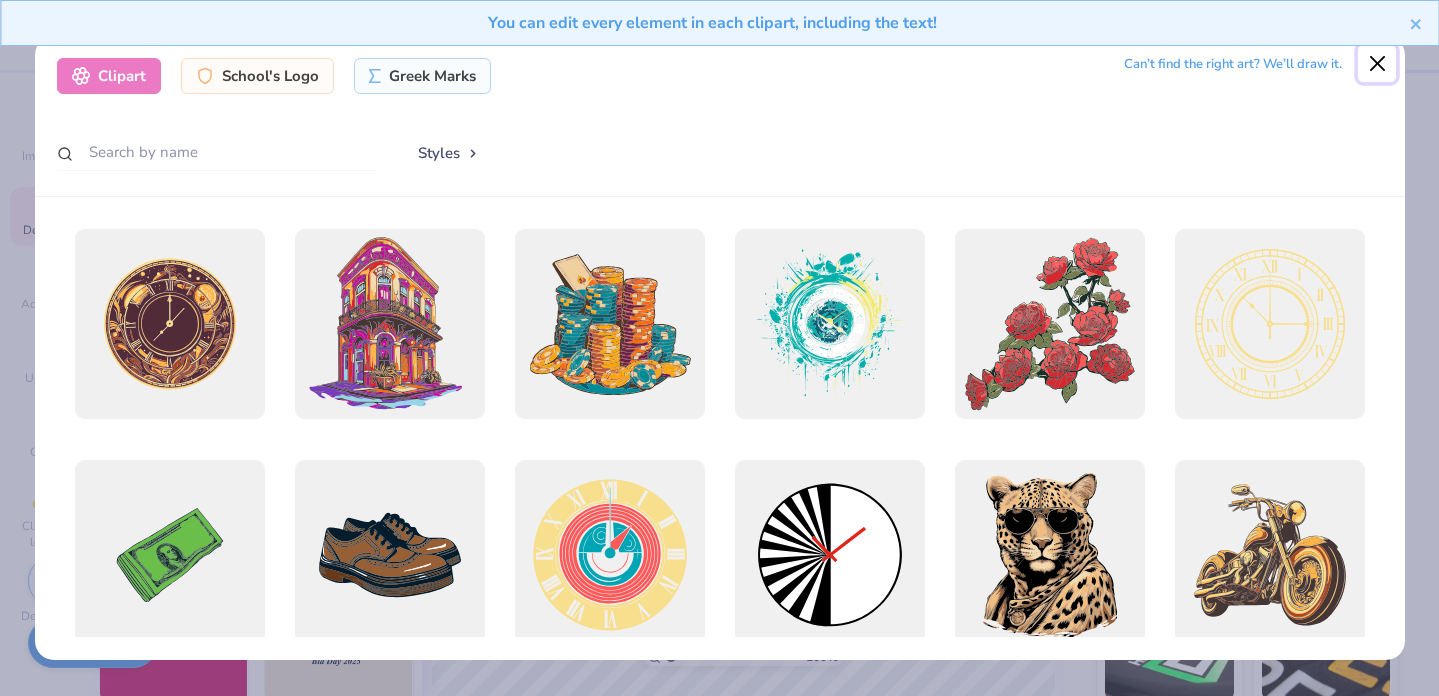 click at bounding box center [1377, 64] 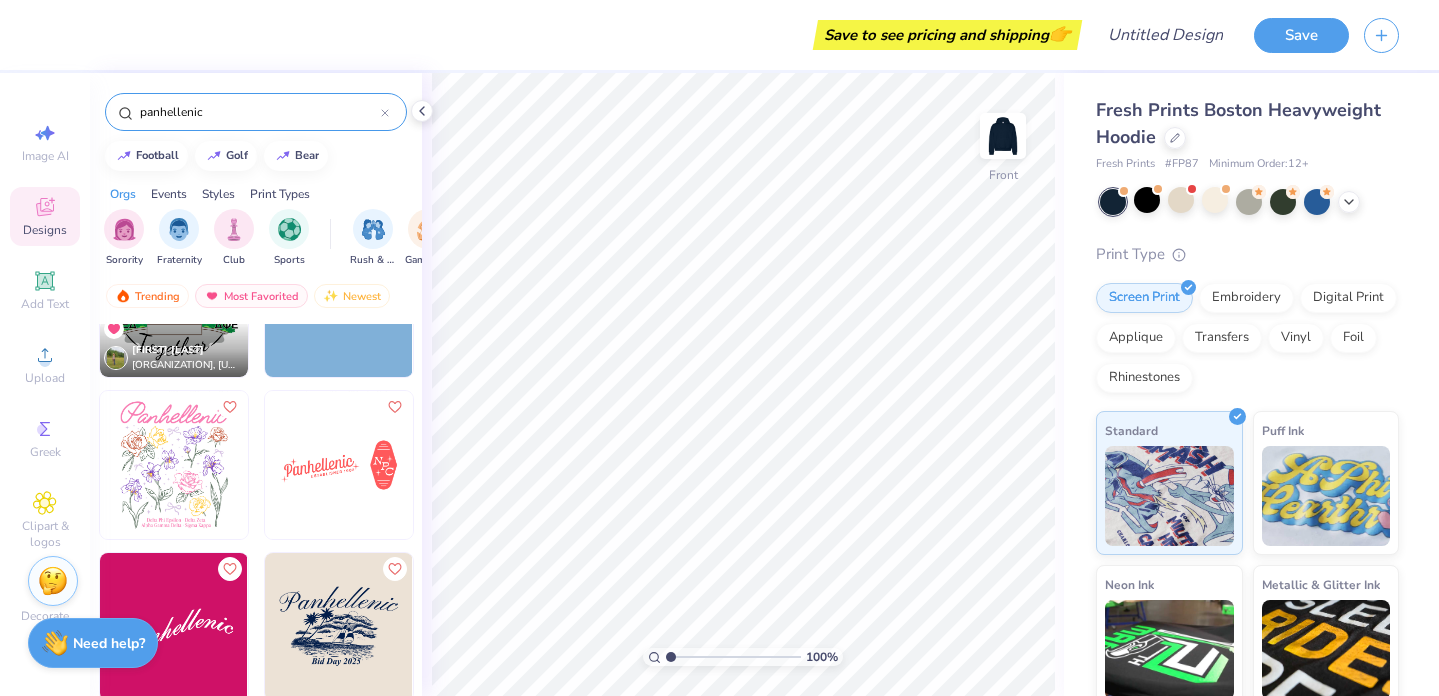 click at bounding box center [174, 465] 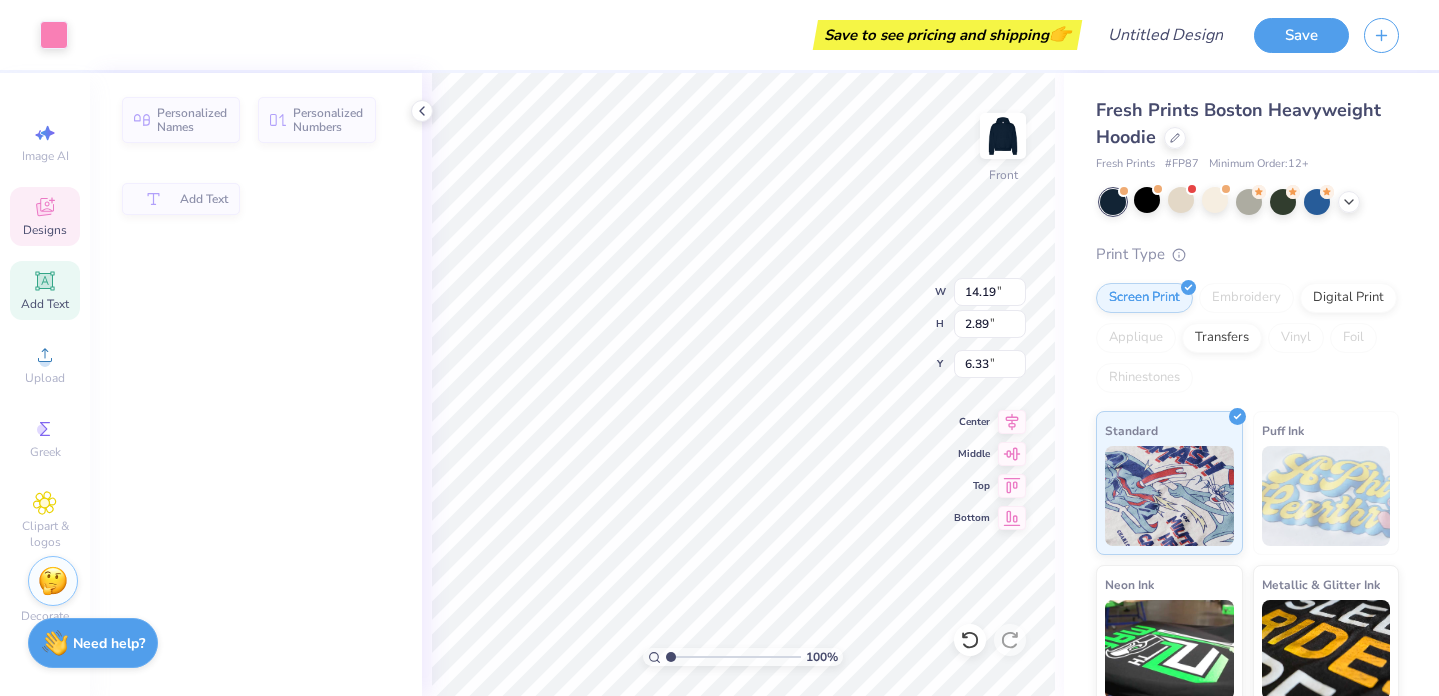 type on "2.89" 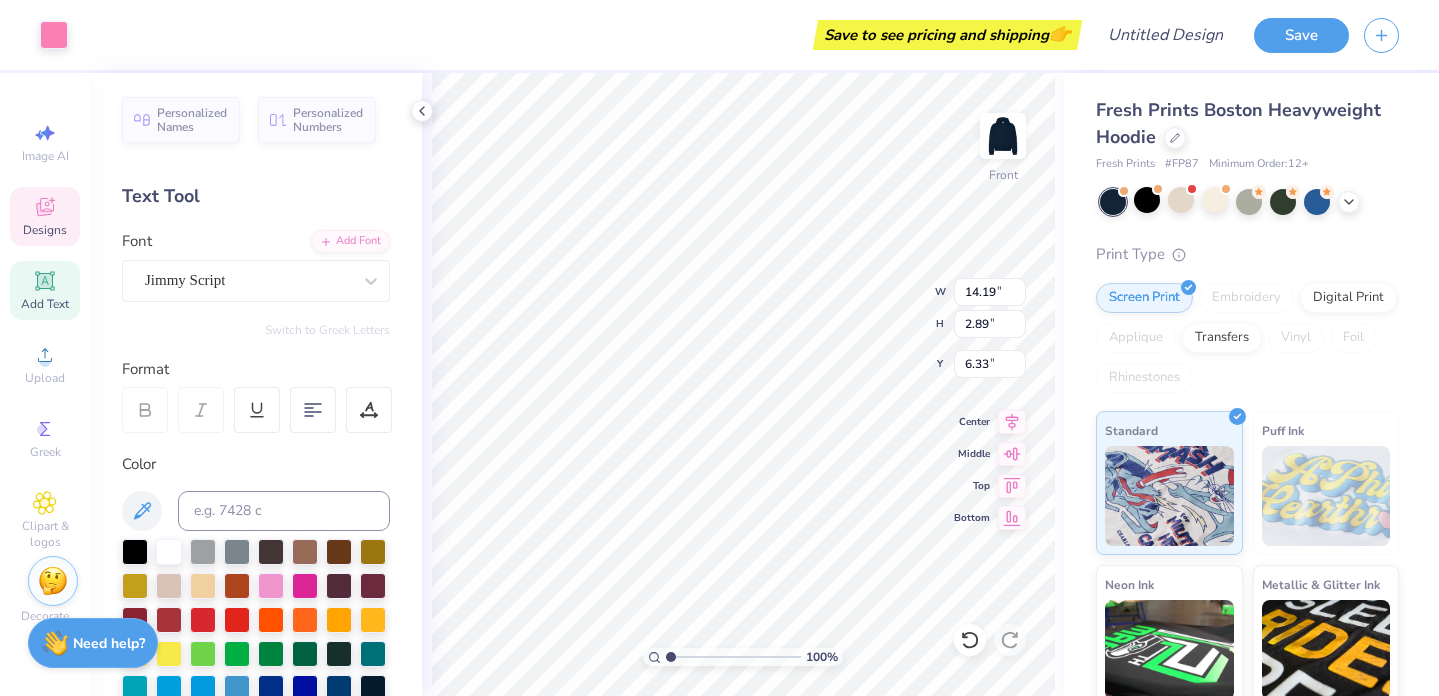 scroll, scrollTop: 0, scrollLeft: 3, axis: horizontal 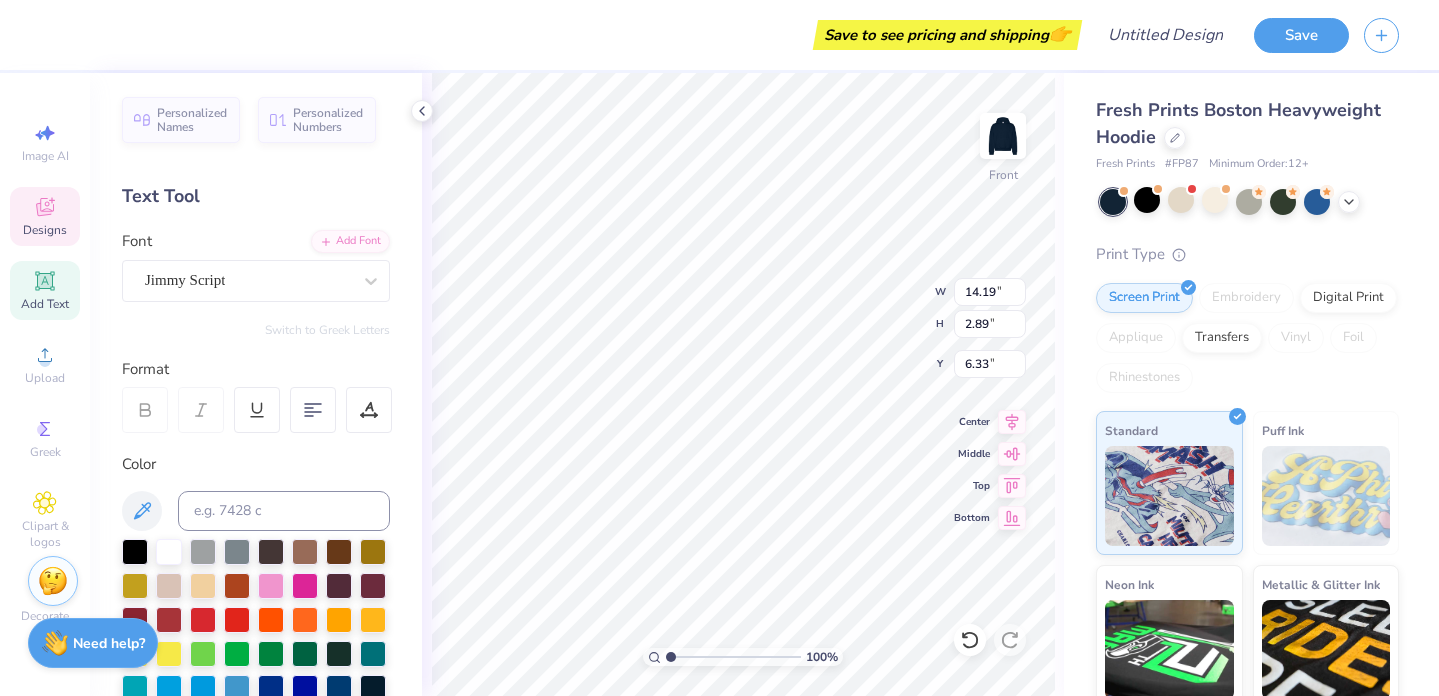 type on "intersorority council" 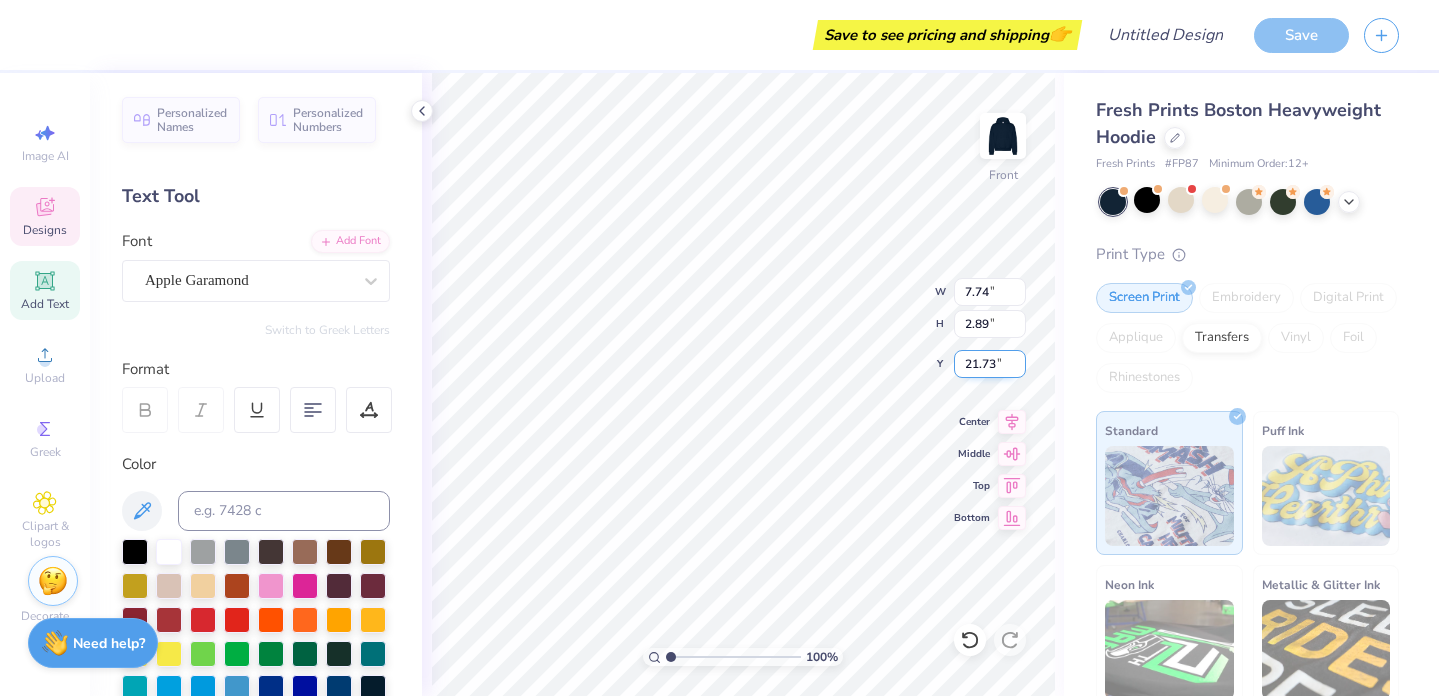 type on "7.74" 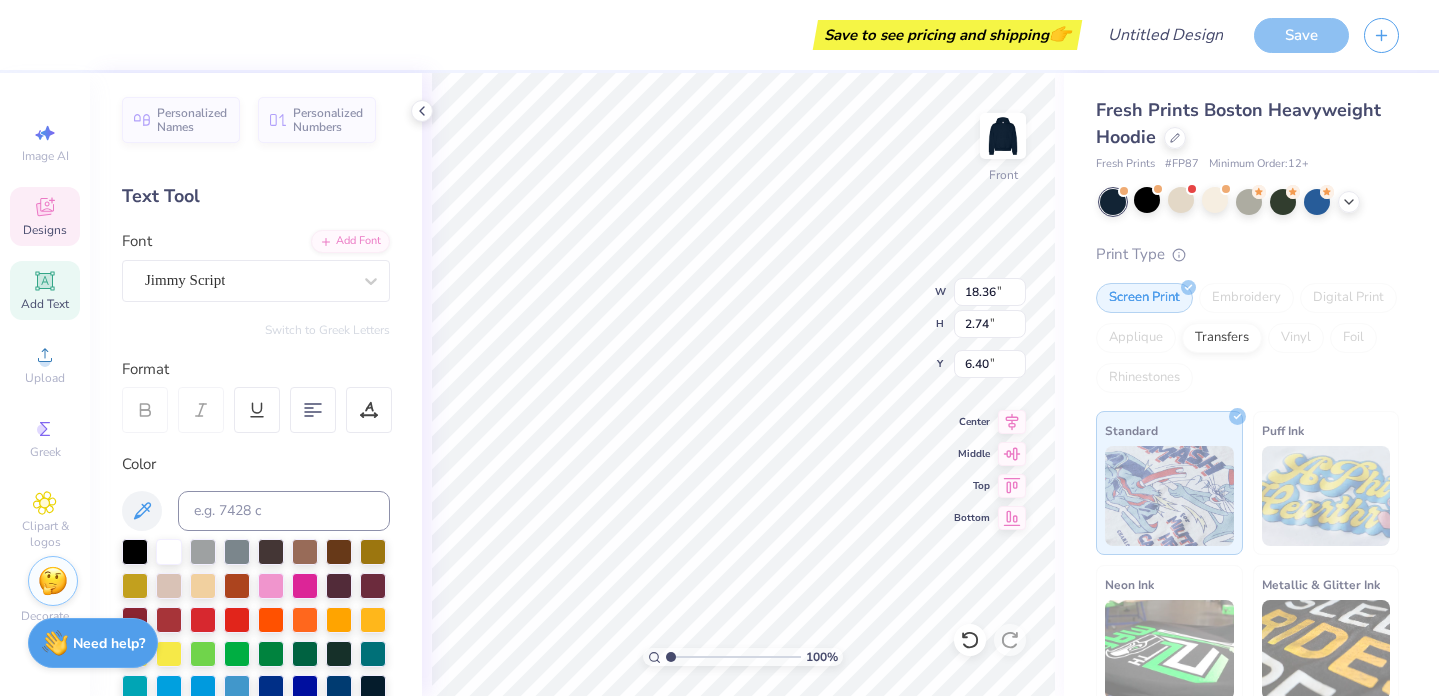 type on "[UNIVERSITY]" 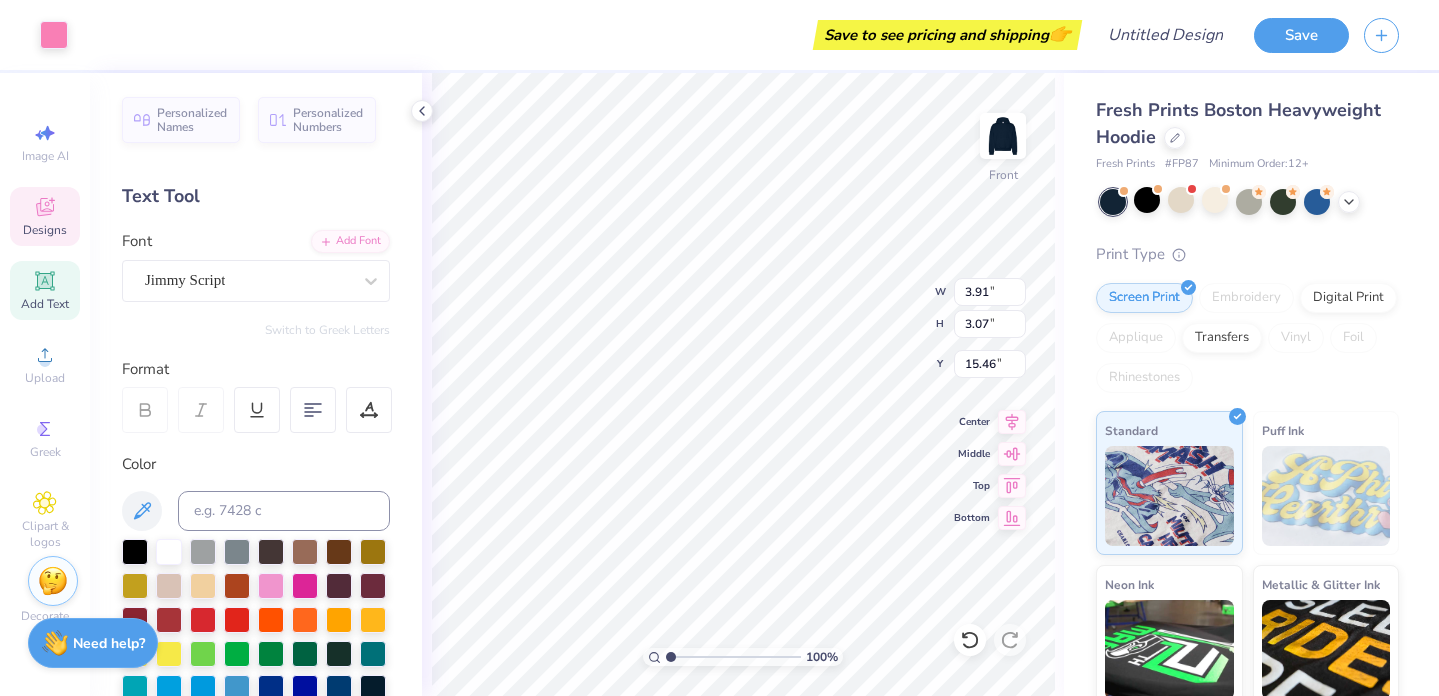 type on "14.75" 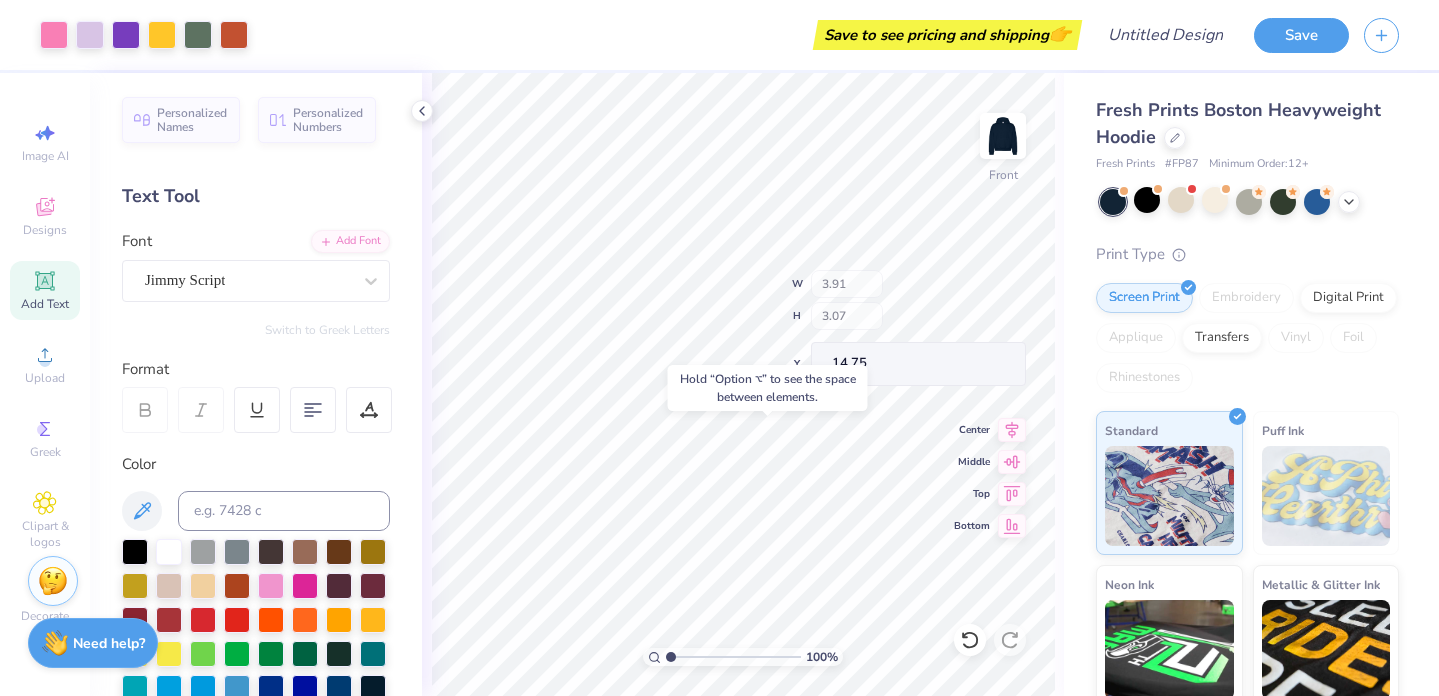 click on "100  % Front W 3.91 H 3.07 Y 14.75 Center Middle Top Bottom" at bounding box center [743, 384] 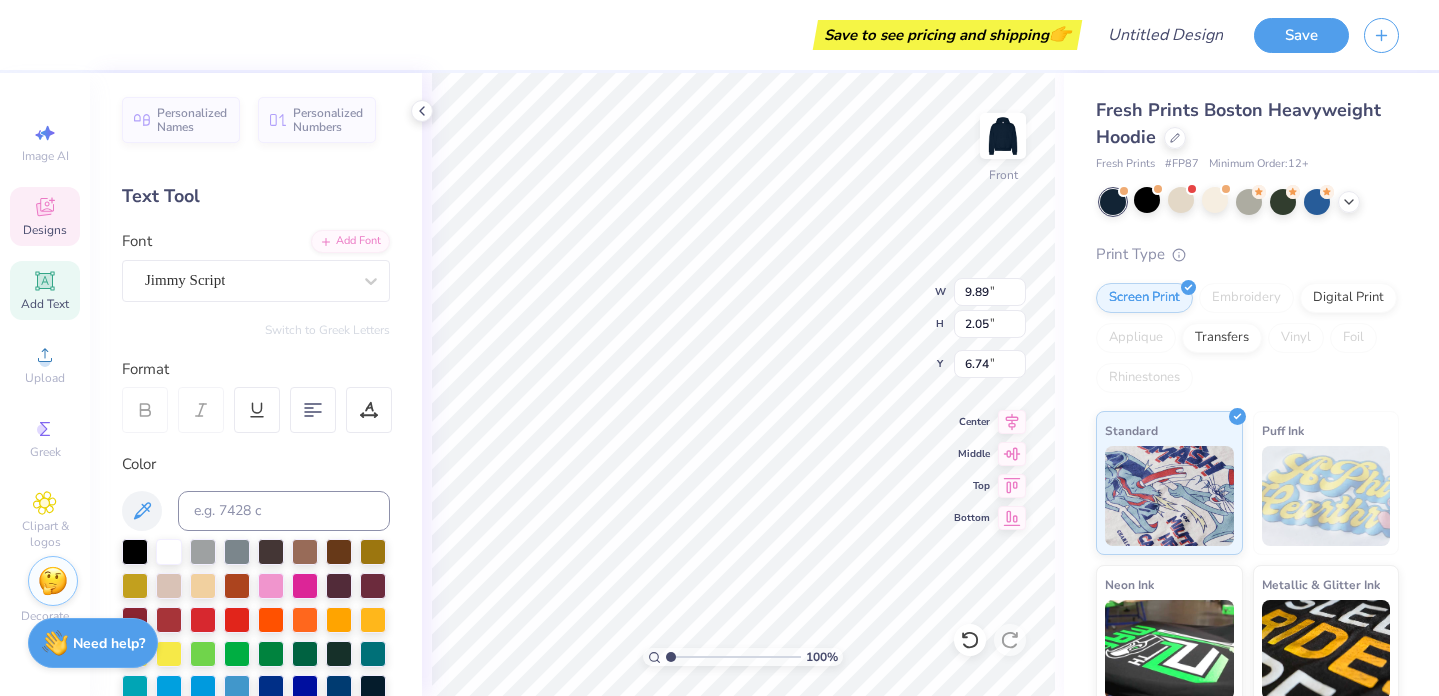 type on "6.83" 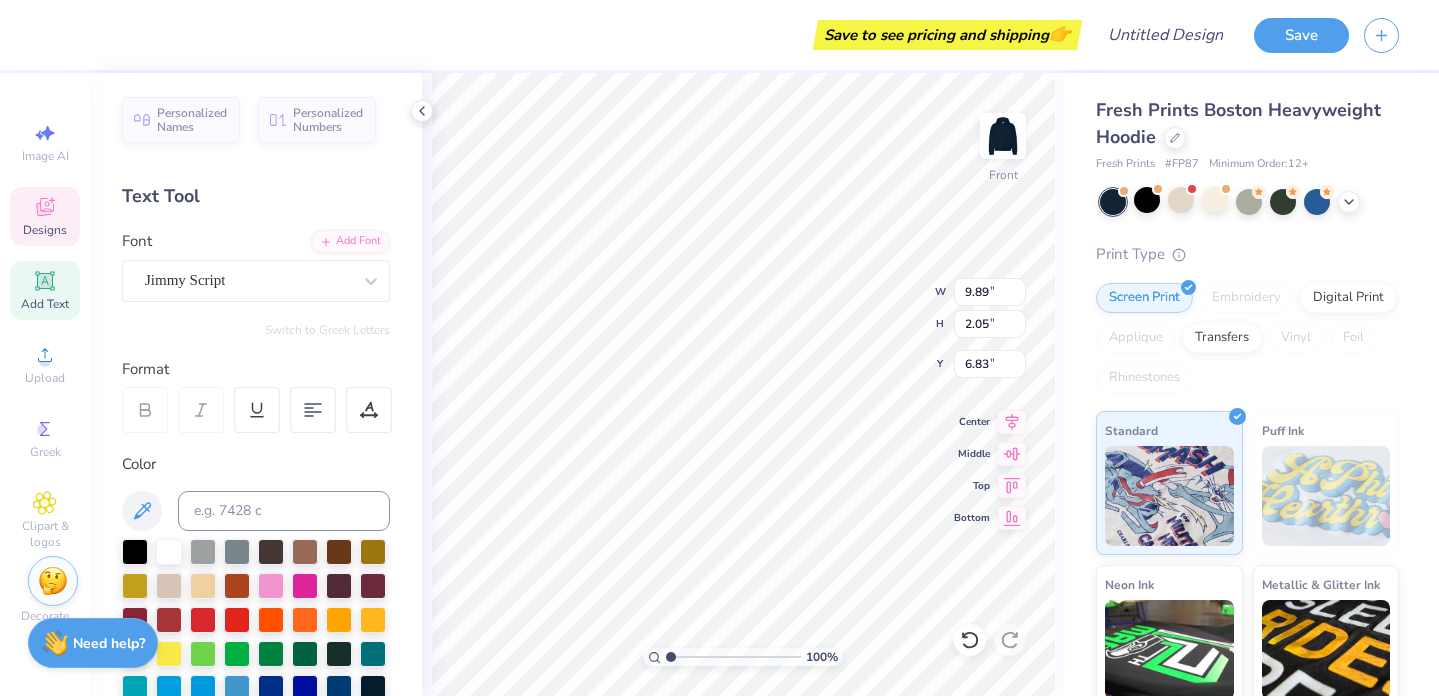 type on "6.37" 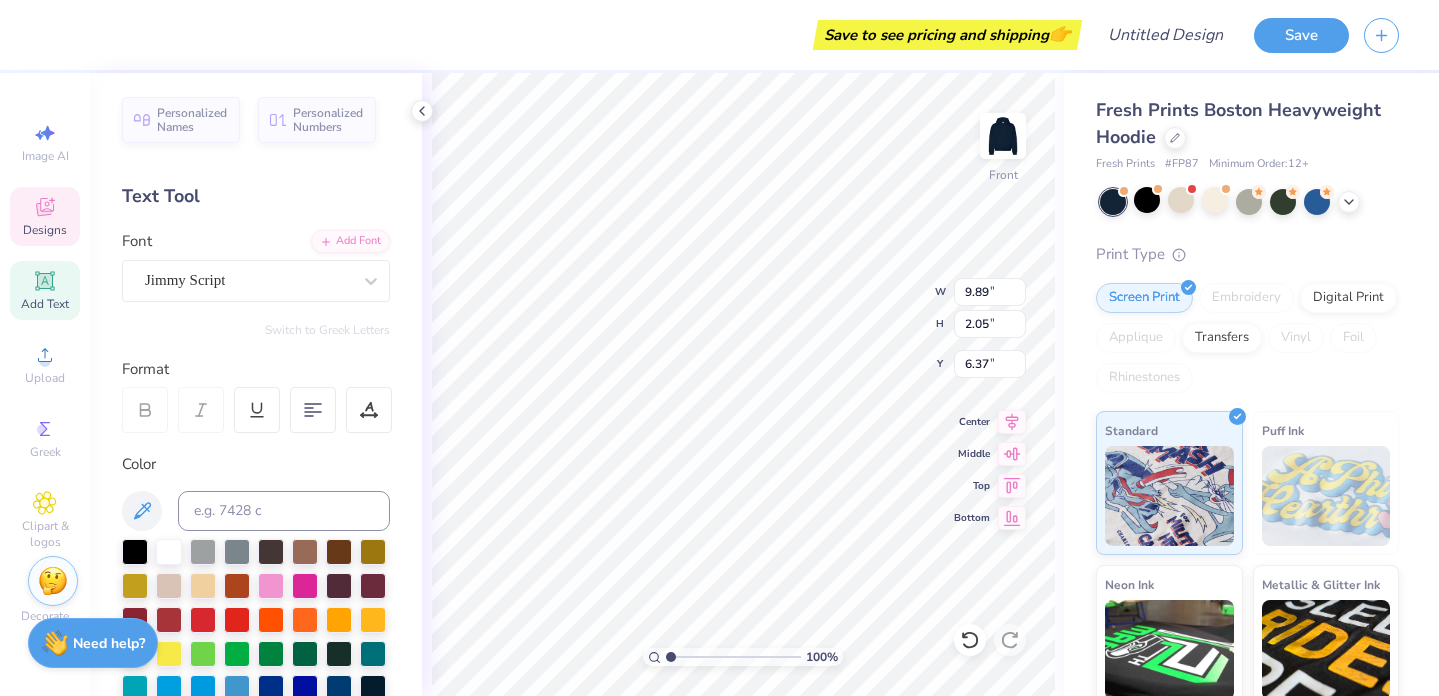 scroll, scrollTop: 1, scrollLeft: 3, axis: both 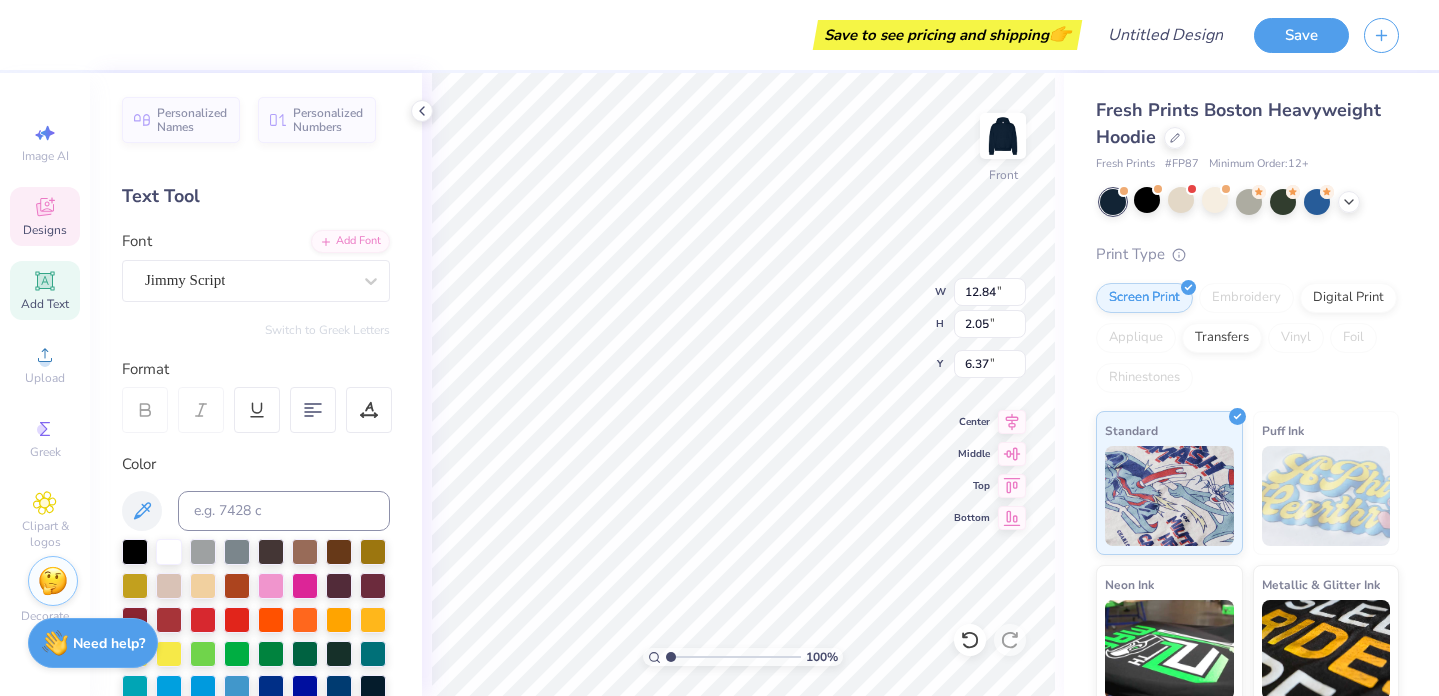 type on "6.69" 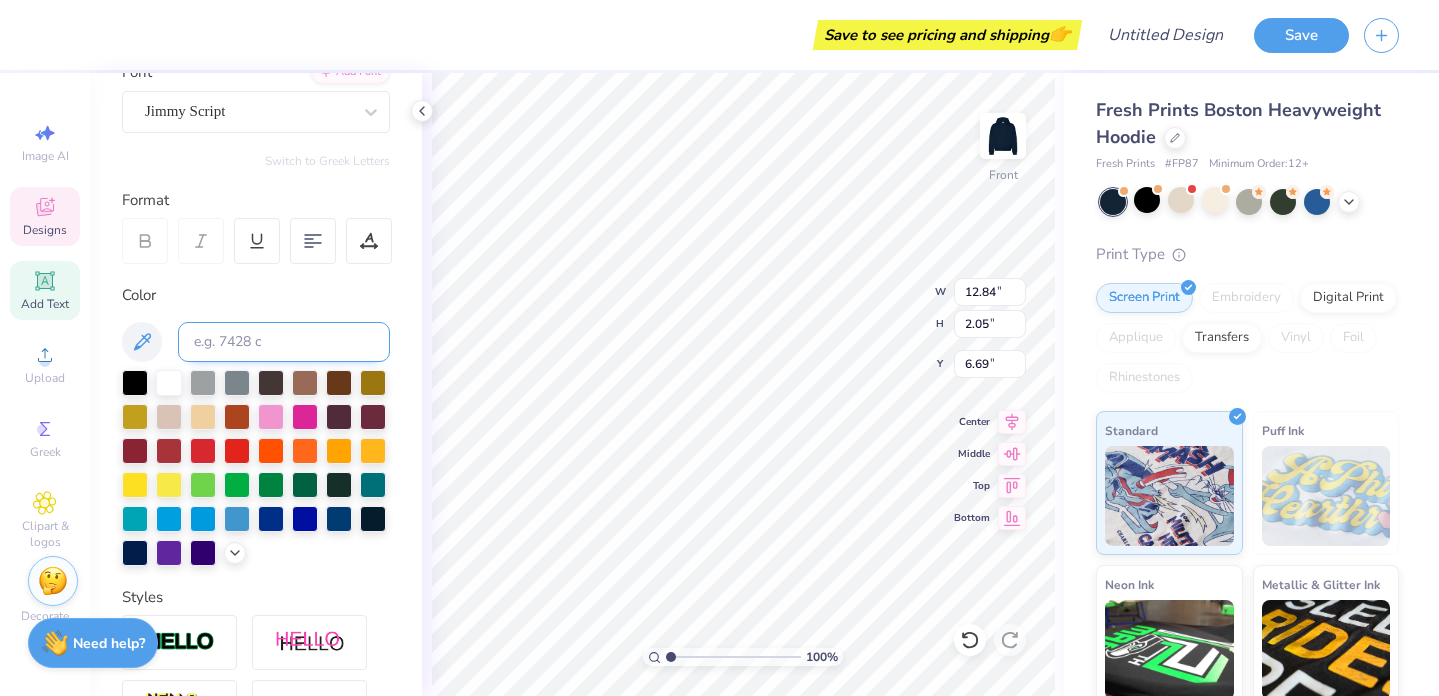 scroll, scrollTop: 196, scrollLeft: 0, axis: vertical 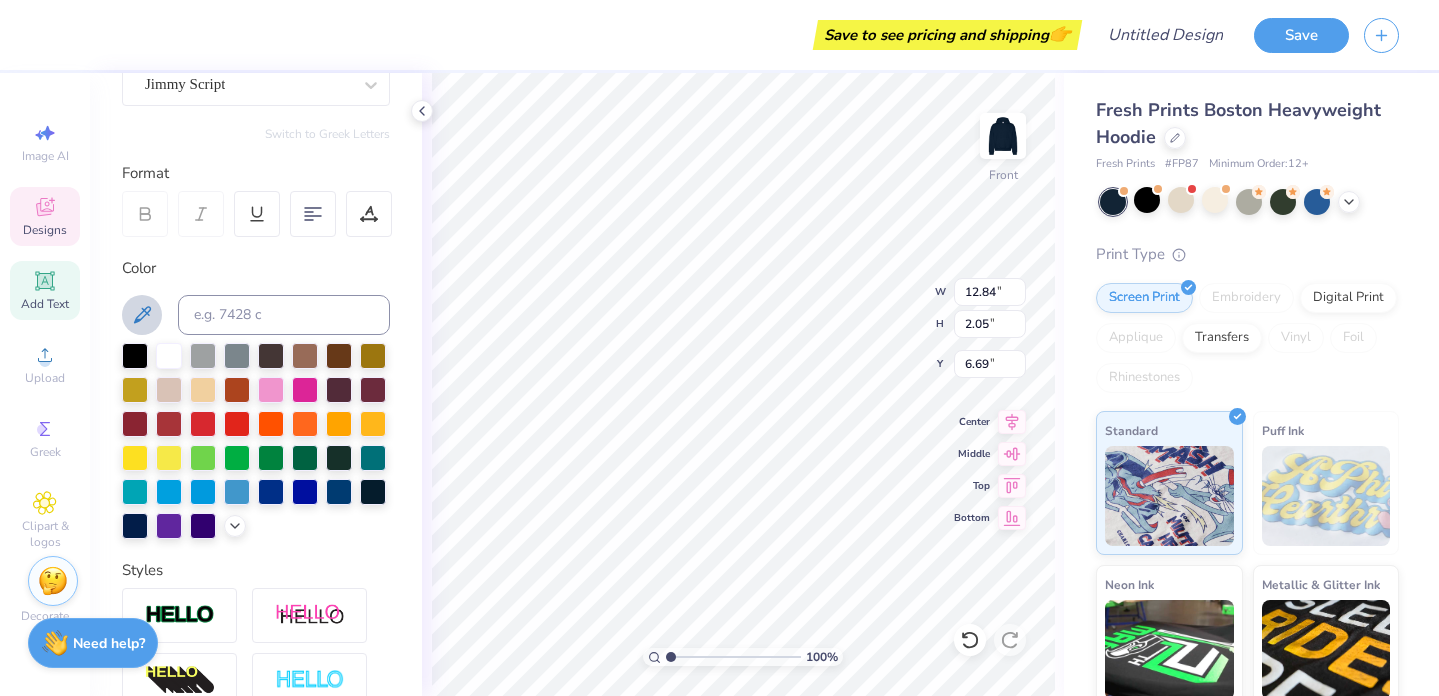 click at bounding box center (142, 315) 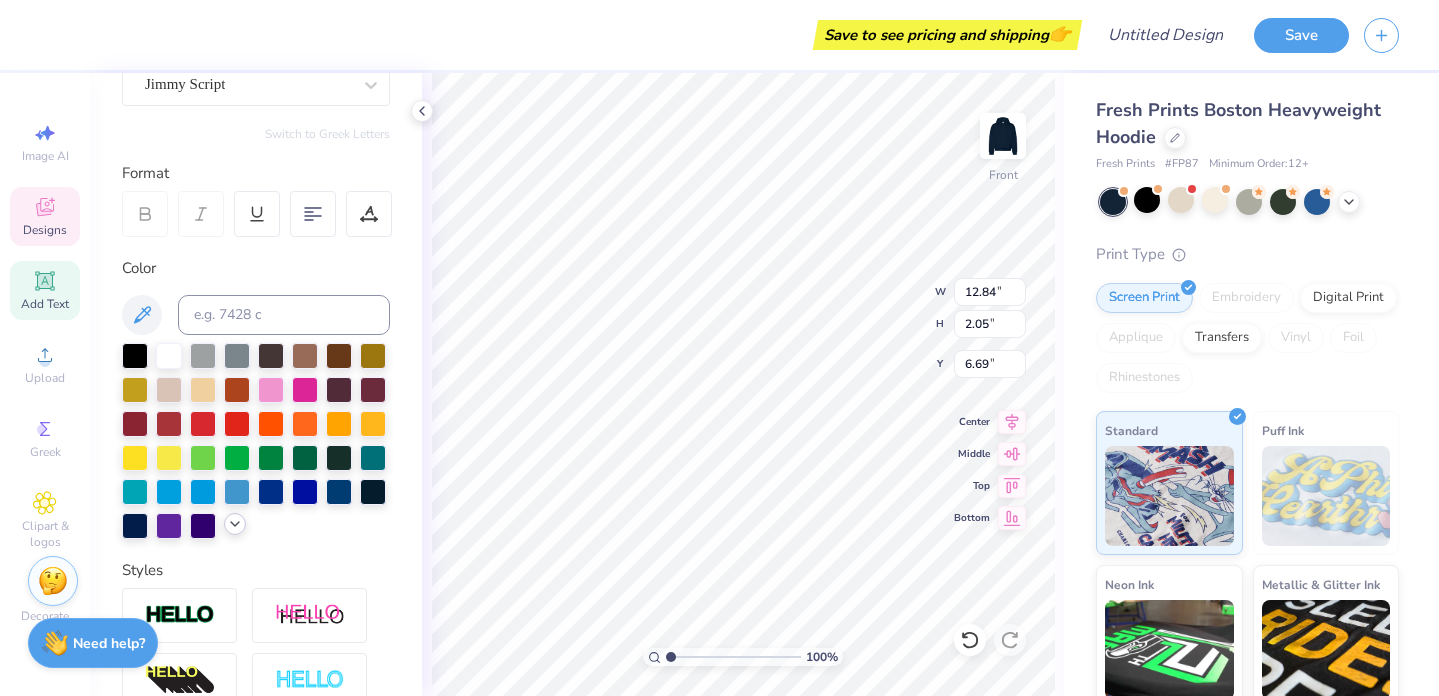 click 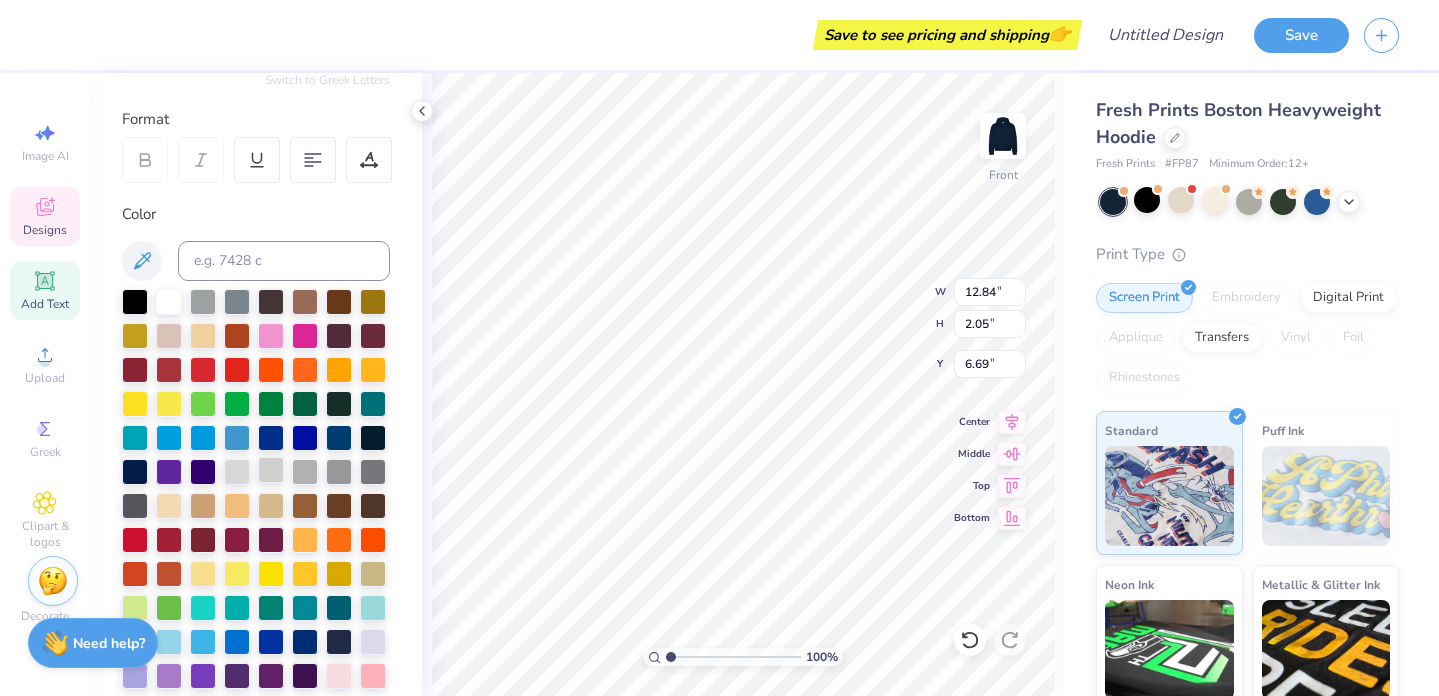 scroll, scrollTop: 253, scrollLeft: 0, axis: vertical 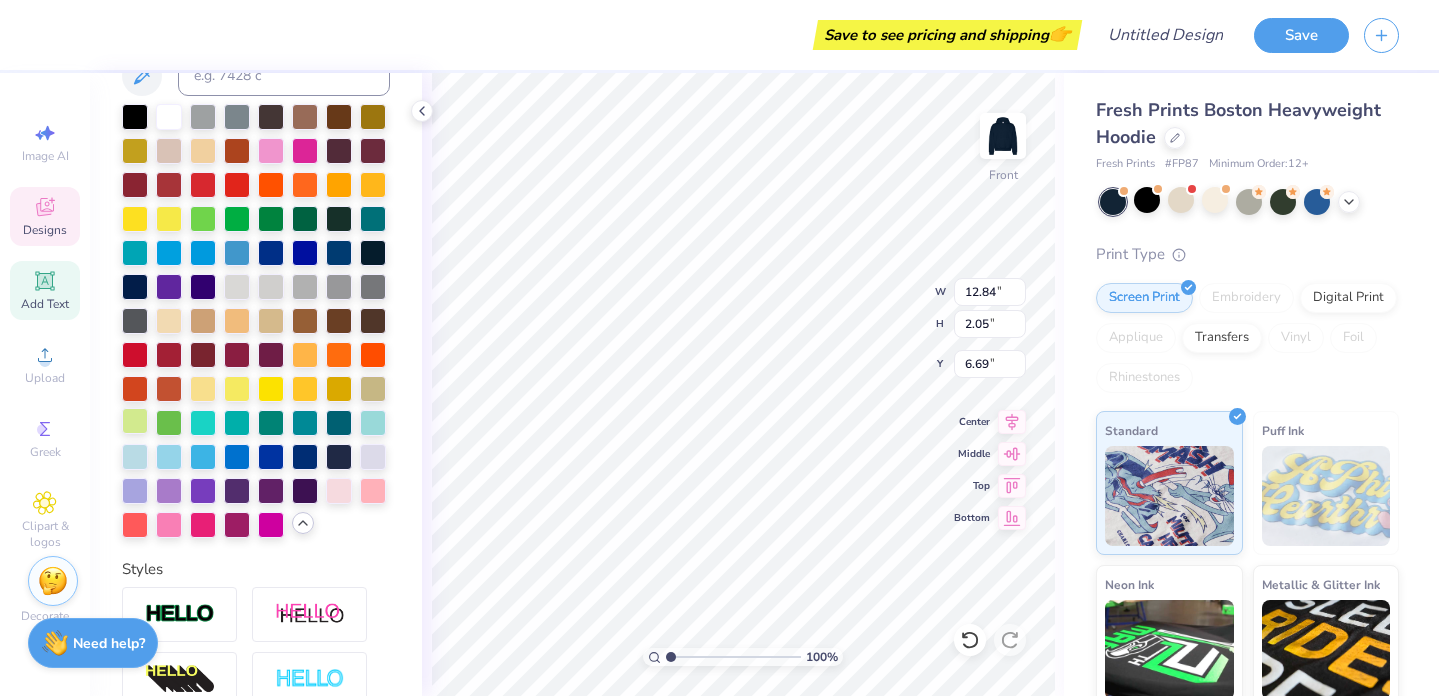 click at bounding box center [135, 421] 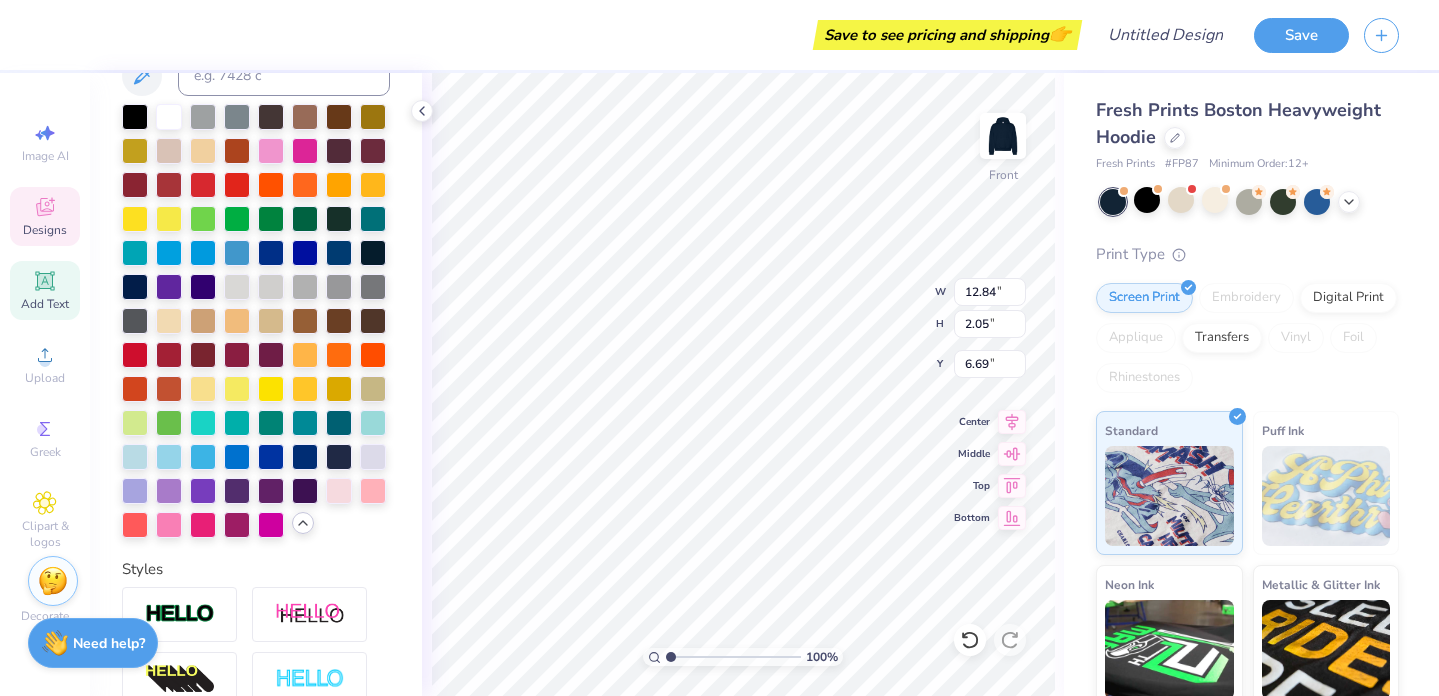 scroll, scrollTop: 0, scrollLeft: 1, axis: horizontal 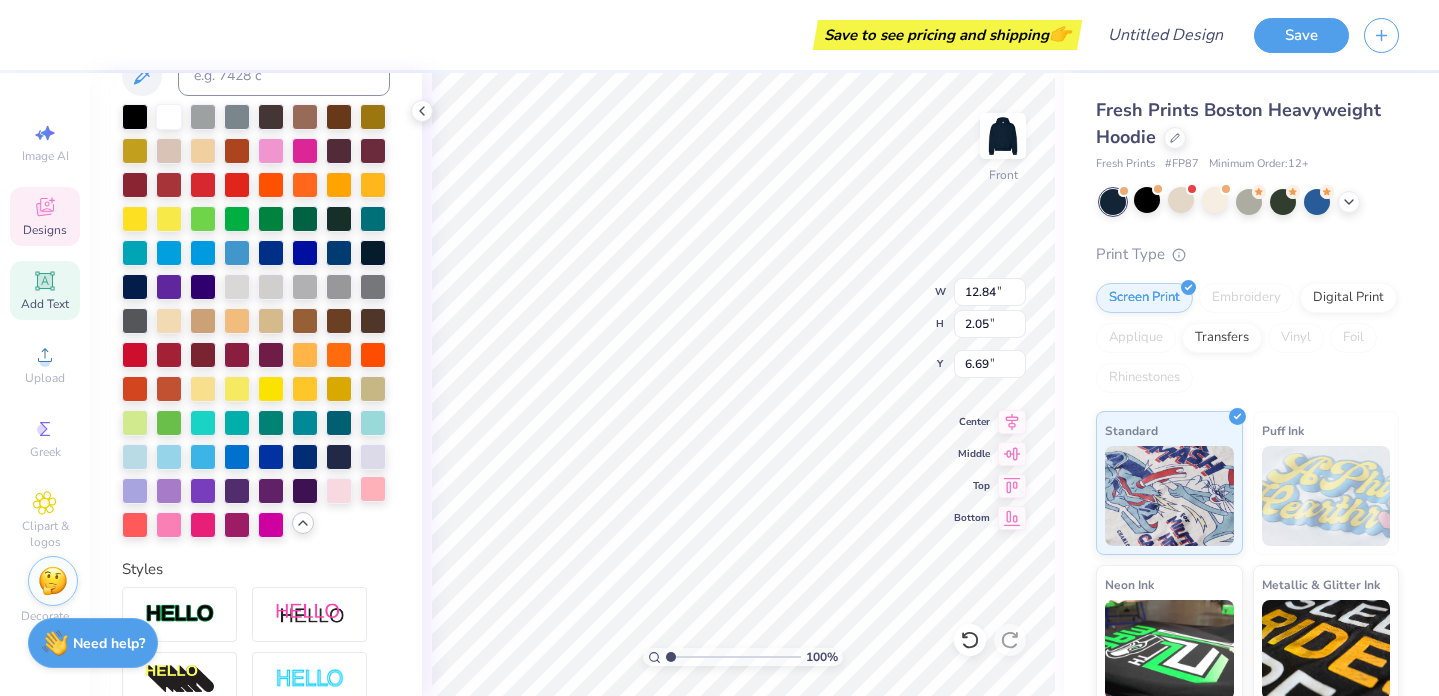 click at bounding box center (373, 489) 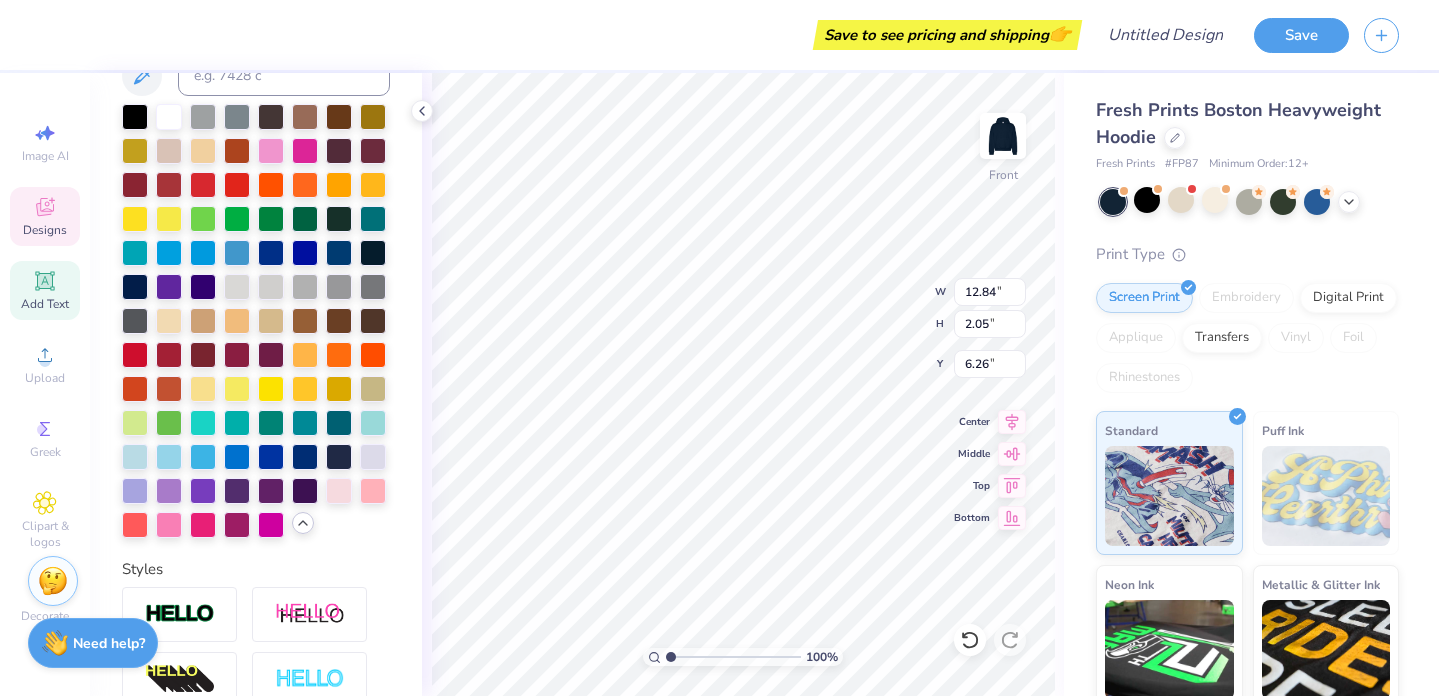 type on "6.26" 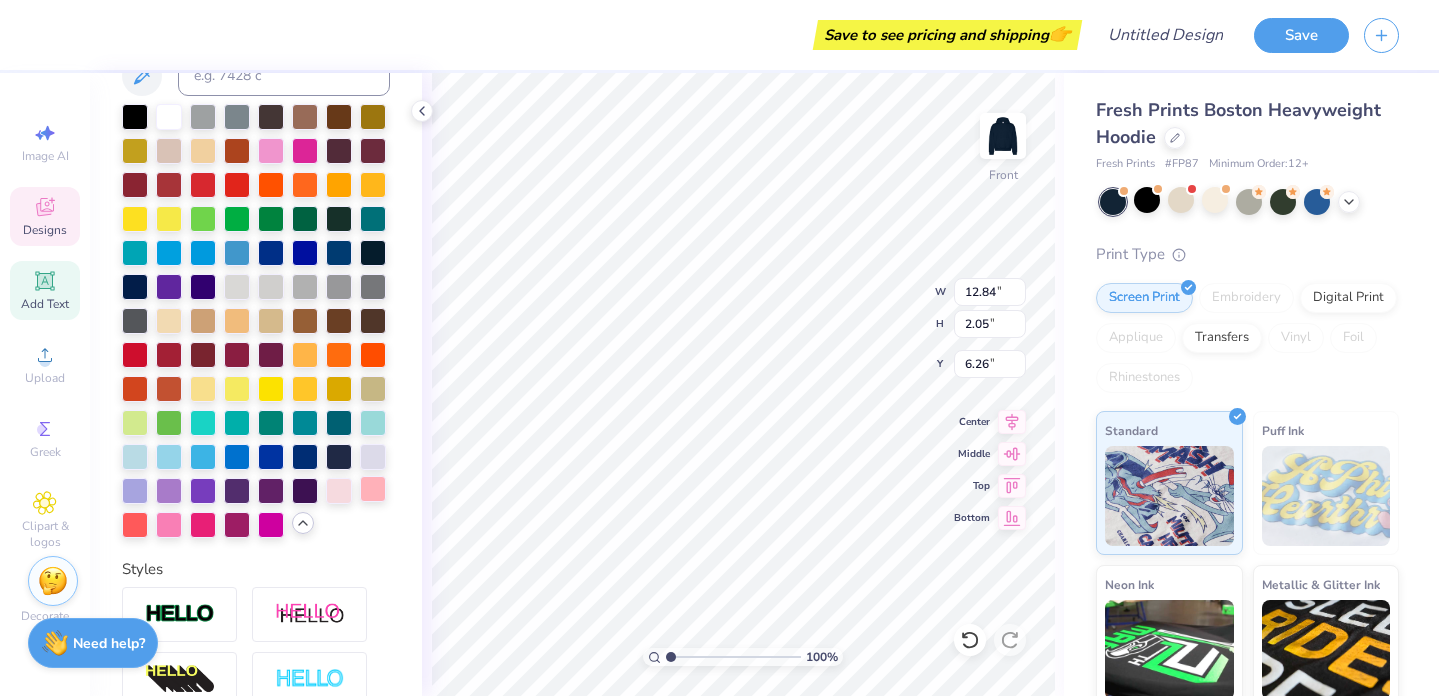 click at bounding box center [373, 489] 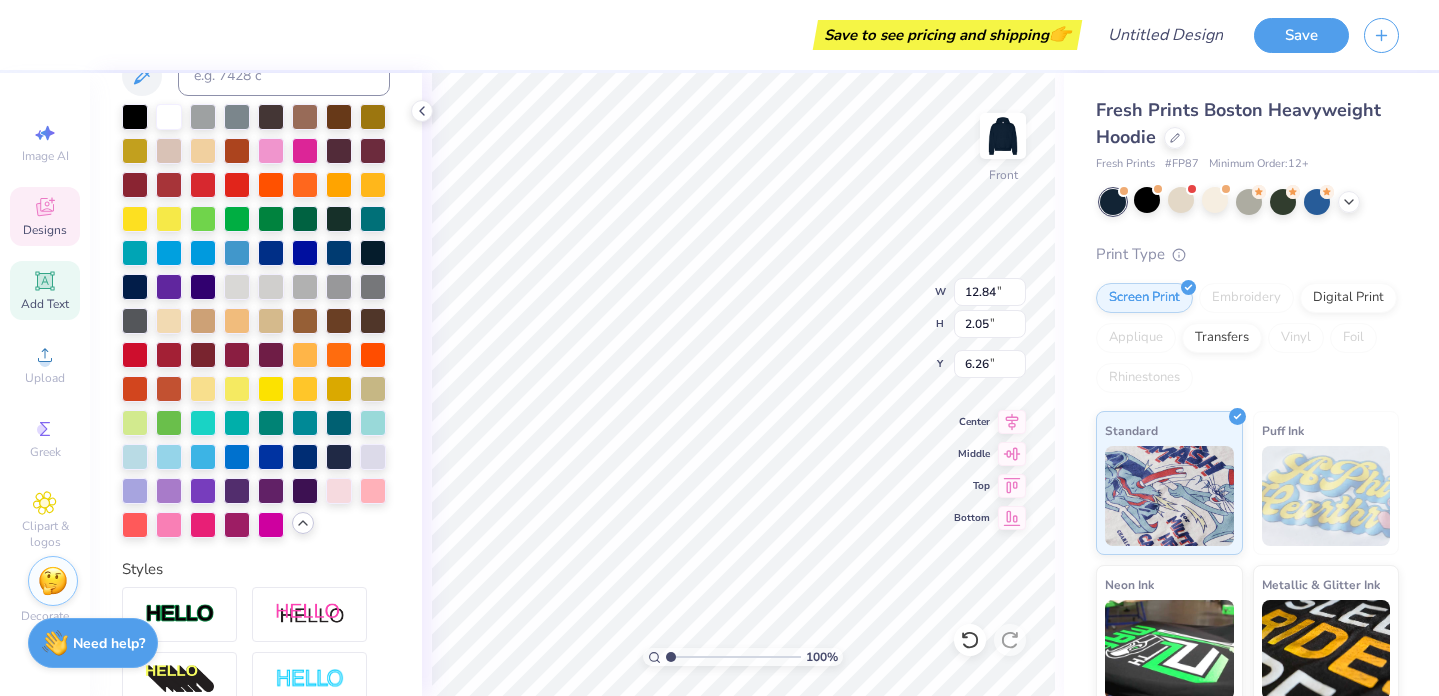 scroll, scrollTop: 0, scrollLeft: 1, axis: horizontal 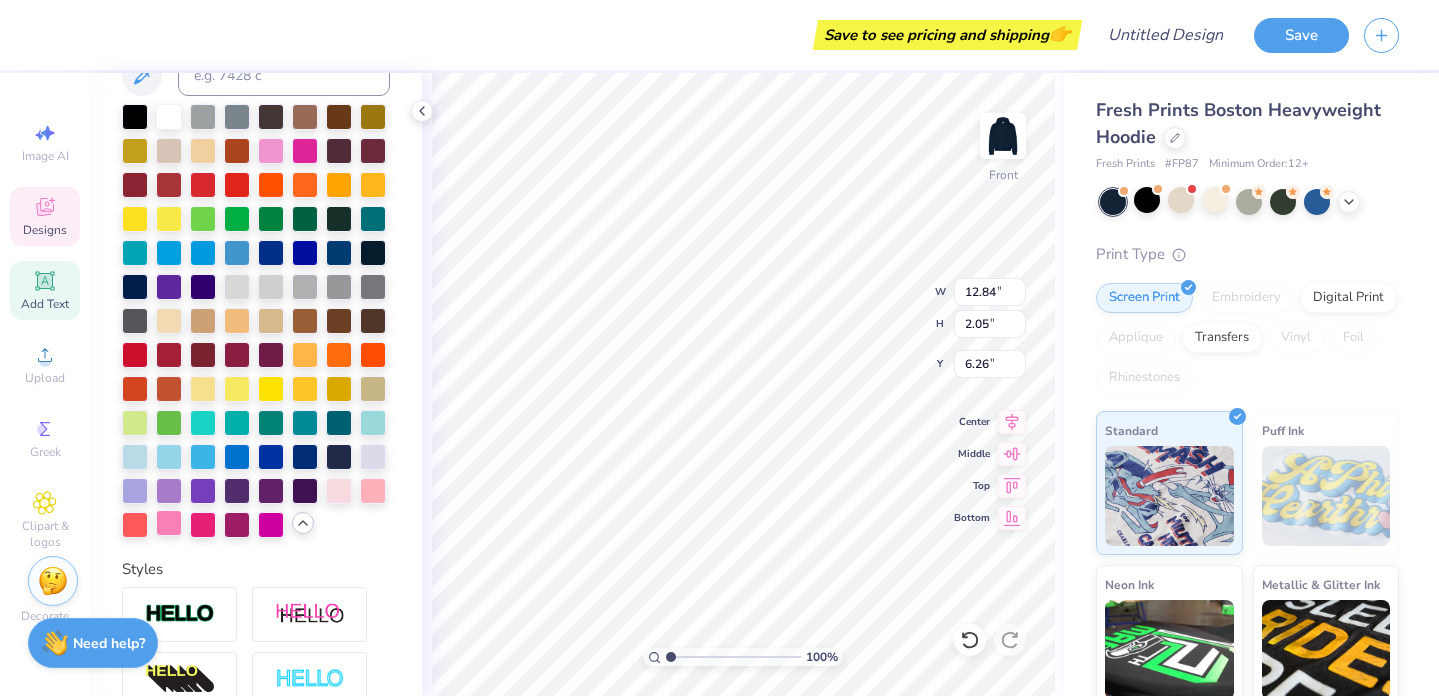 click at bounding box center (169, 523) 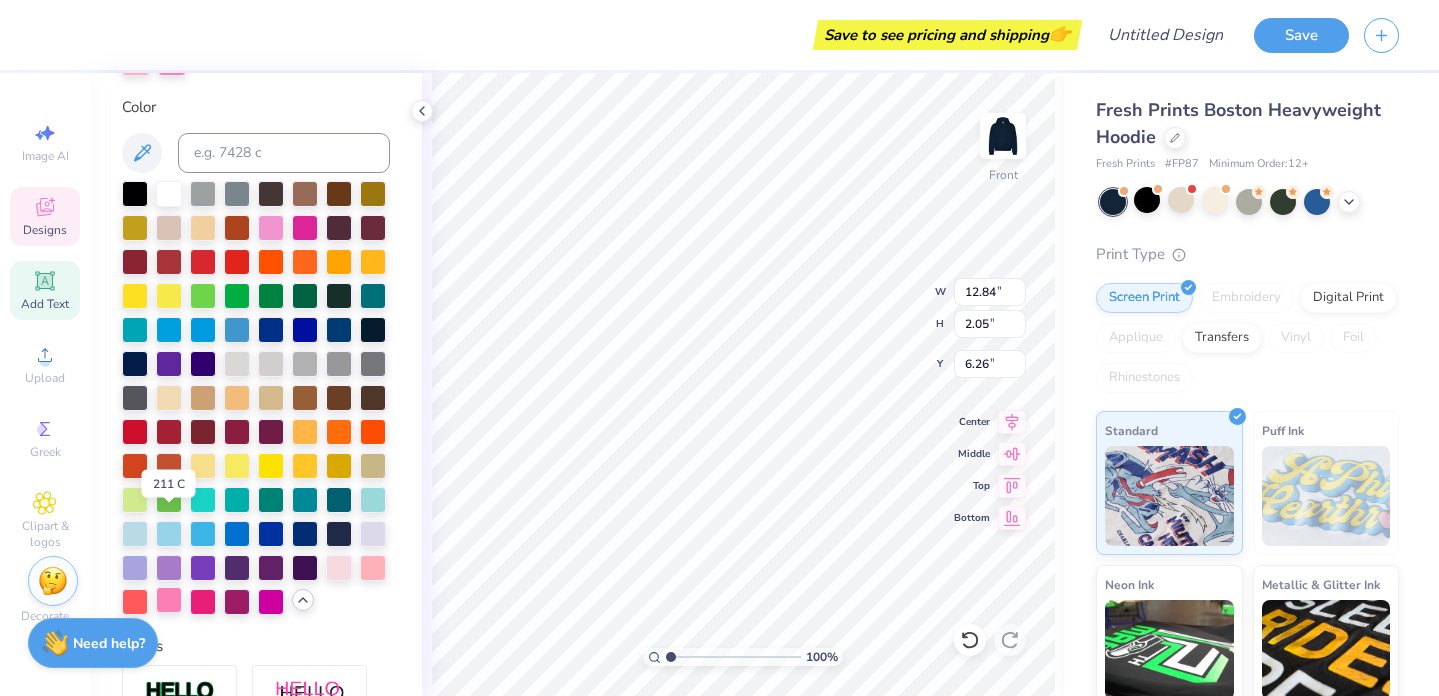 scroll, scrollTop: 512, scrollLeft: 0, axis: vertical 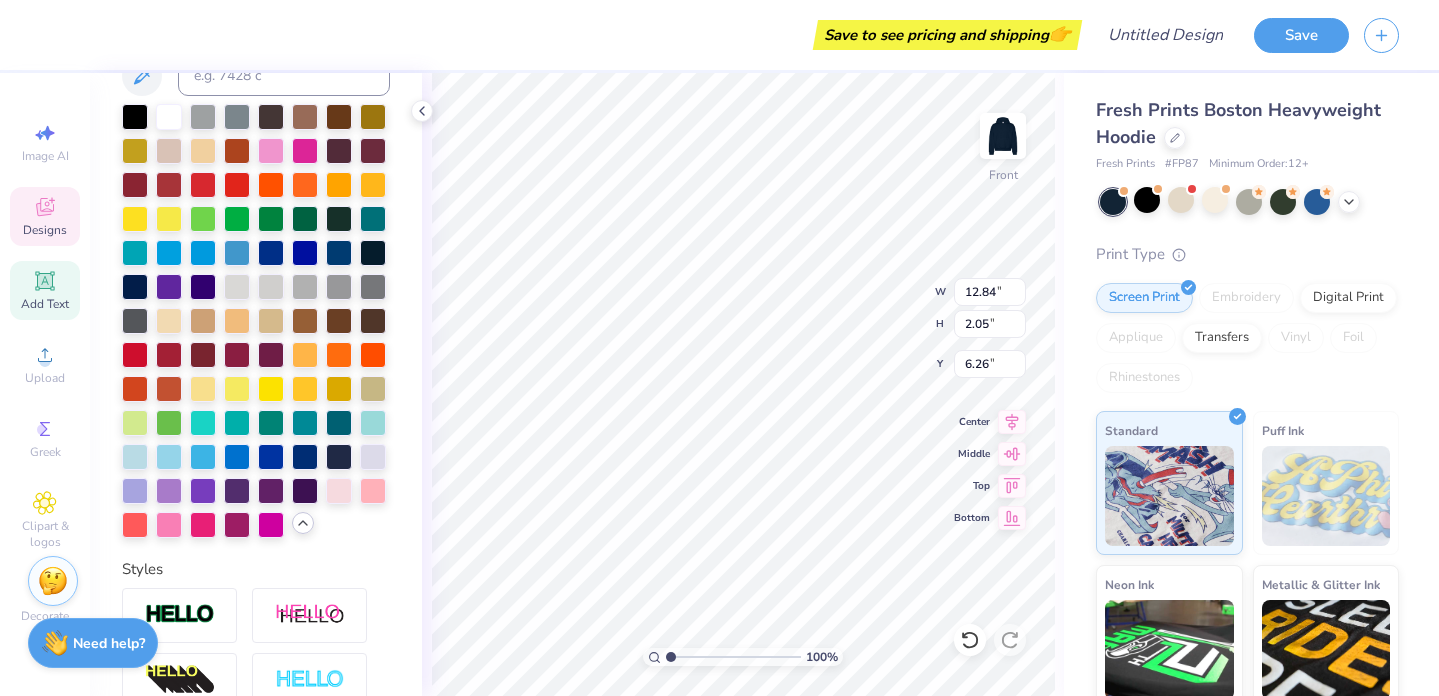 type on "6.76" 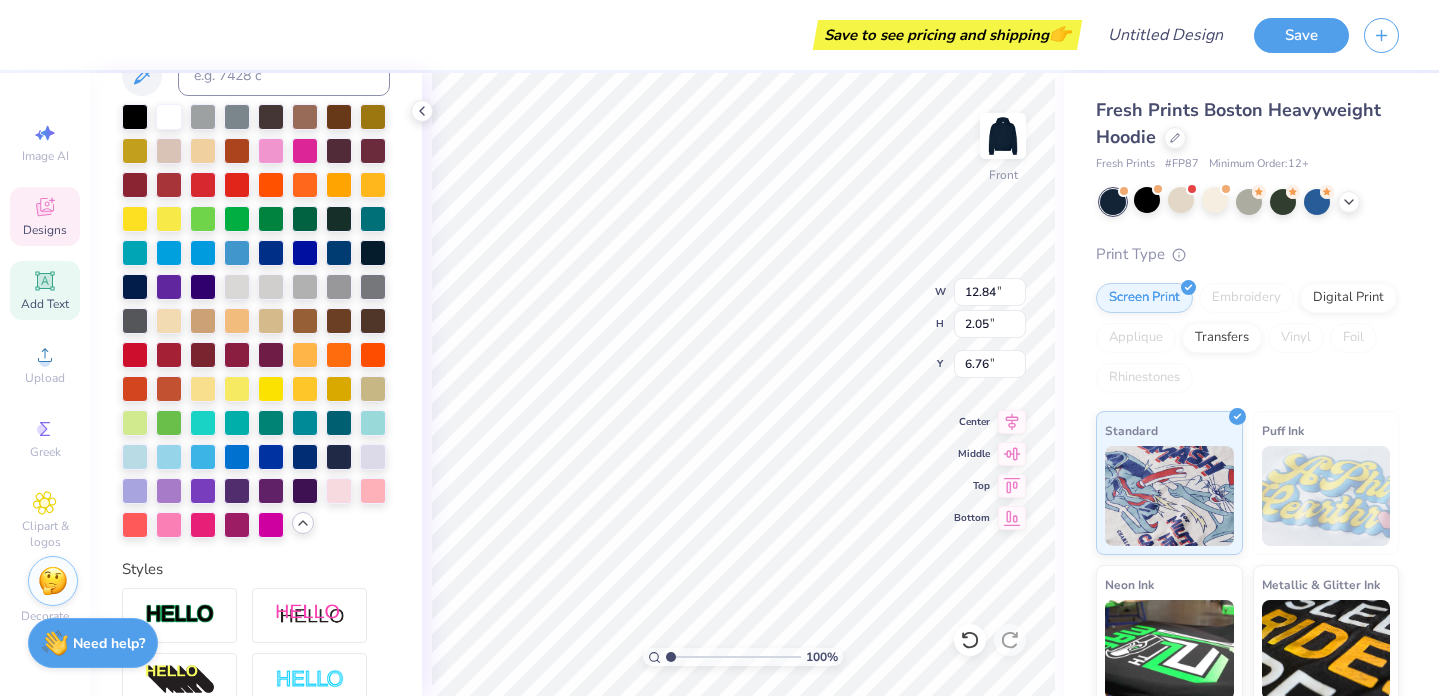 type on "6.49" 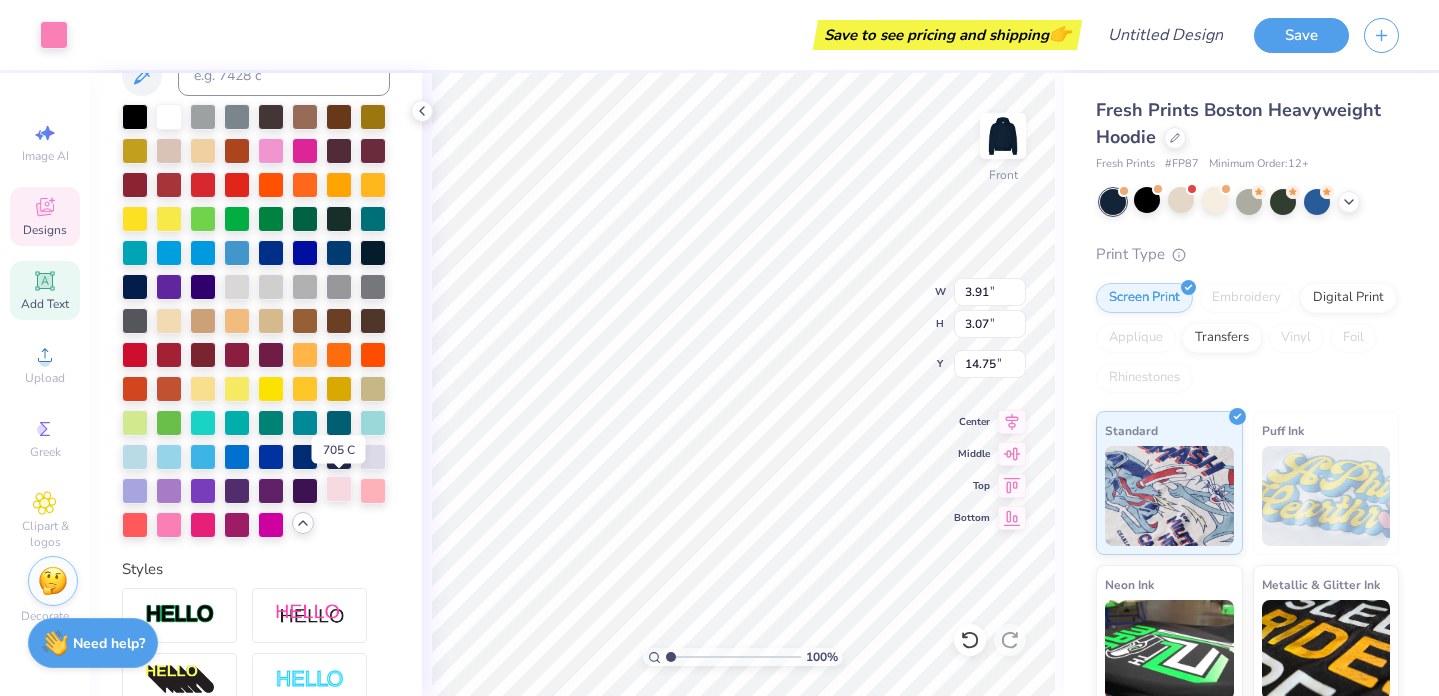 click at bounding box center [339, 489] 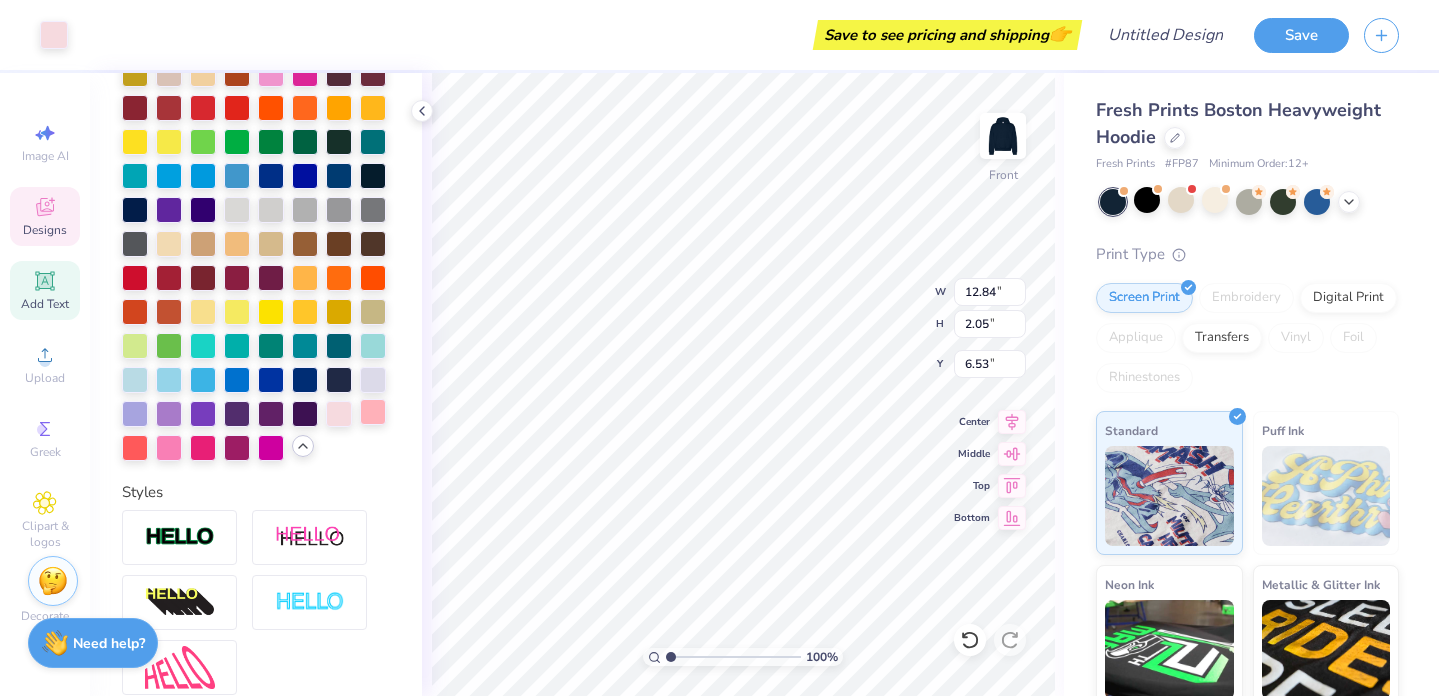 type on "12.84" 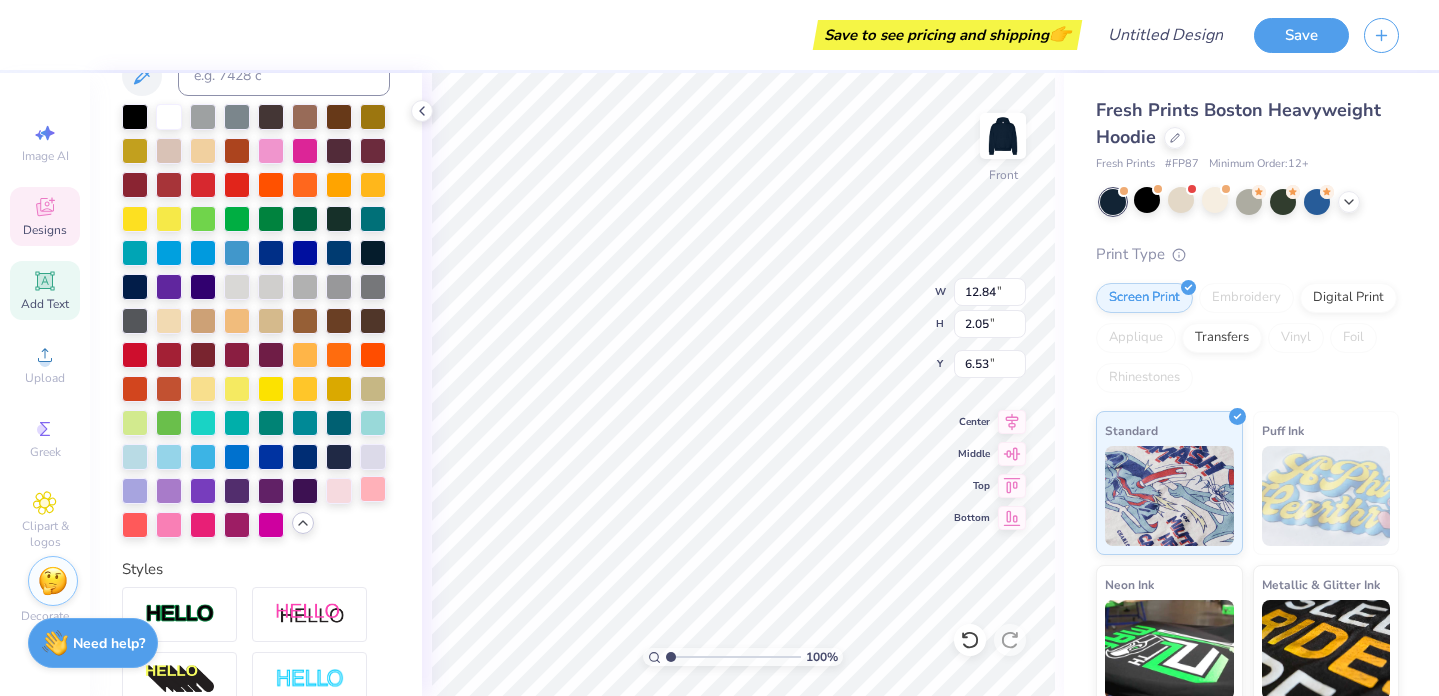 scroll, scrollTop: 0, scrollLeft: 3, axis: horizontal 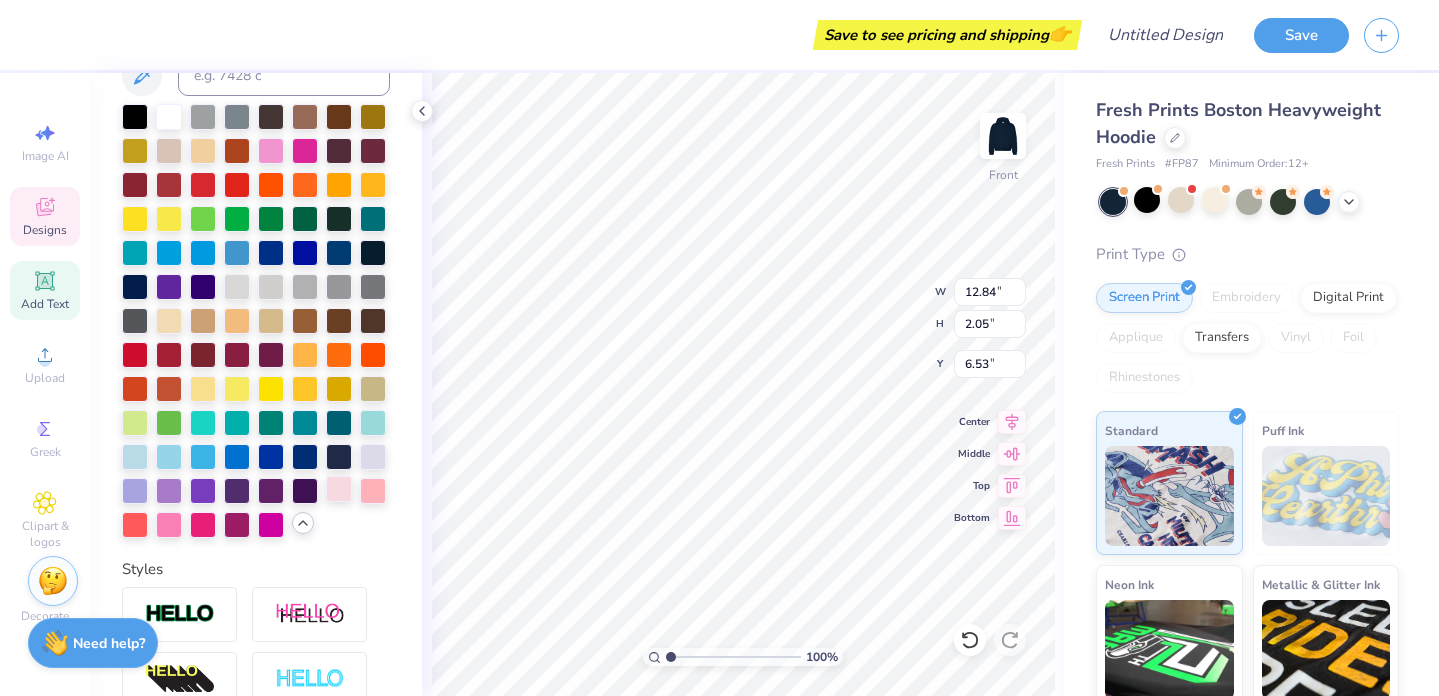 click at bounding box center (339, 489) 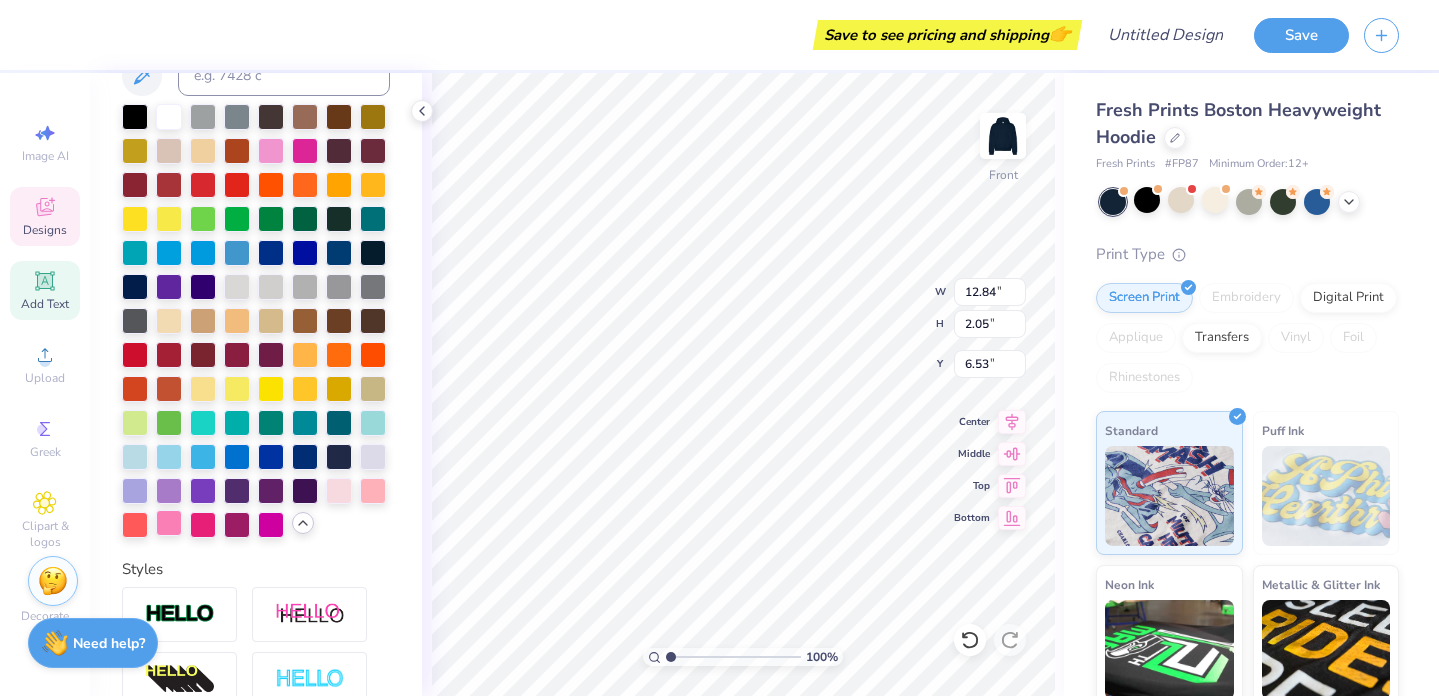 click at bounding box center [169, 523] 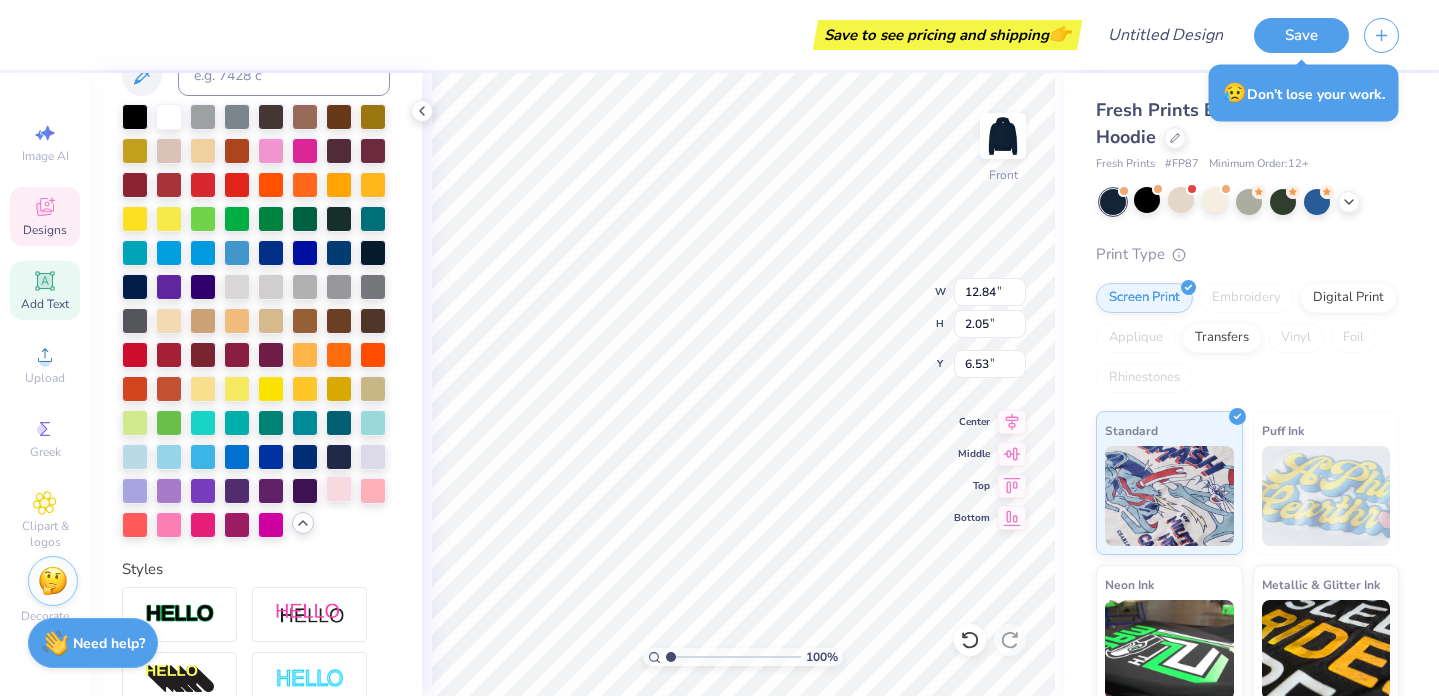 click at bounding box center [339, 489] 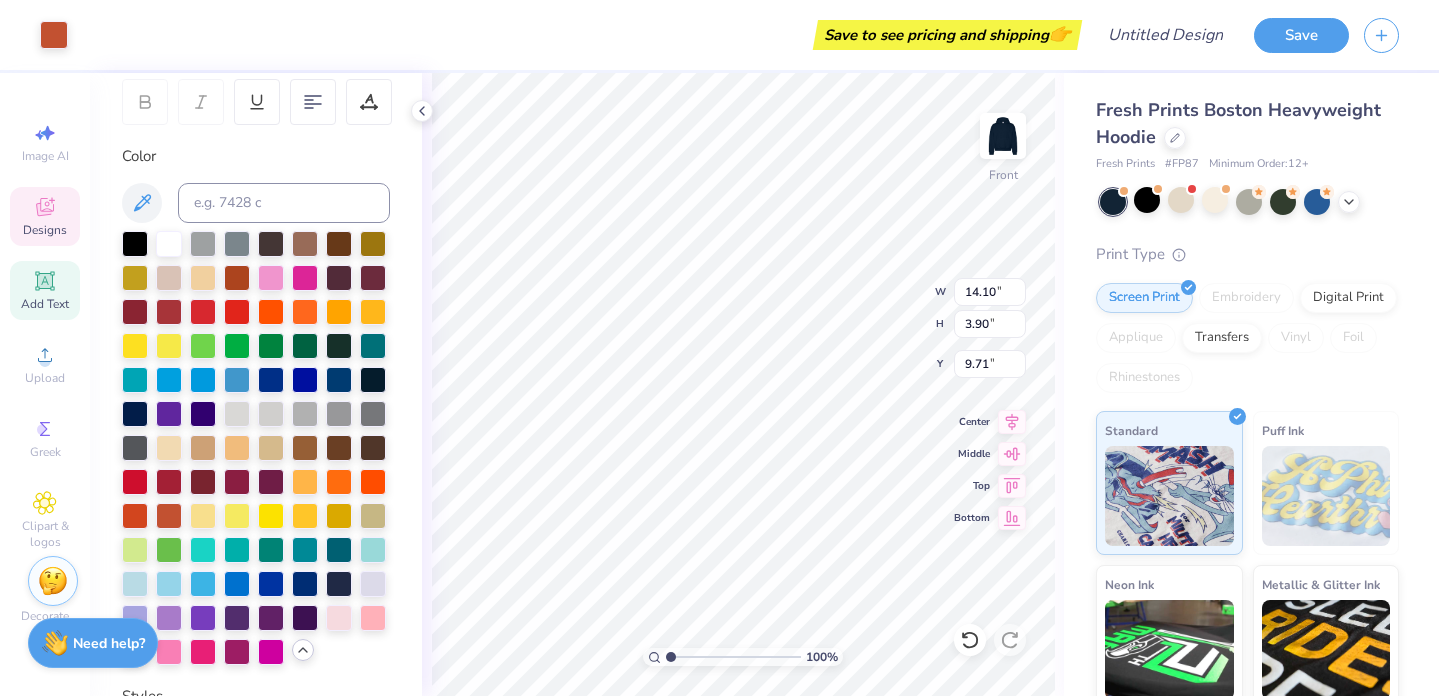 scroll, scrollTop: 321, scrollLeft: 0, axis: vertical 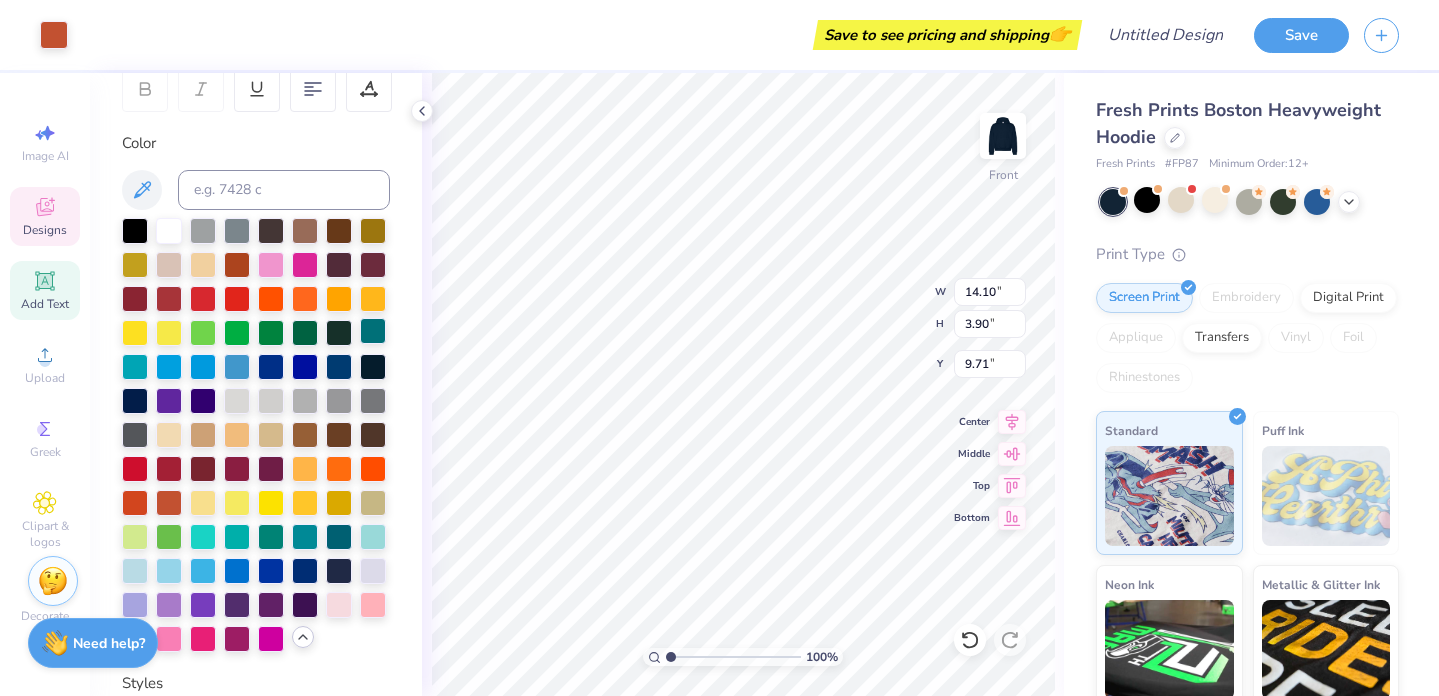 click at bounding box center (373, 331) 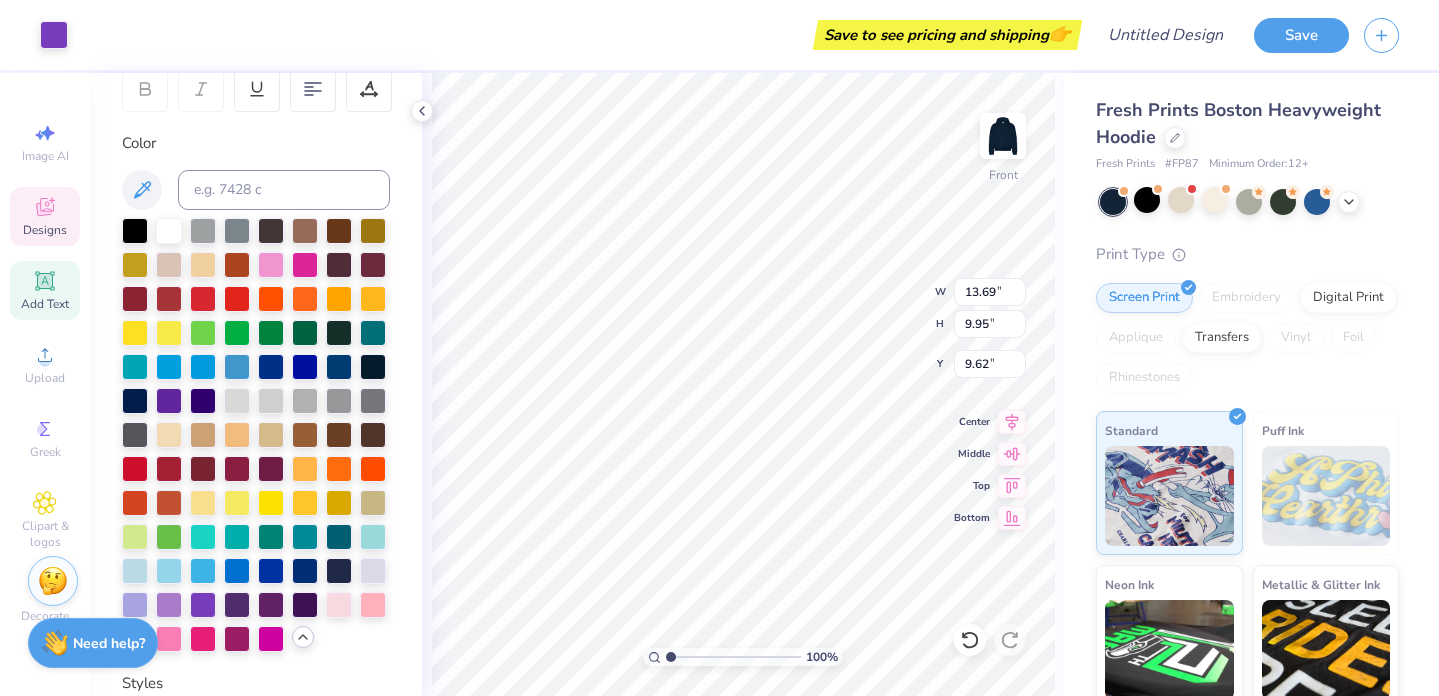 type on "12.84" 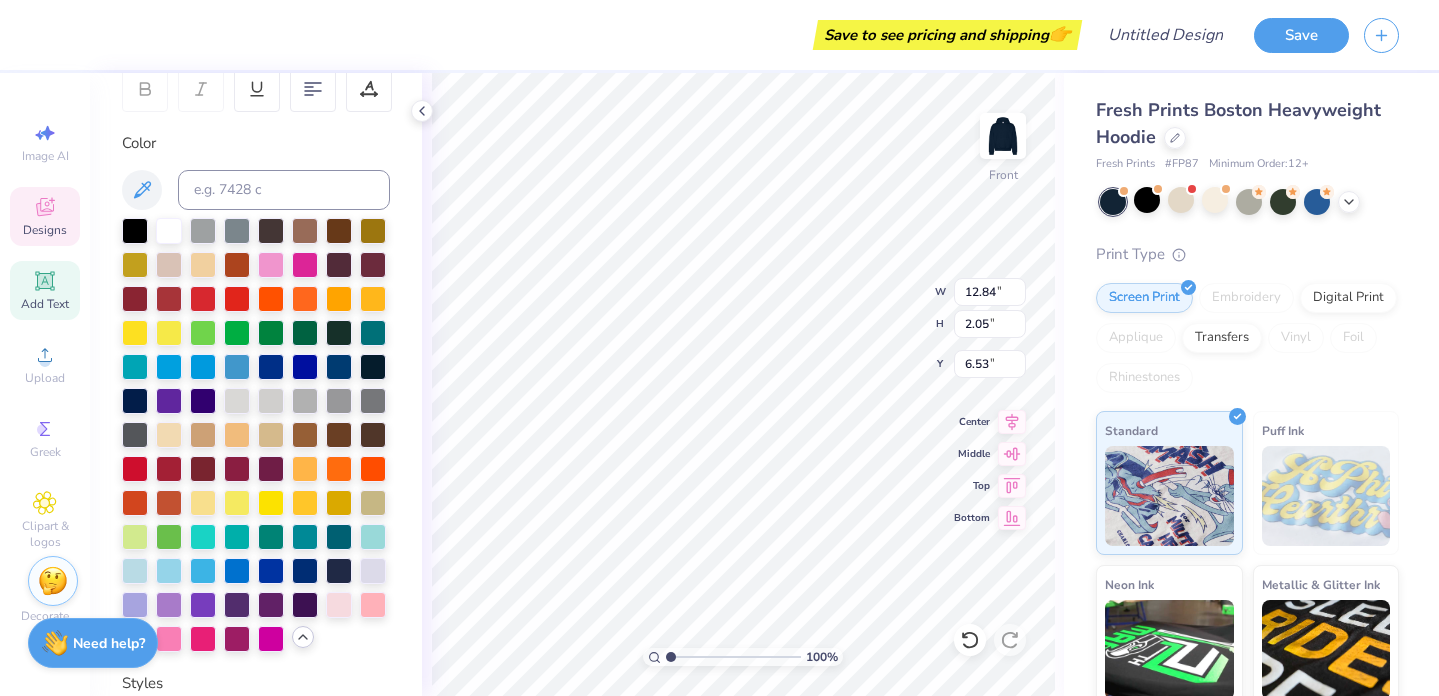 type on "14.10" 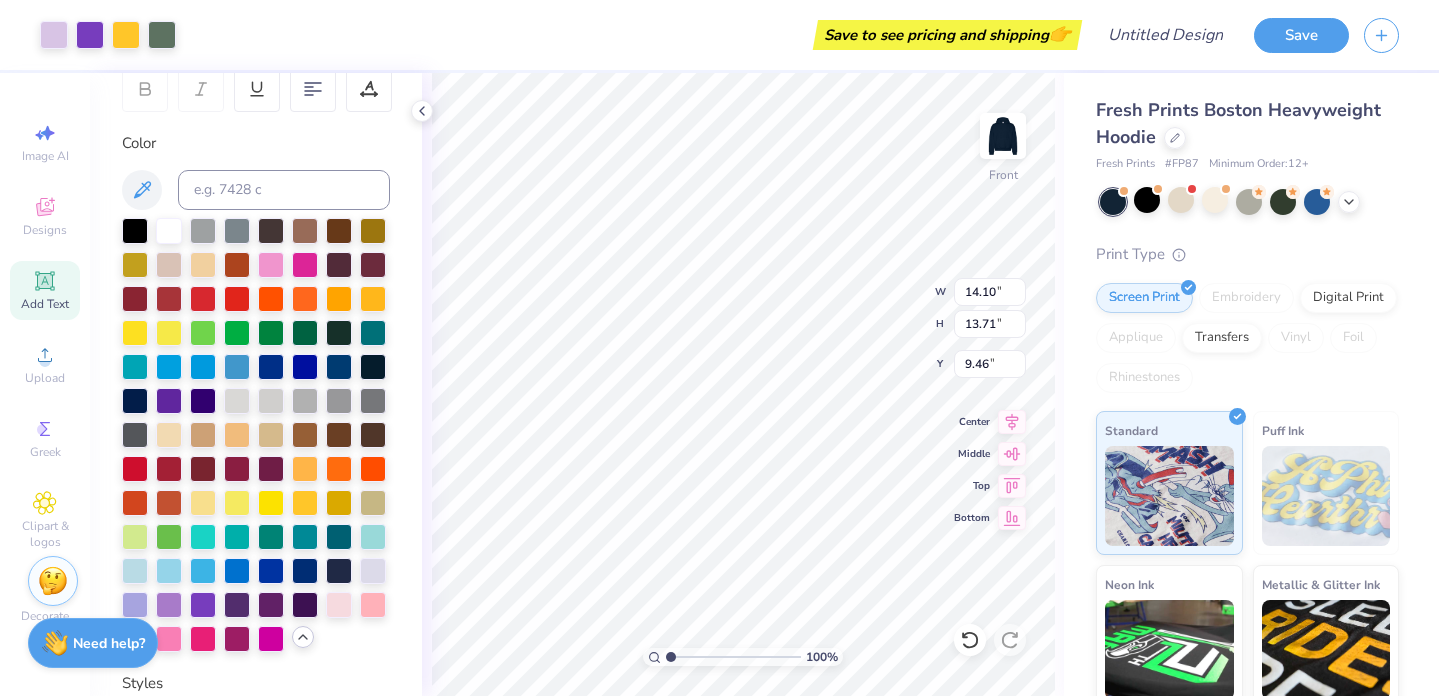 type on "9.71" 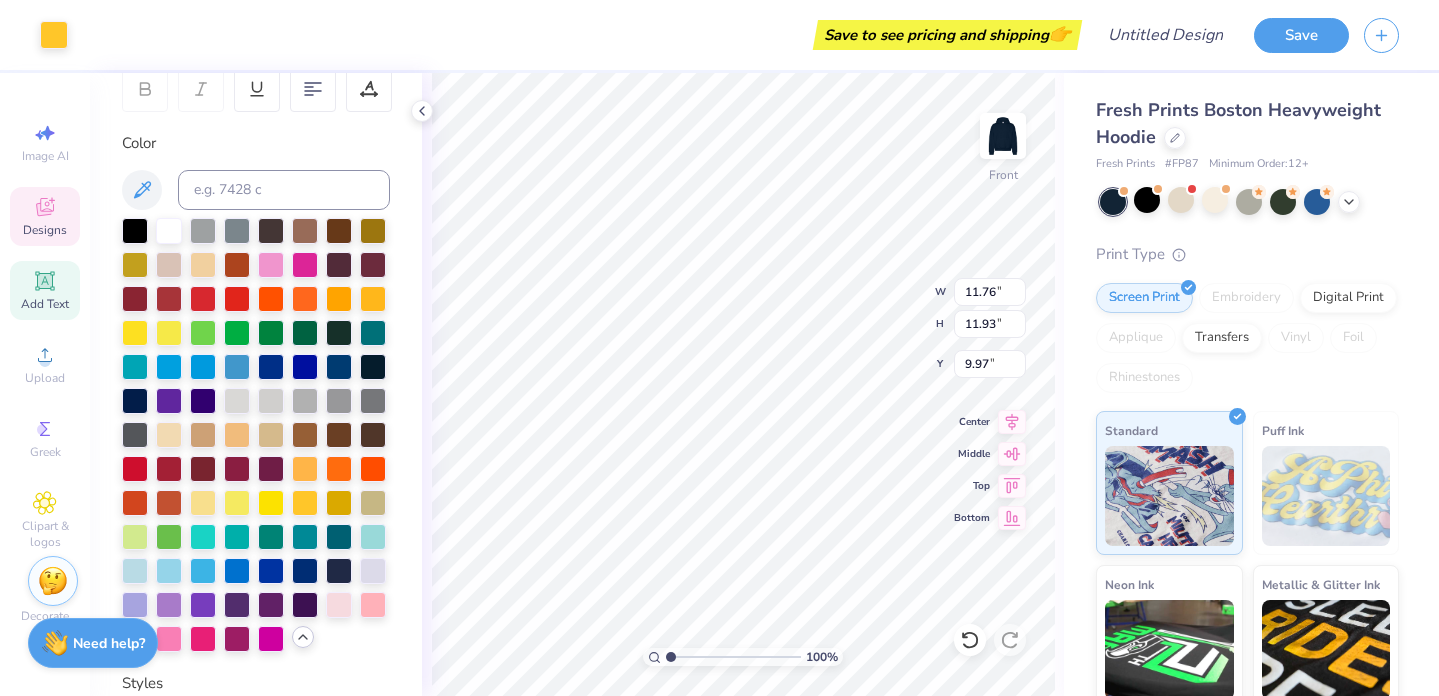 type on "11.76" 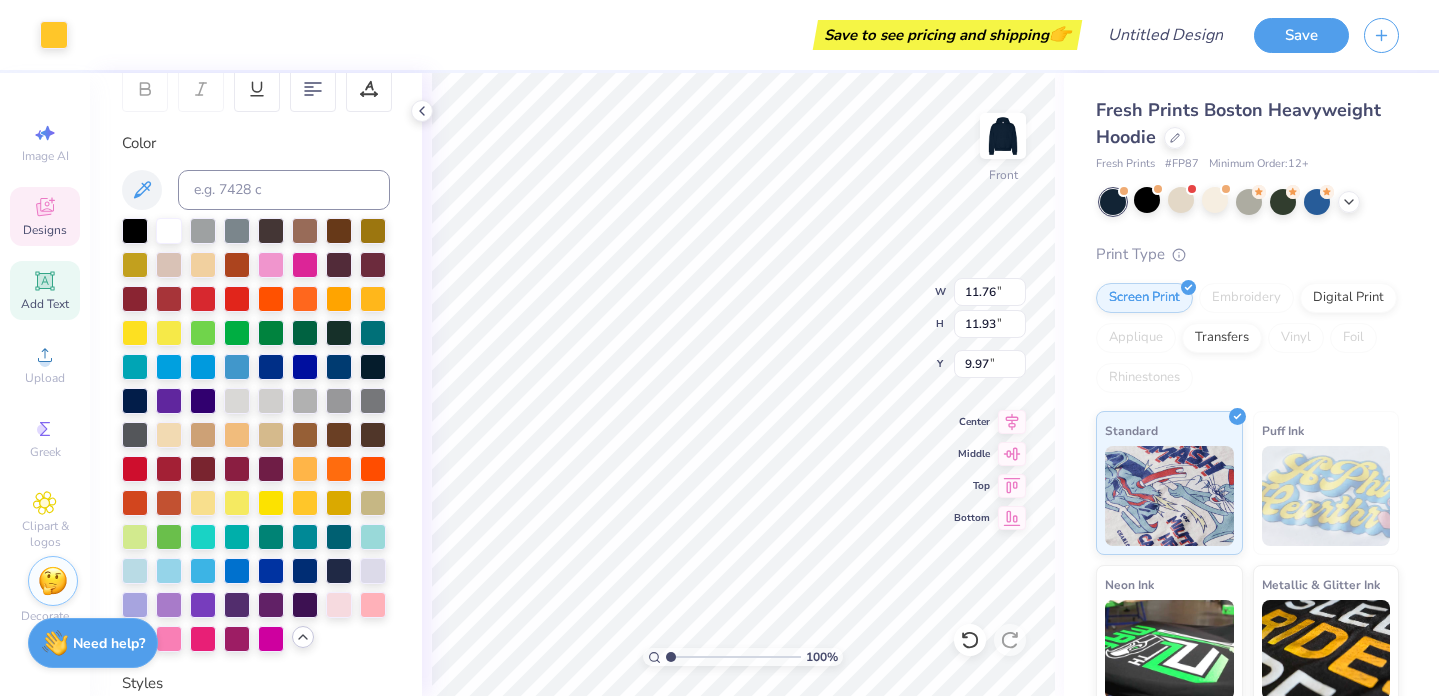 type on "14.10" 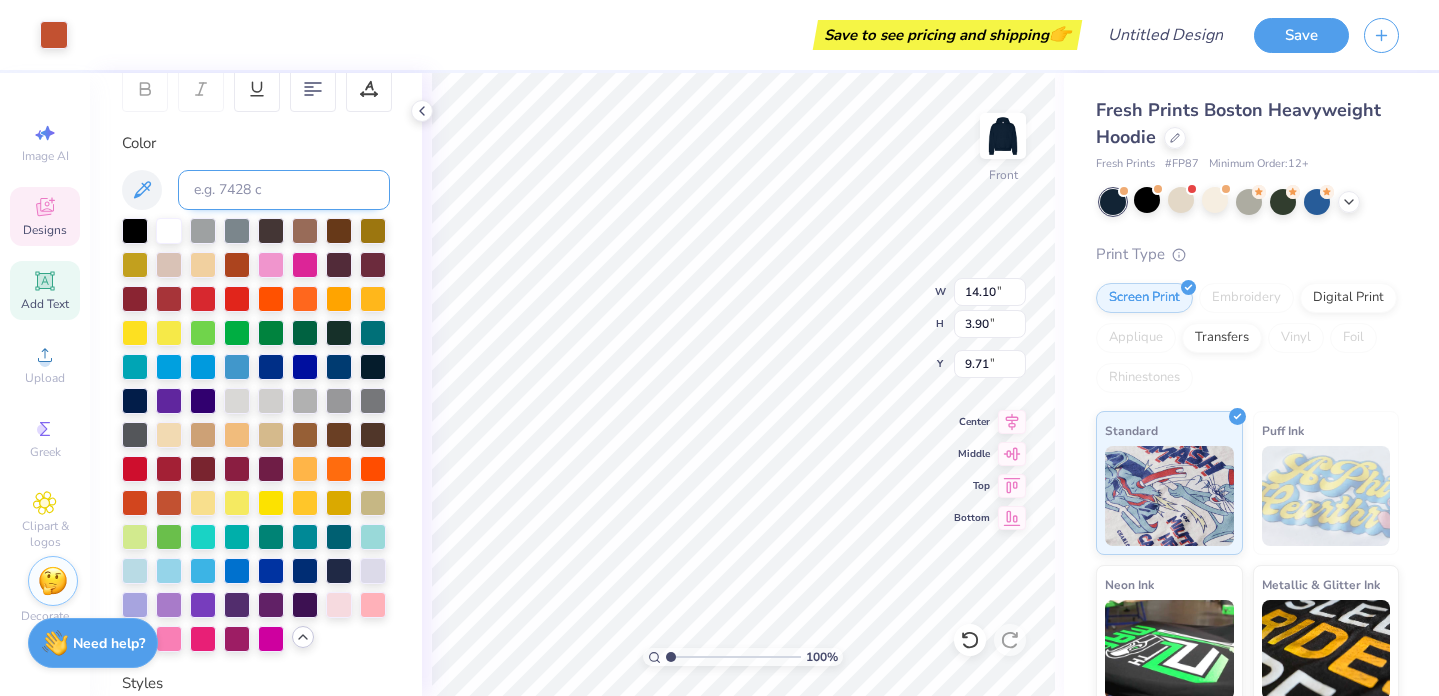 type on "13.69" 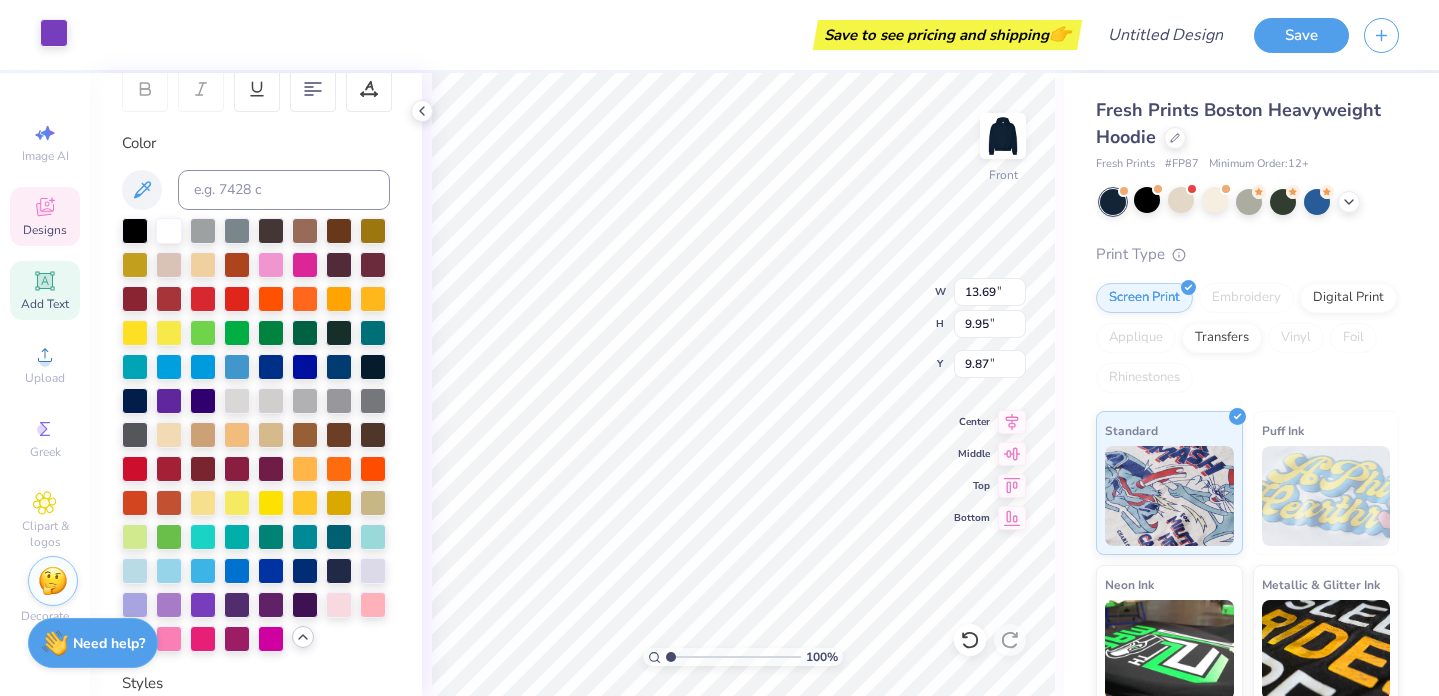 click at bounding box center (54, 33) 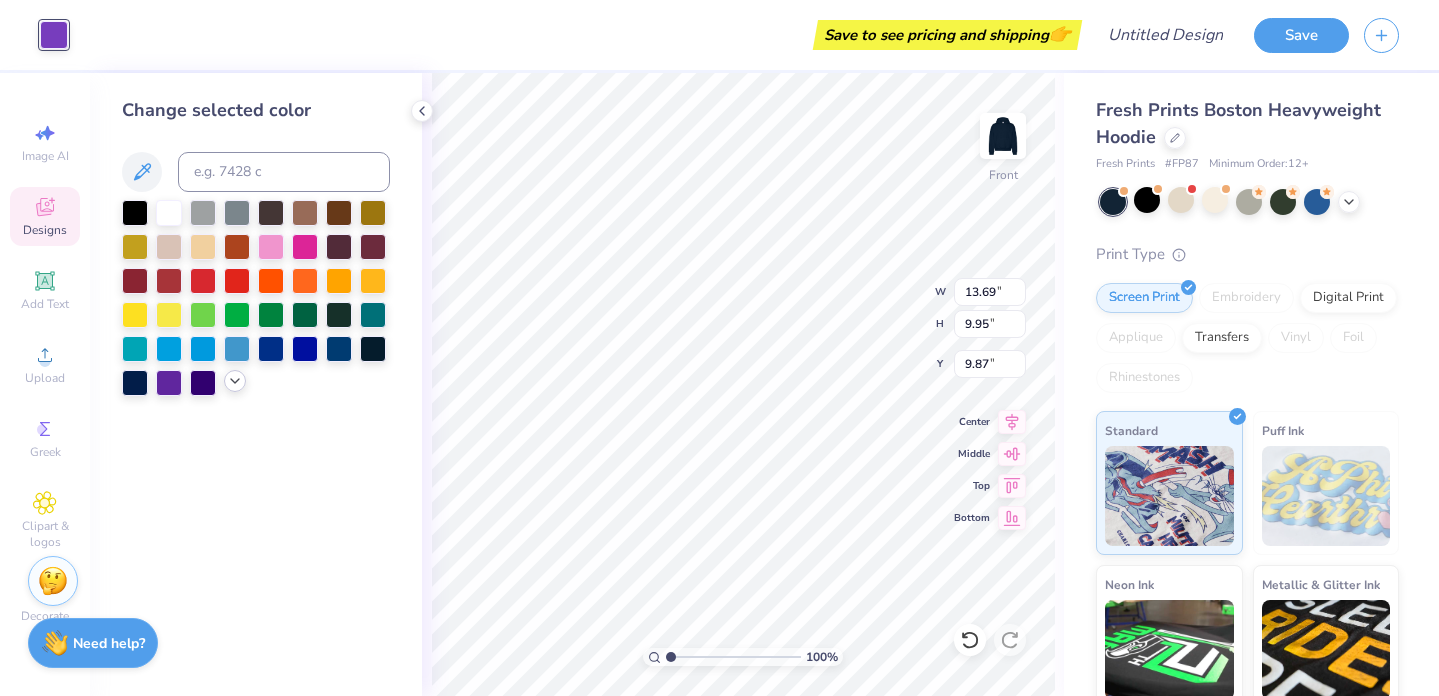 click 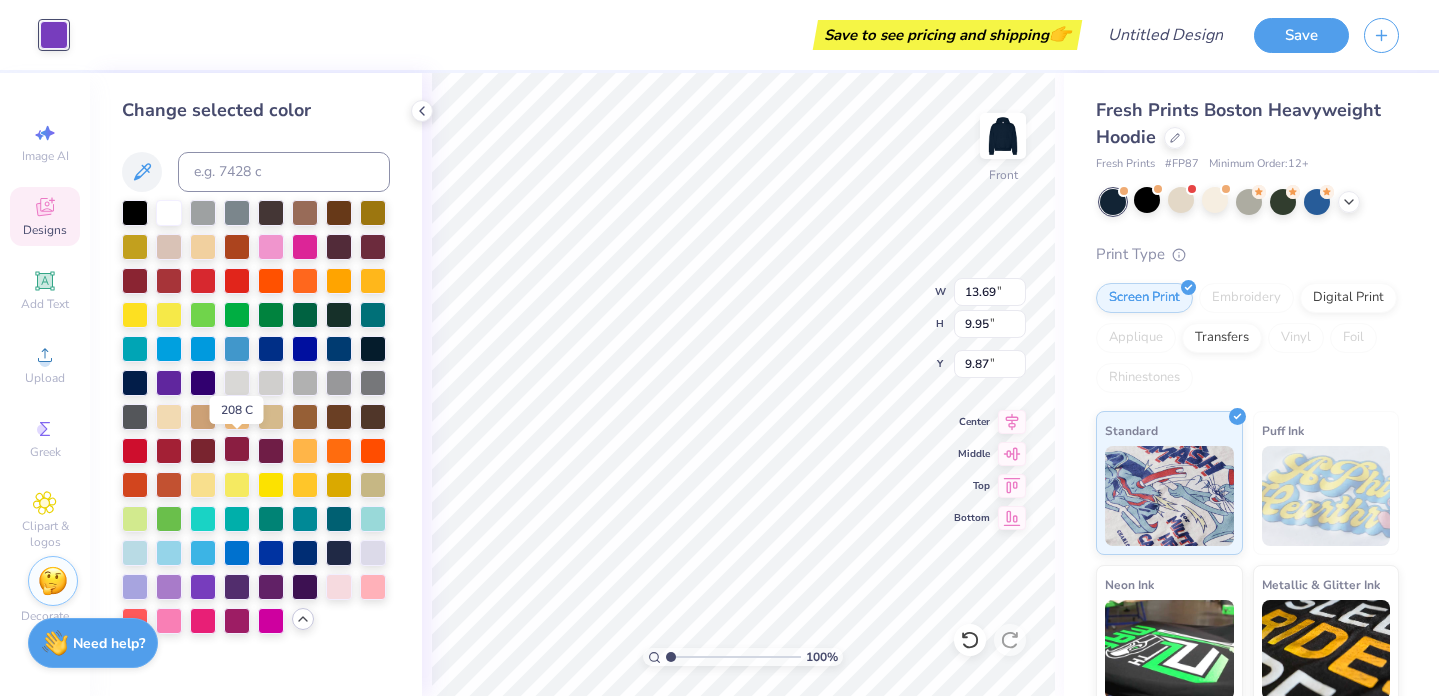 click at bounding box center (237, 449) 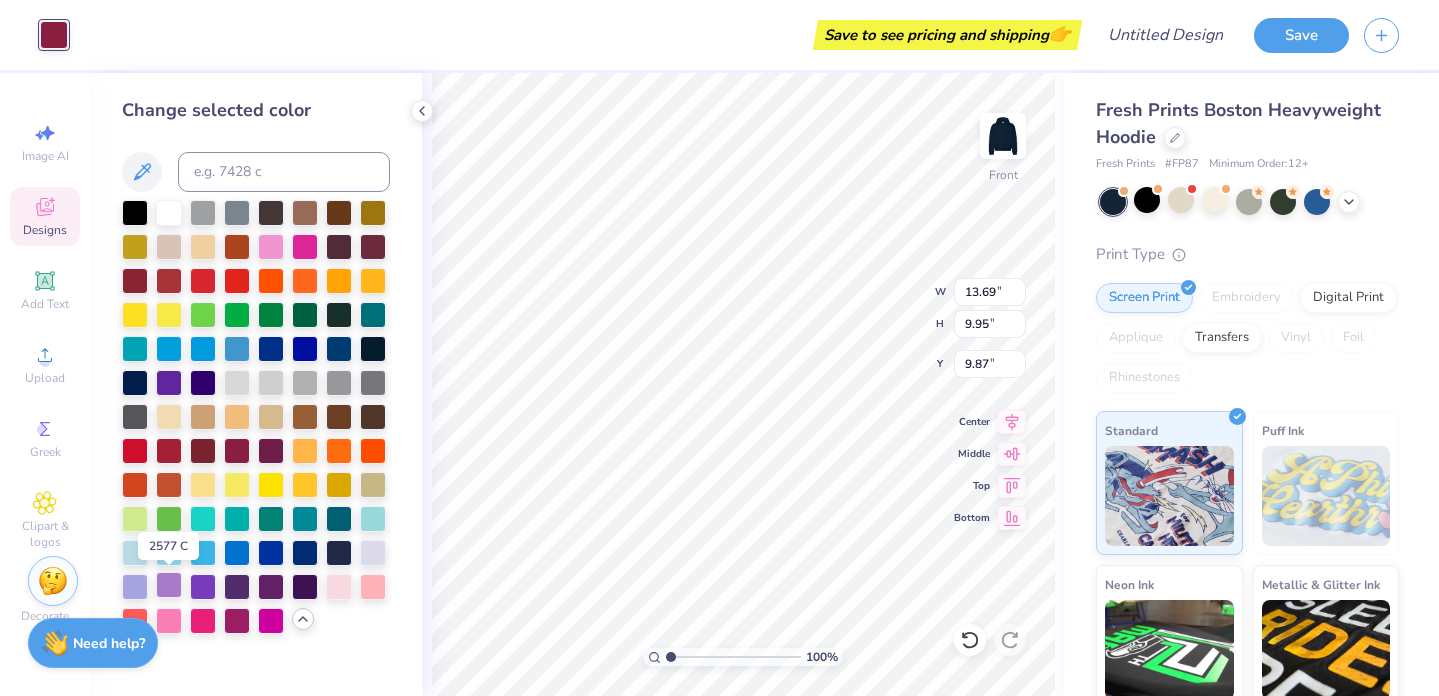 click at bounding box center (169, 585) 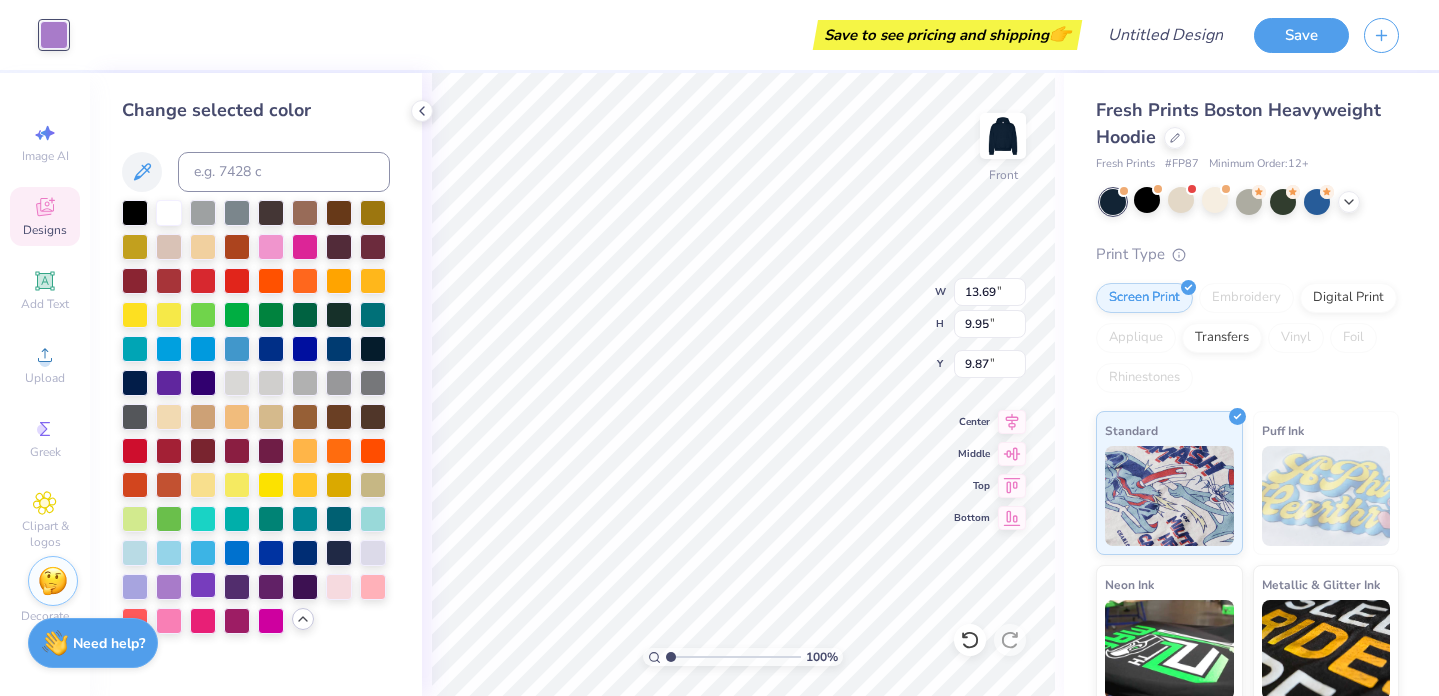 click at bounding box center [203, 585] 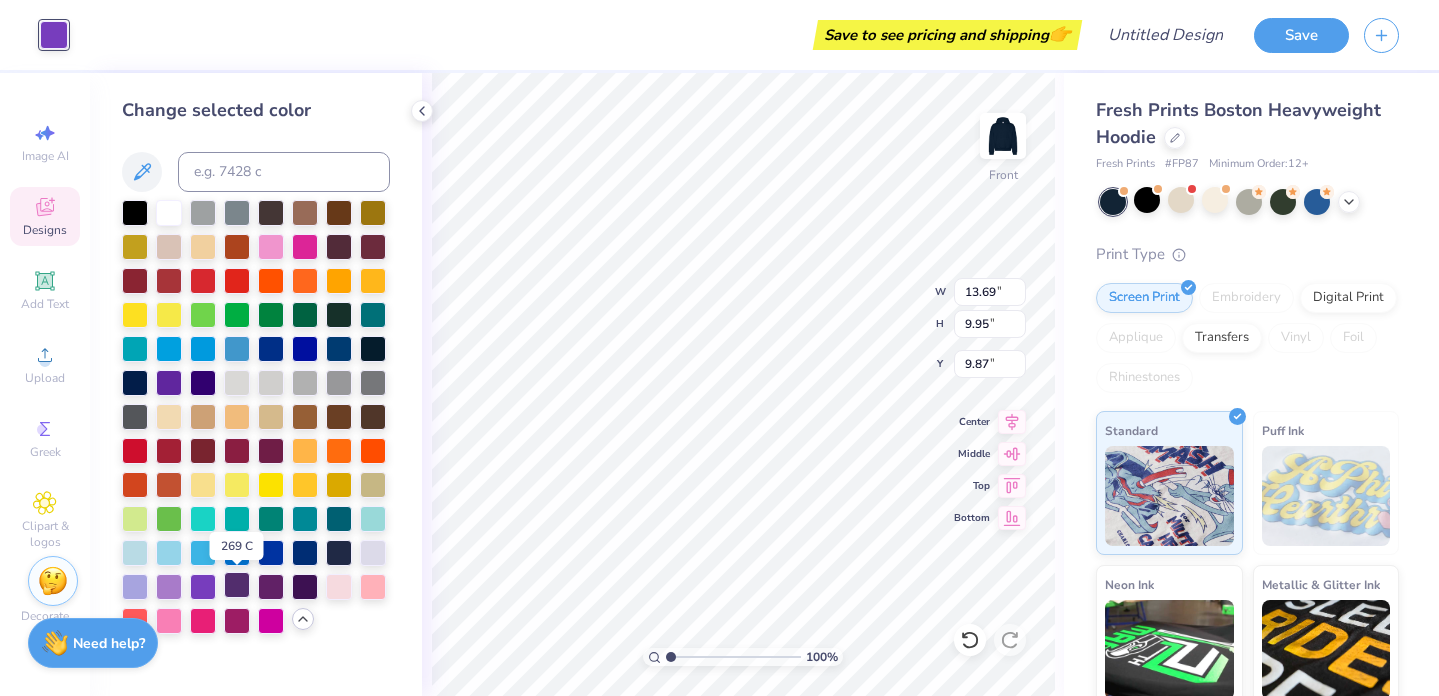 click at bounding box center [237, 585] 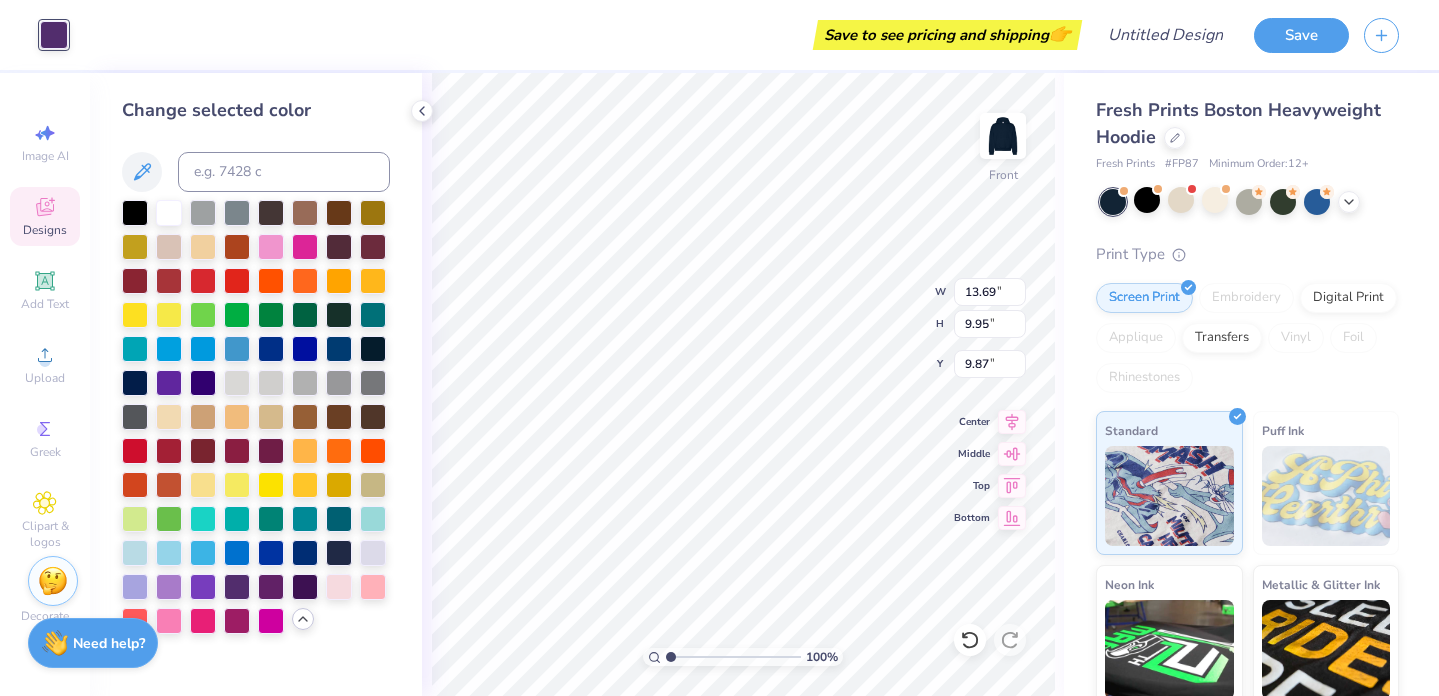 click at bounding box center [256, 417] 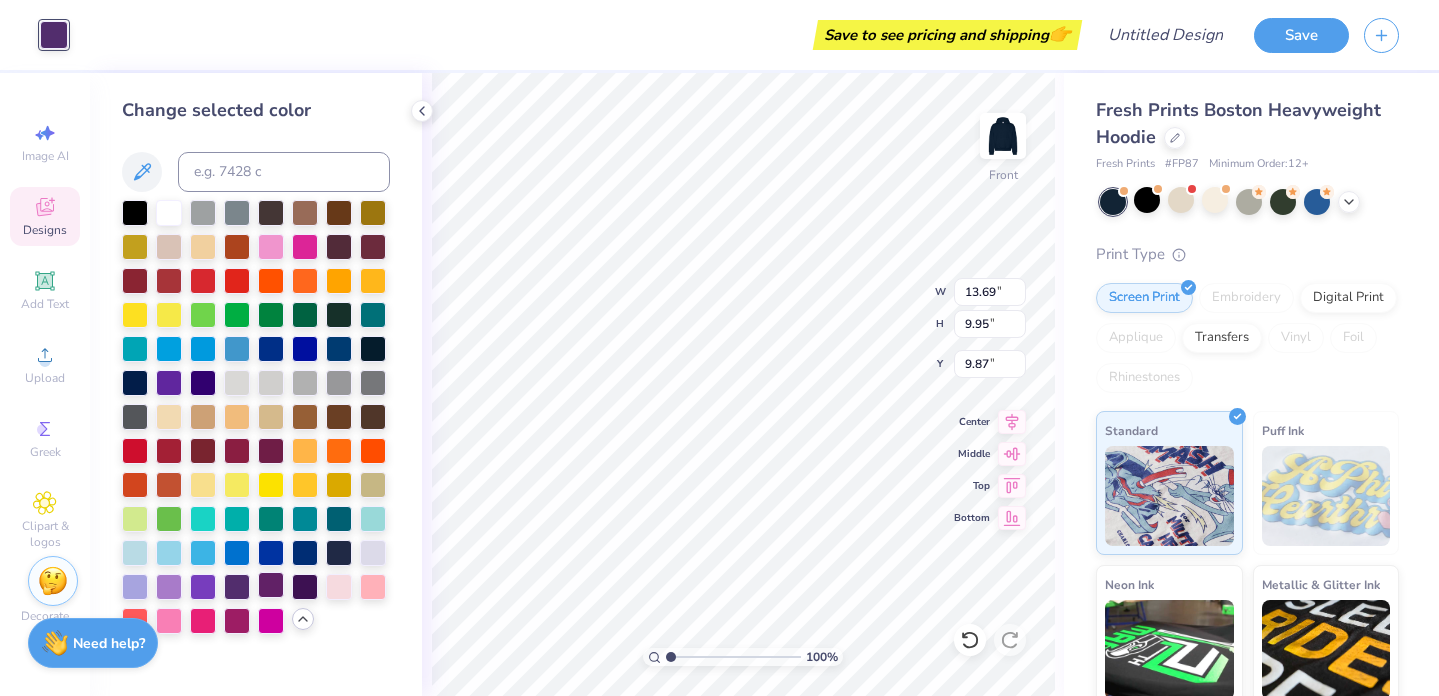 click at bounding box center (271, 585) 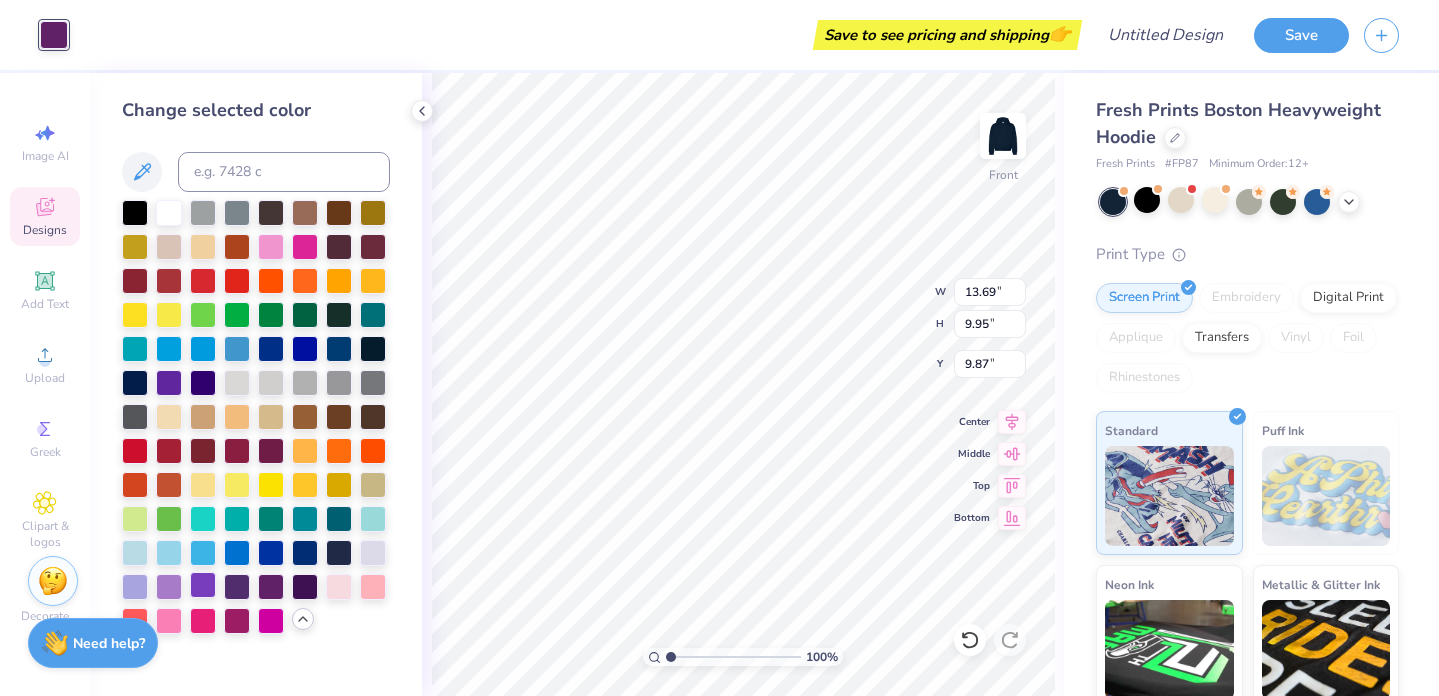 click at bounding box center (203, 585) 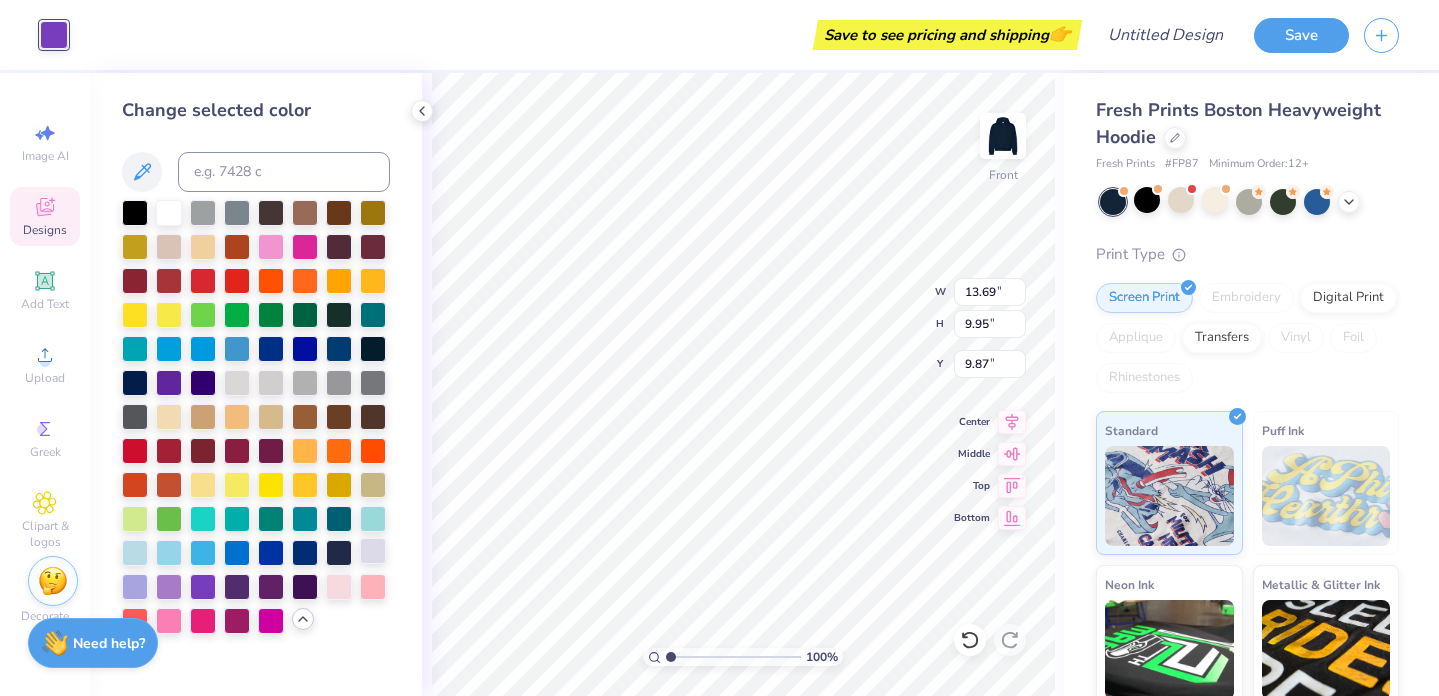 click at bounding box center (373, 551) 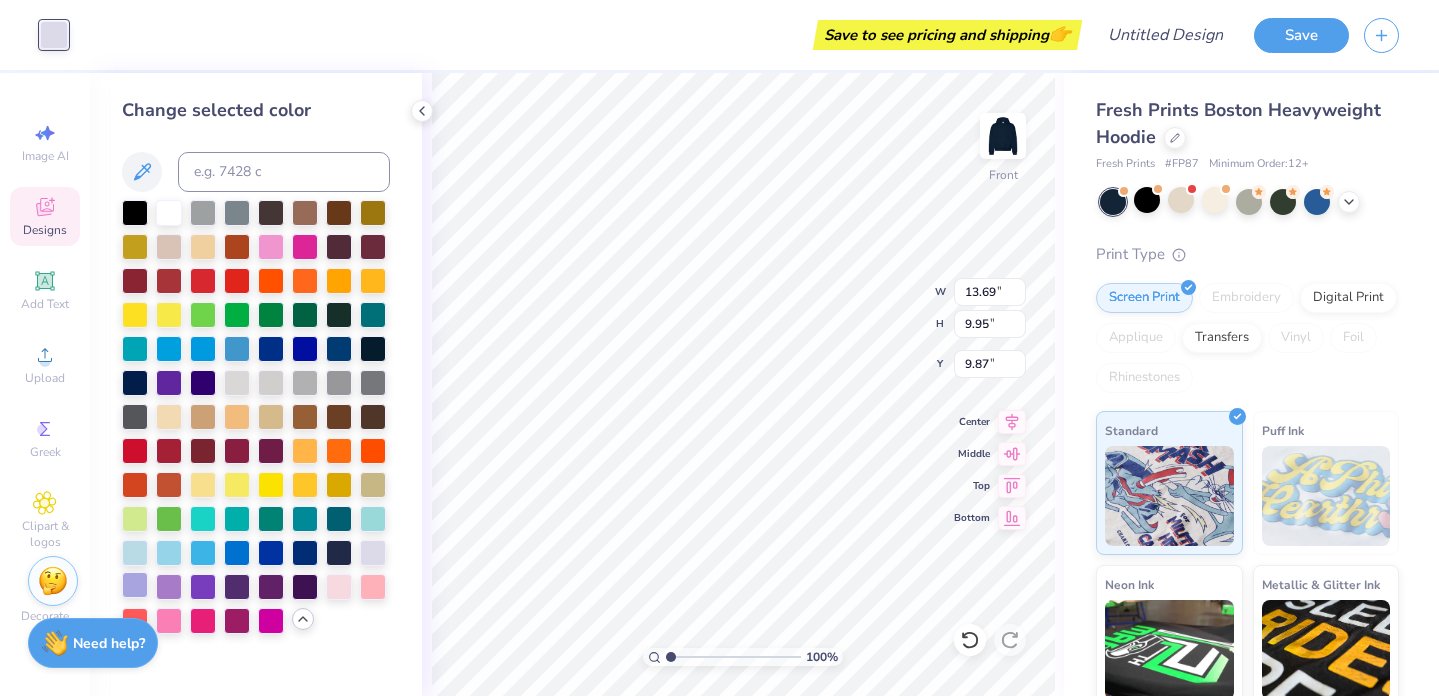 click at bounding box center [135, 585] 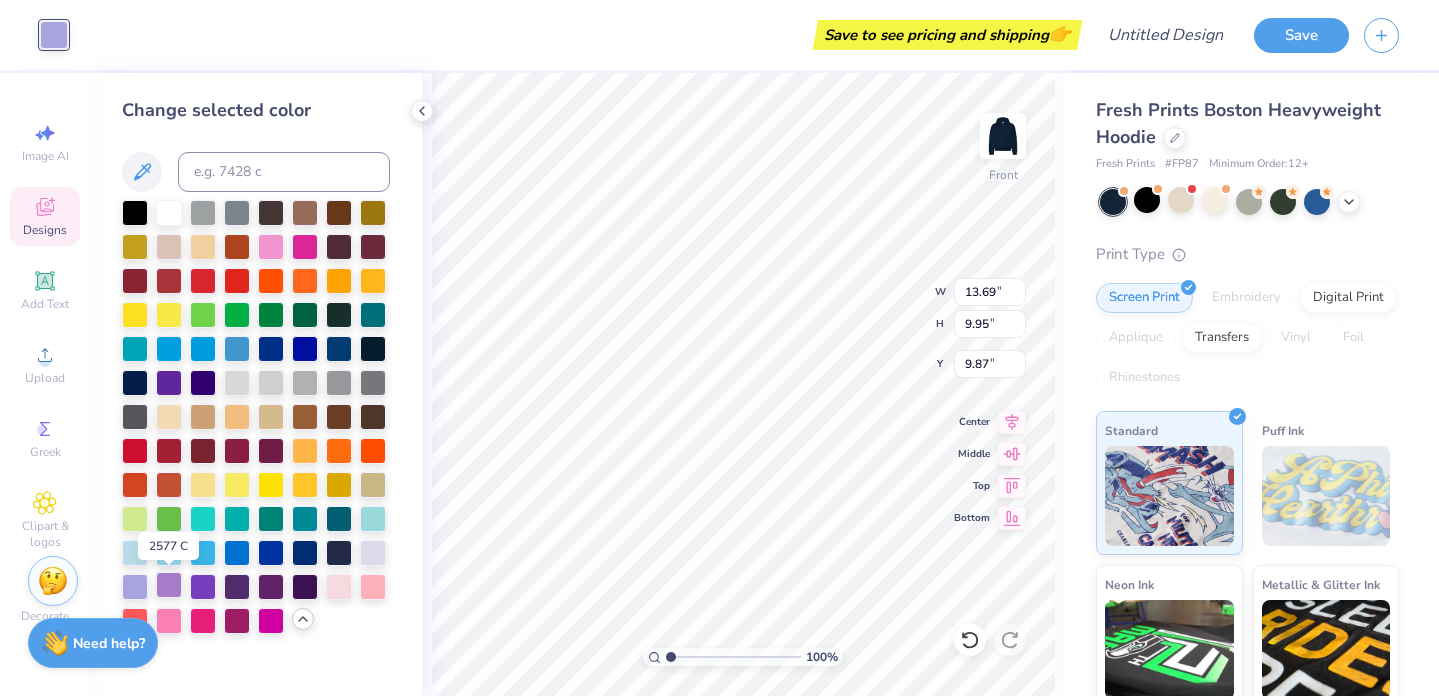 click at bounding box center (169, 585) 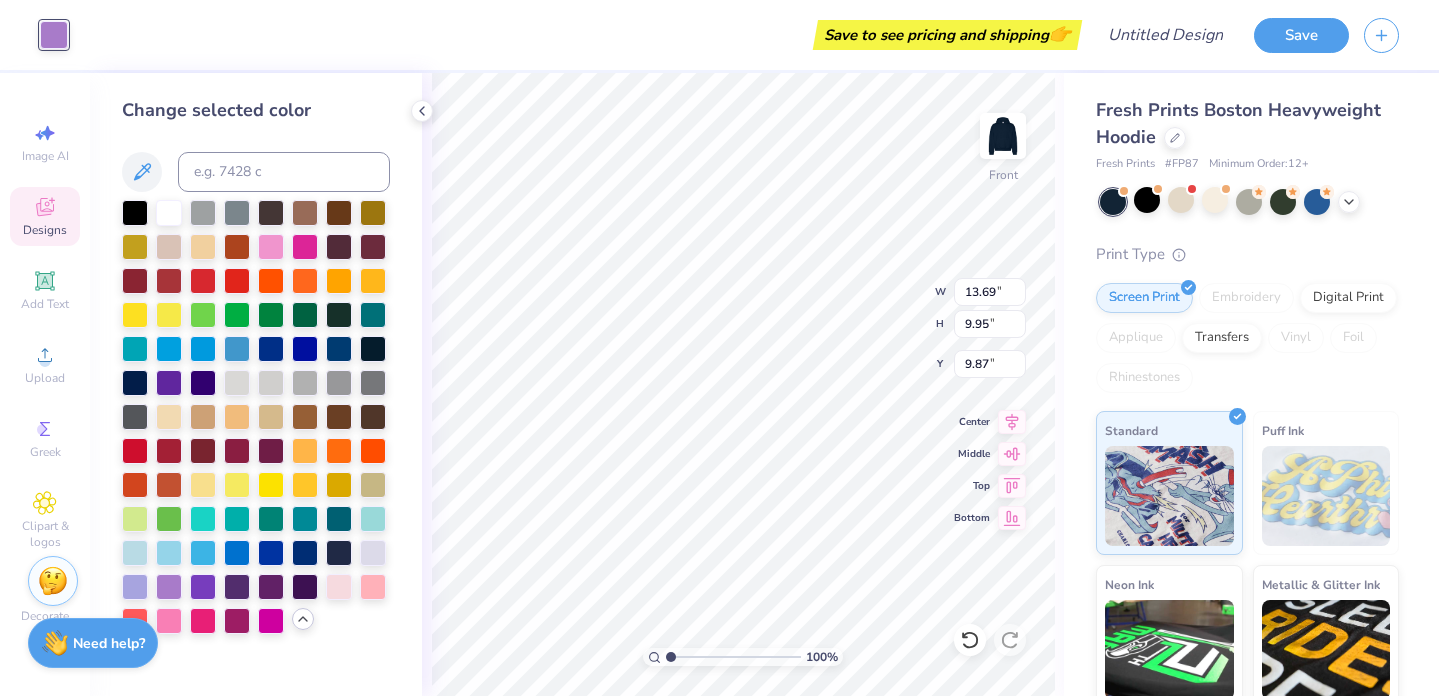 type on "14.10" 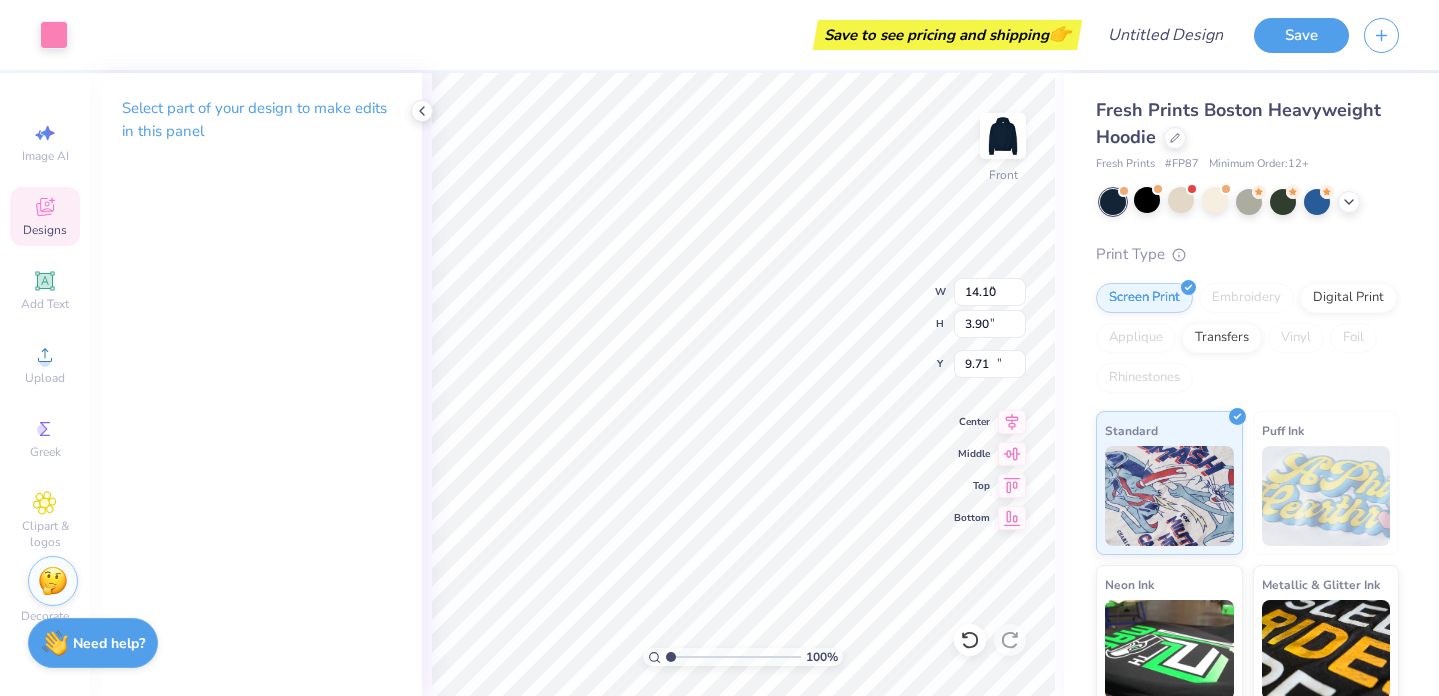 type on "3.91" 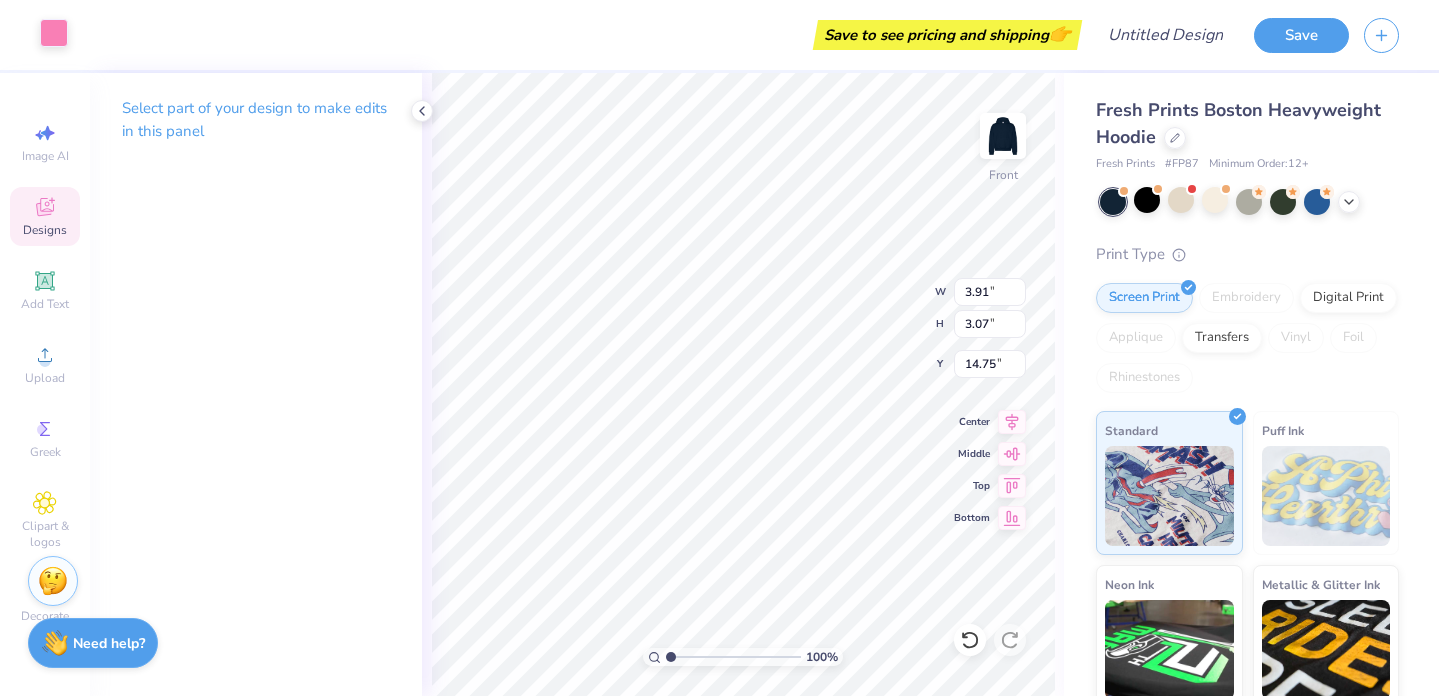 click at bounding box center (54, 33) 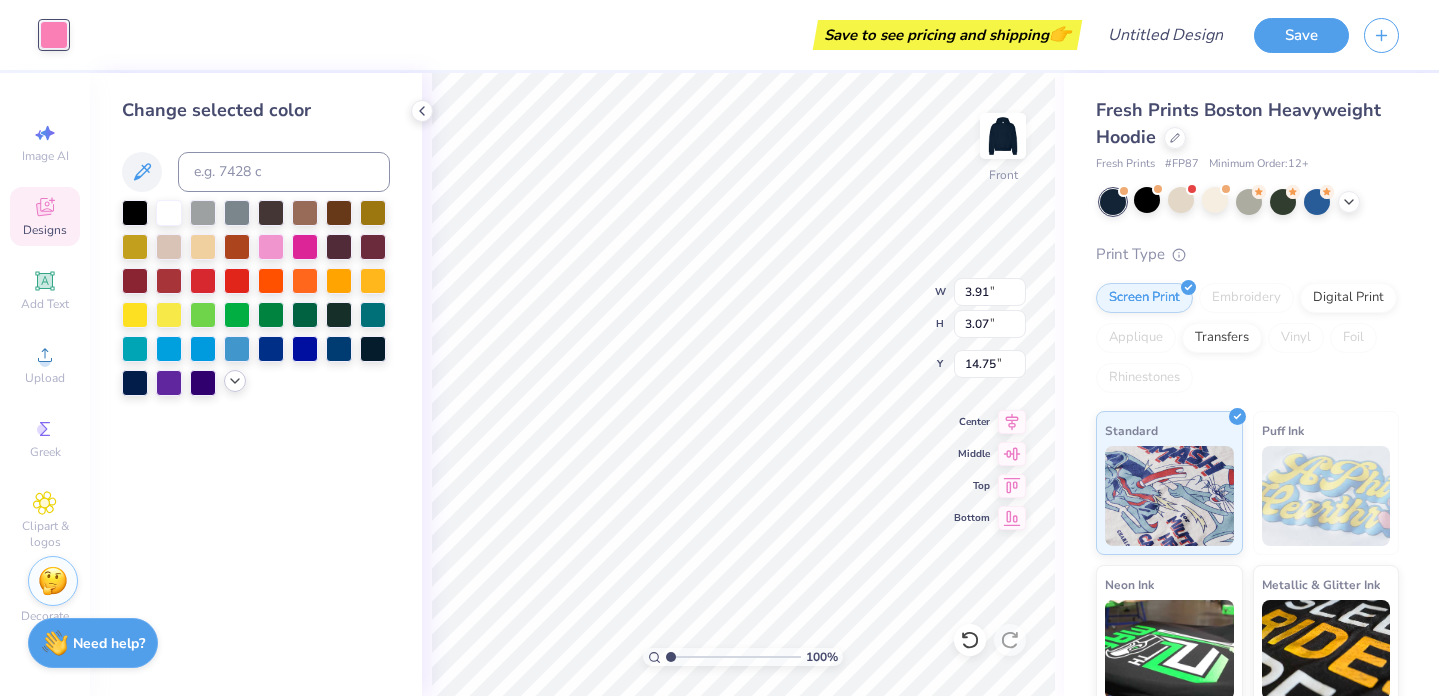 click 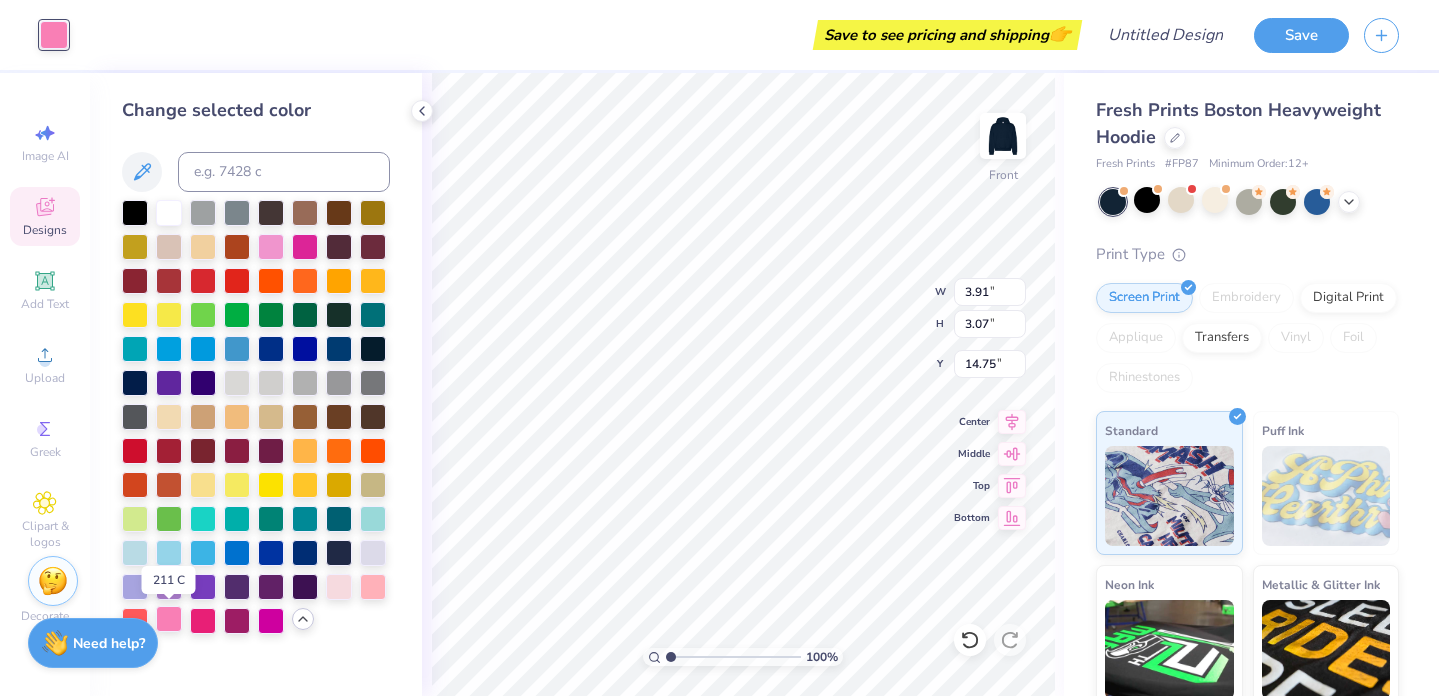 click at bounding box center [169, 619] 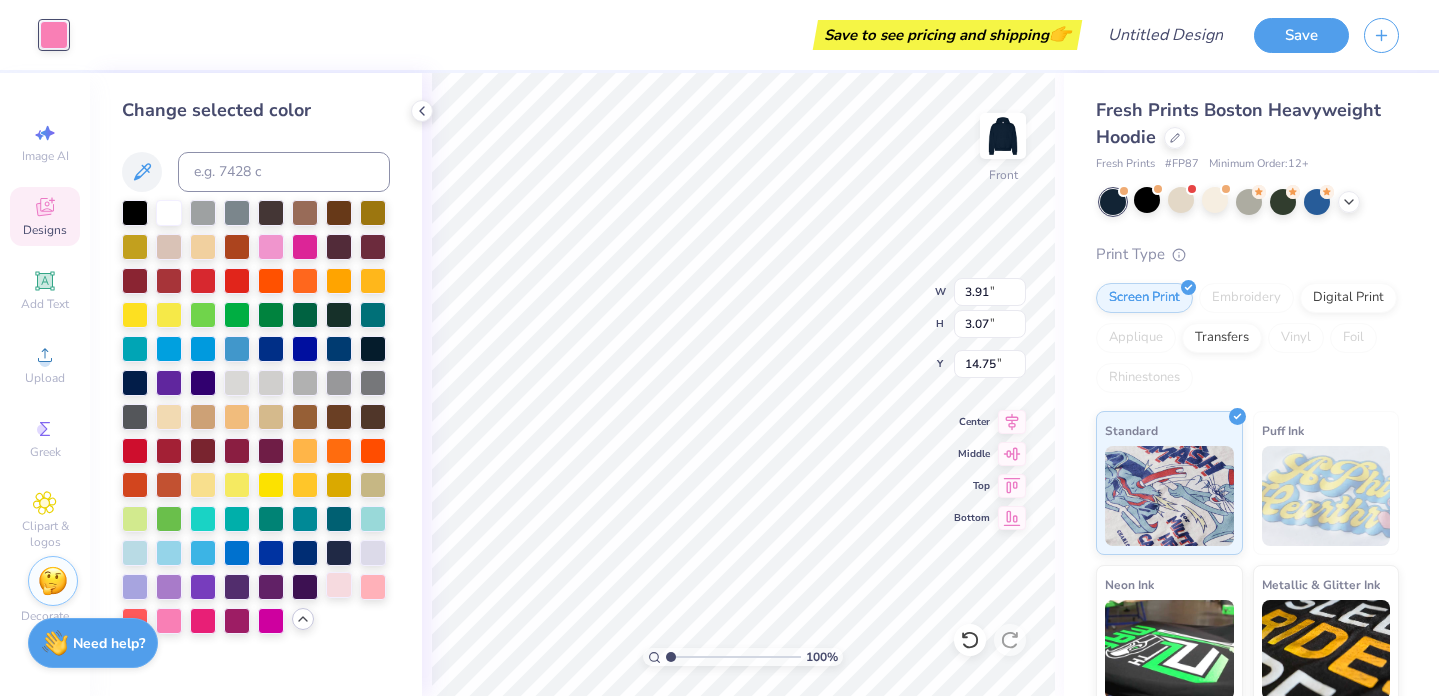 click at bounding box center [339, 585] 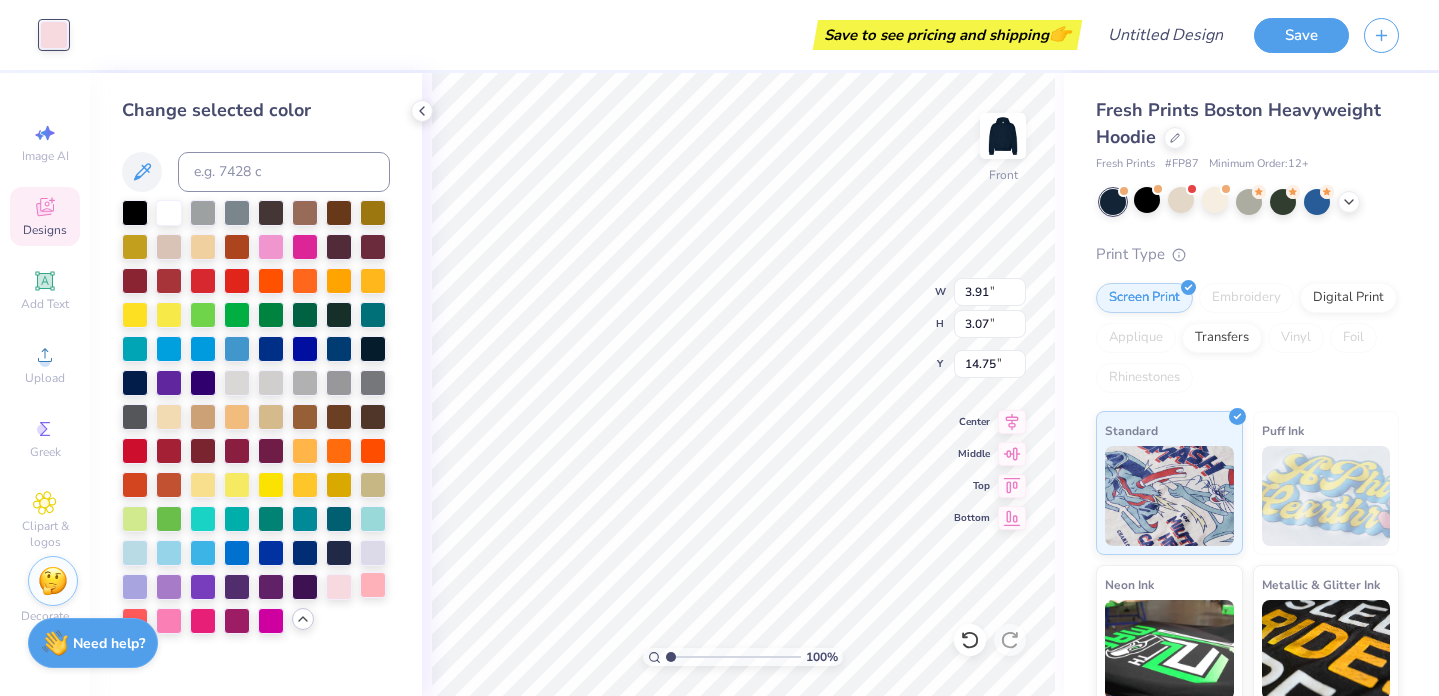 click at bounding box center (373, 585) 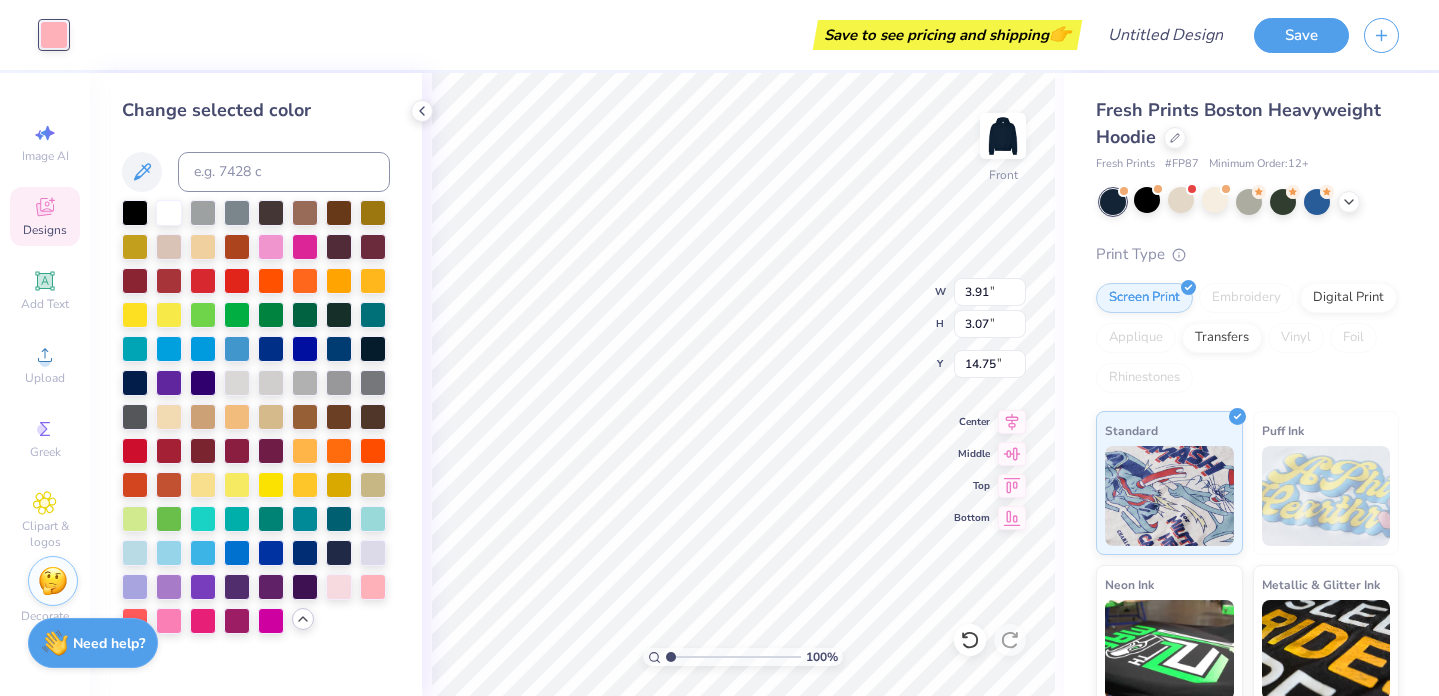 type on "14.10" 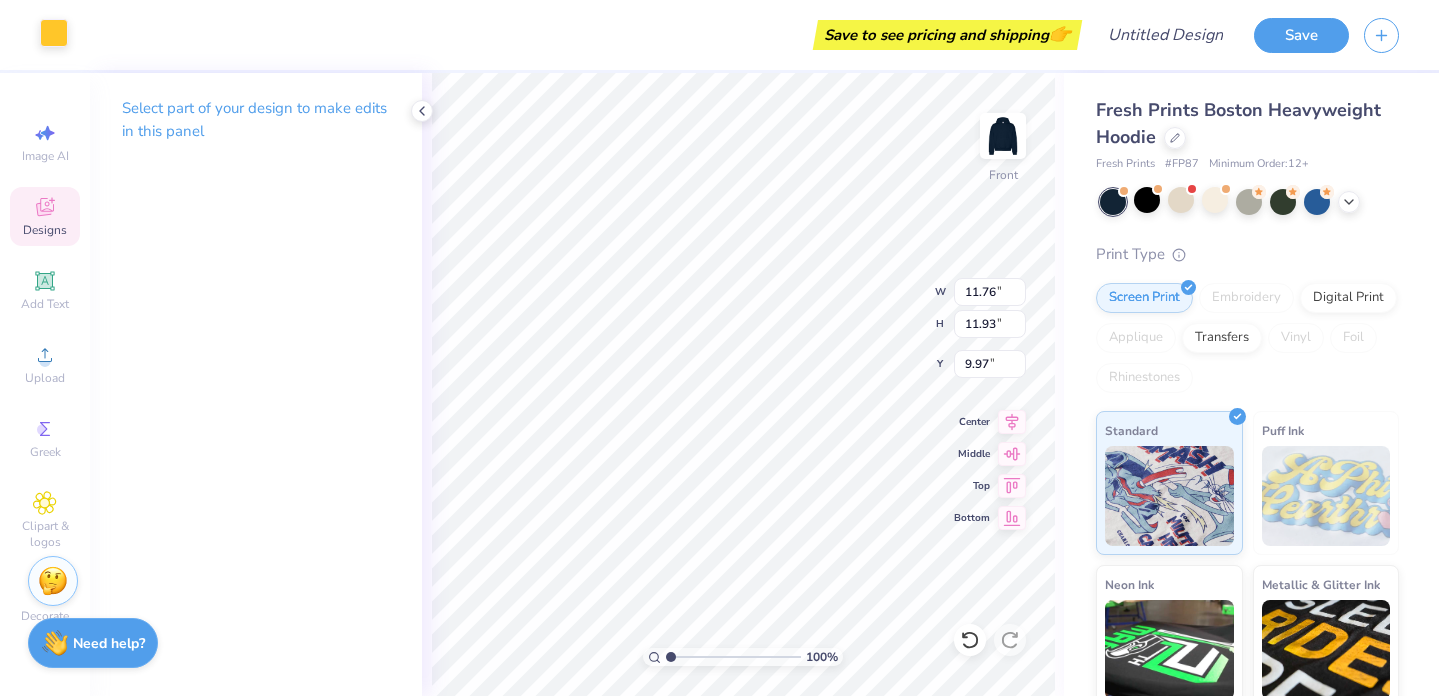 click at bounding box center (54, 33) 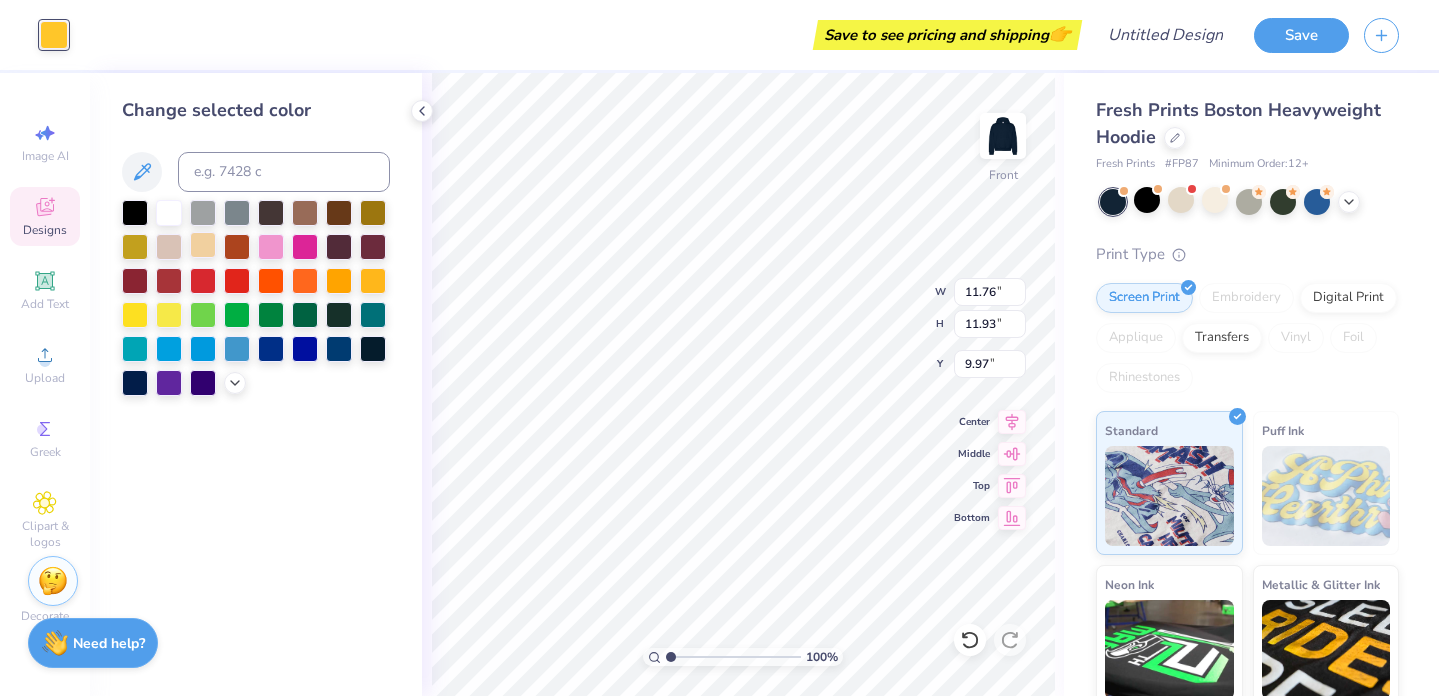 click at bounding box center (203, 245) 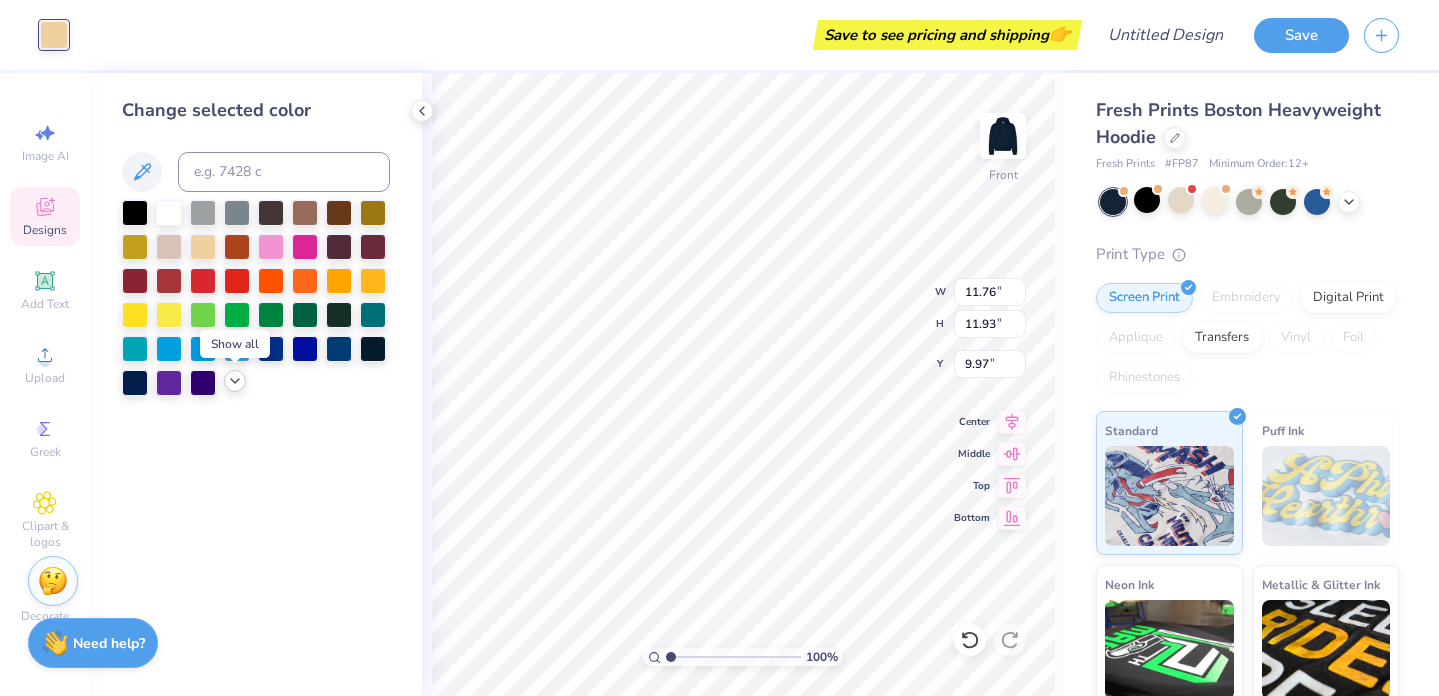 click 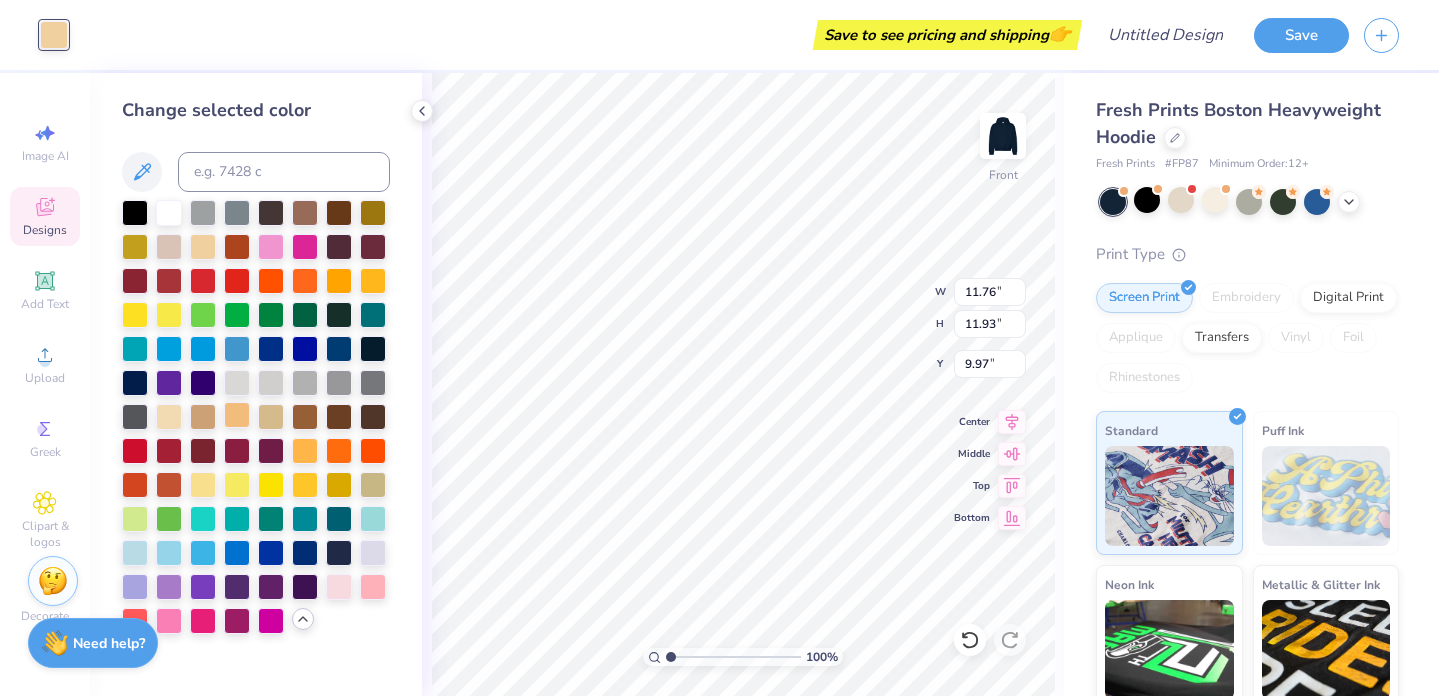click at bounding box center [237, 415] 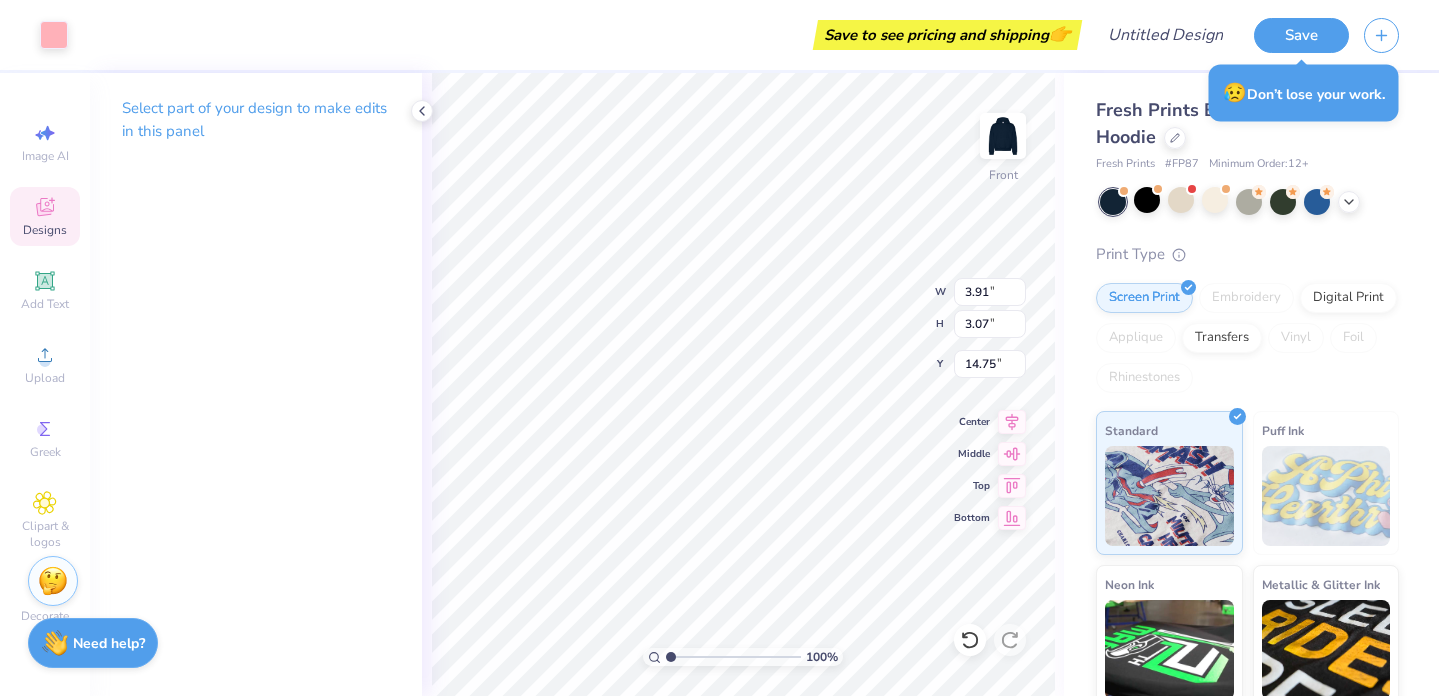 type on "15.94" 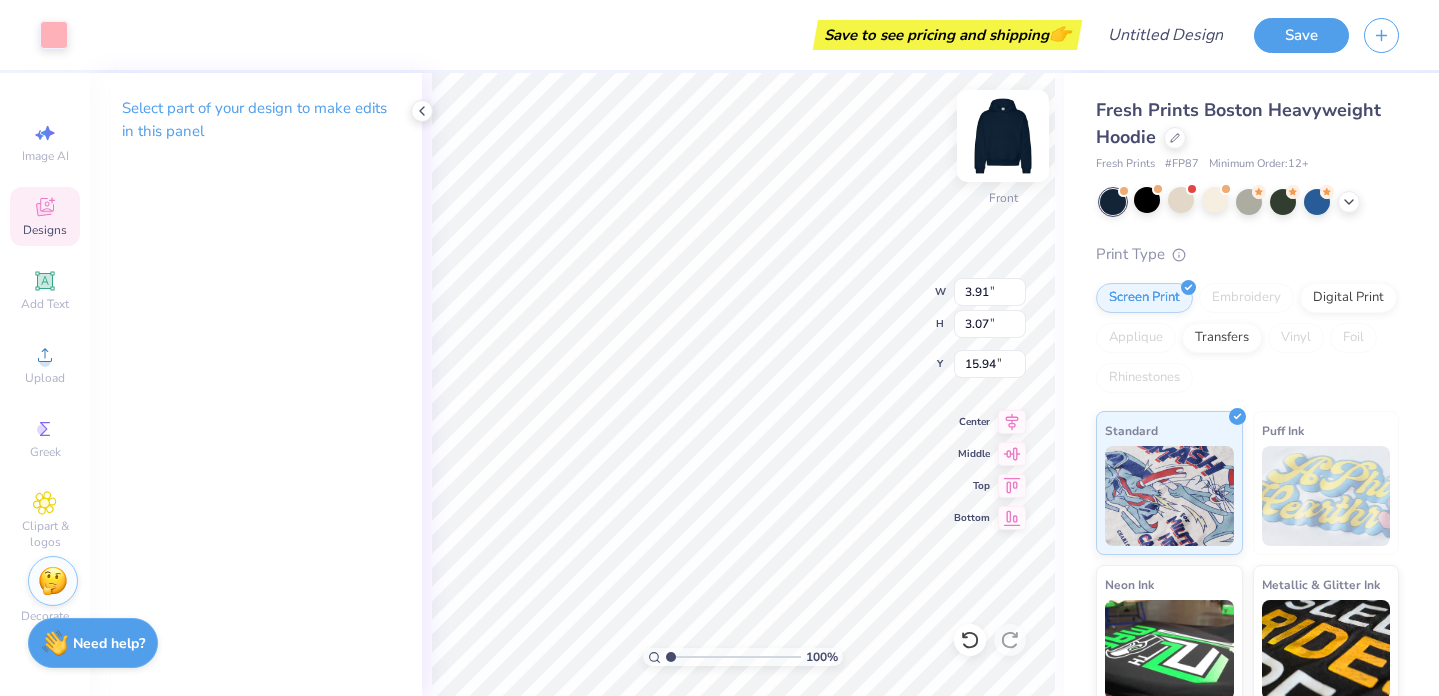 type on "15.66" 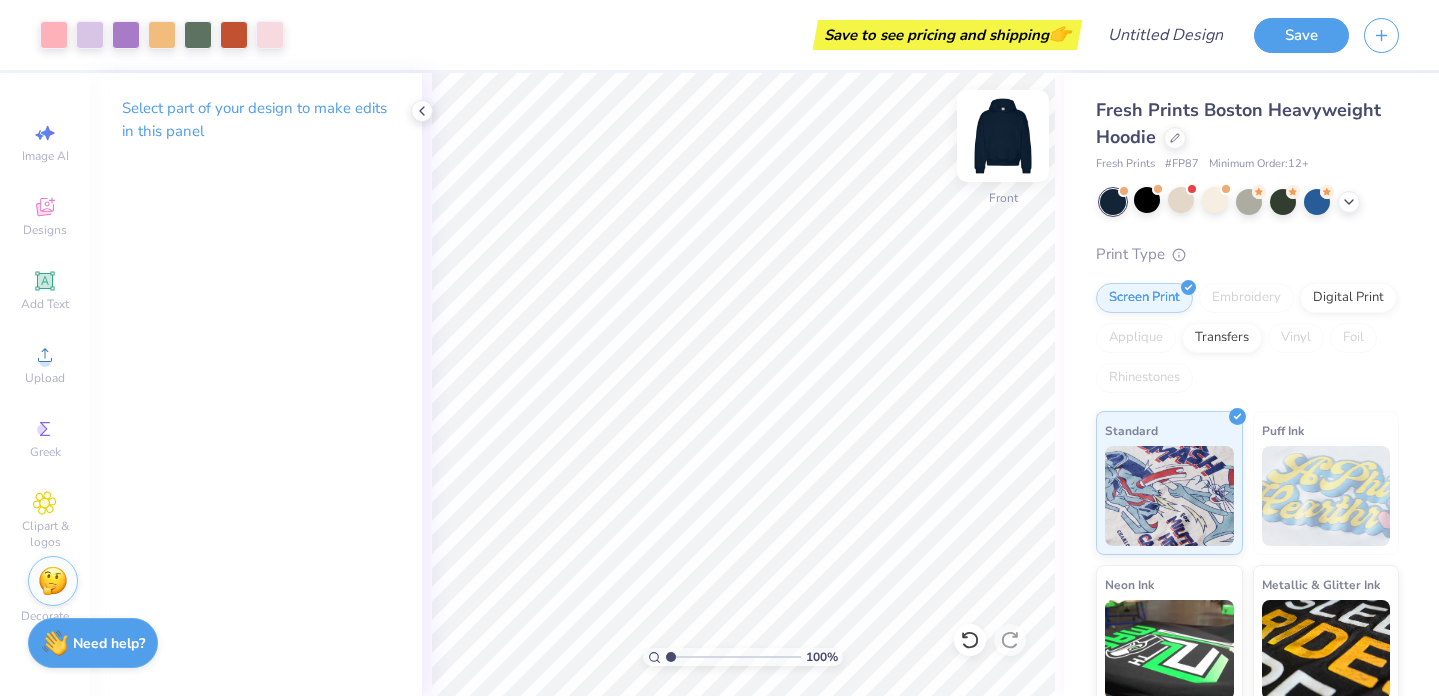 click at bounding box center (1003, 136) 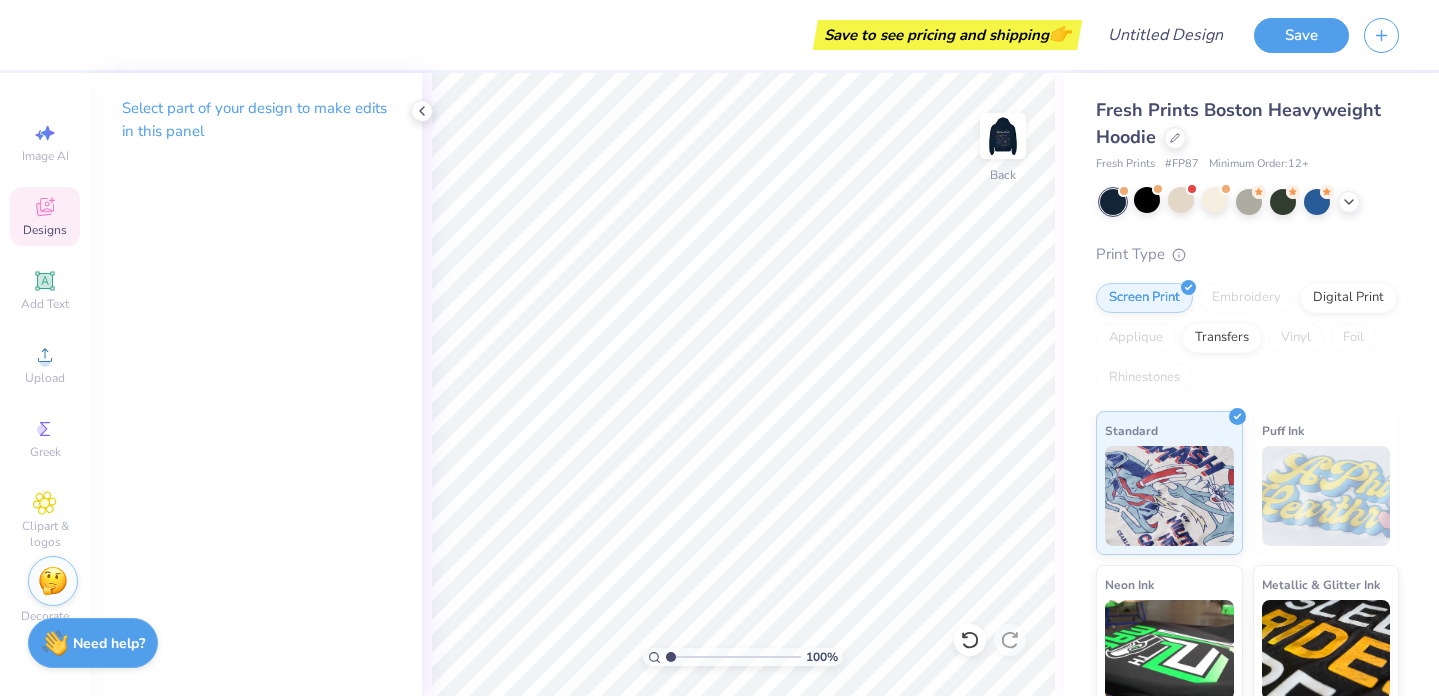 click on "Designs" at bounding box center [45, 216] 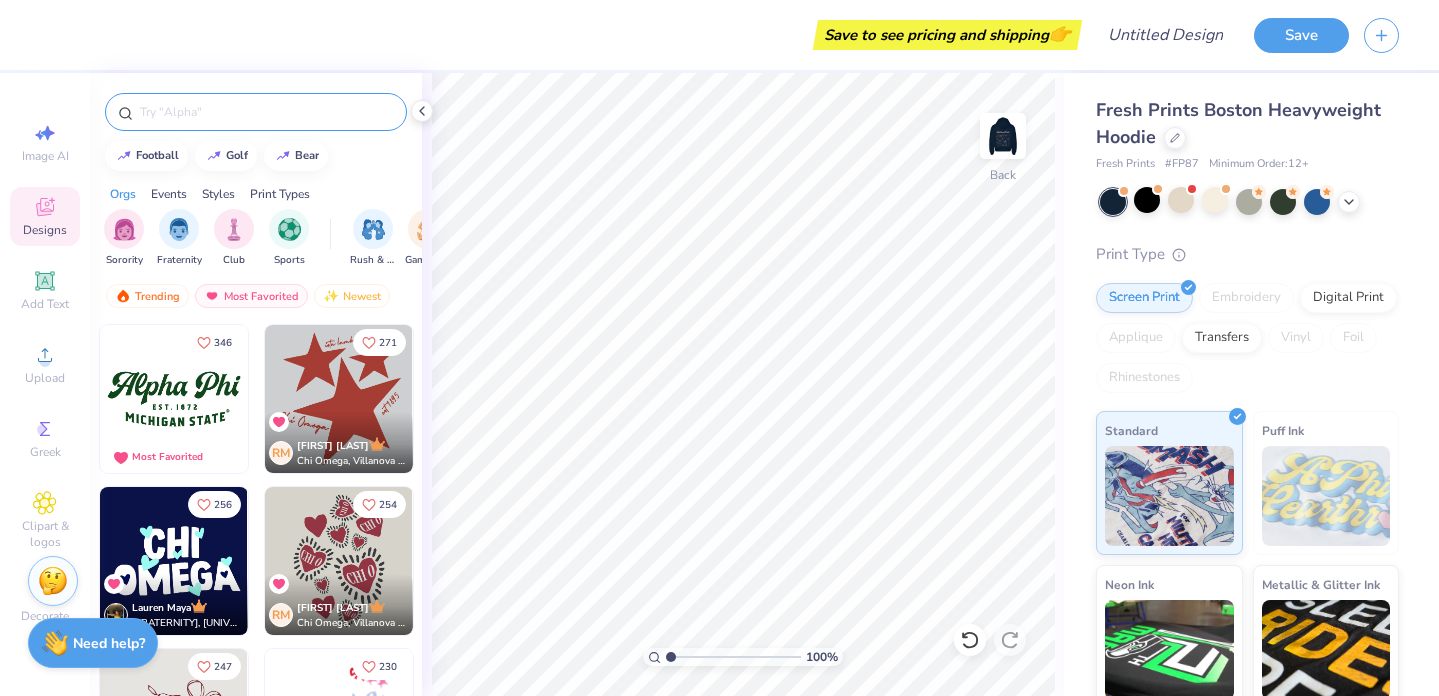 click at bounding box center [266, 112] 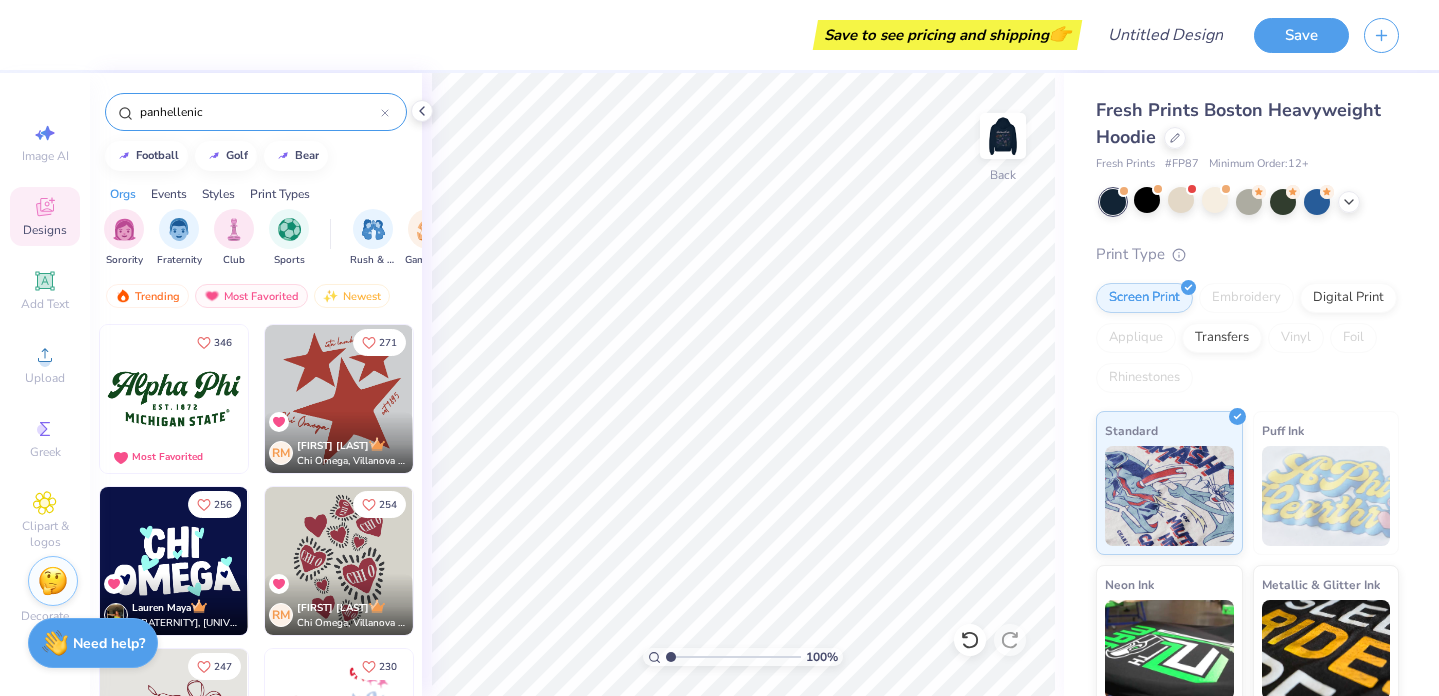 type on "panhellenic" 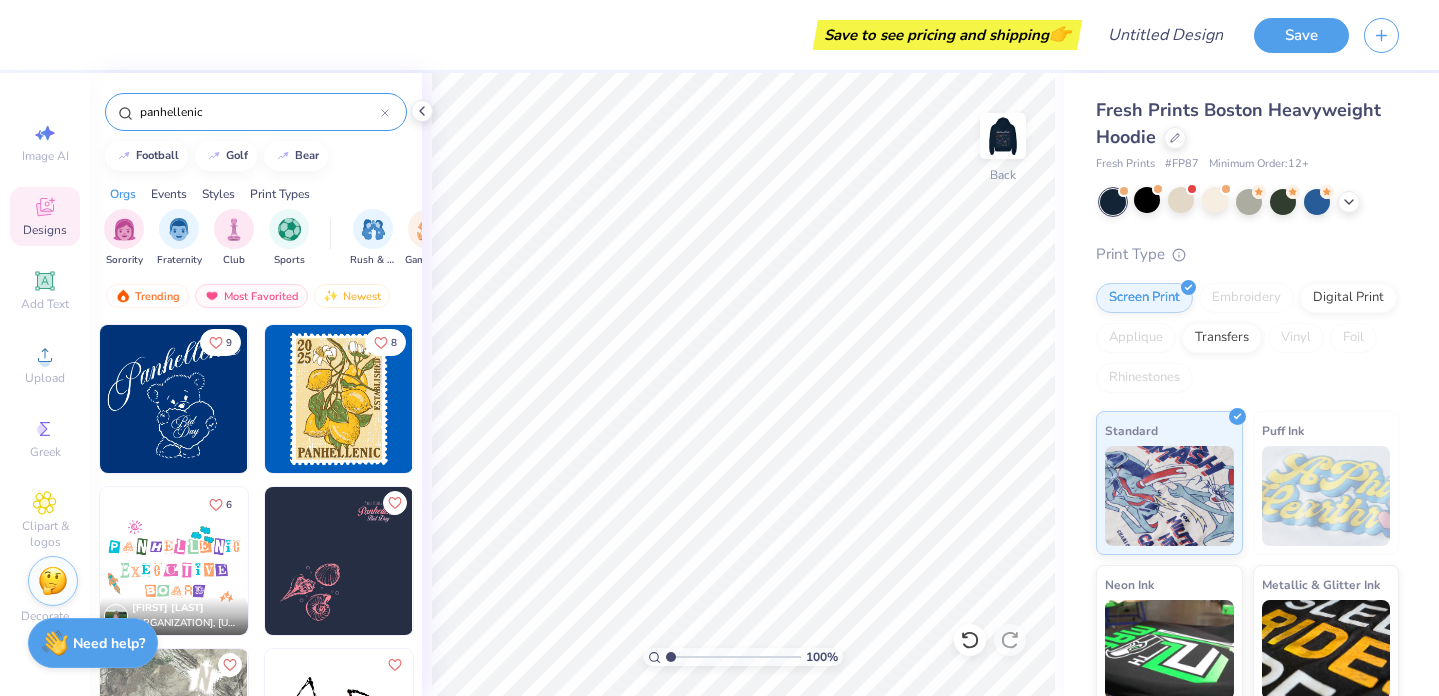 click at bounding box center (339, 399) 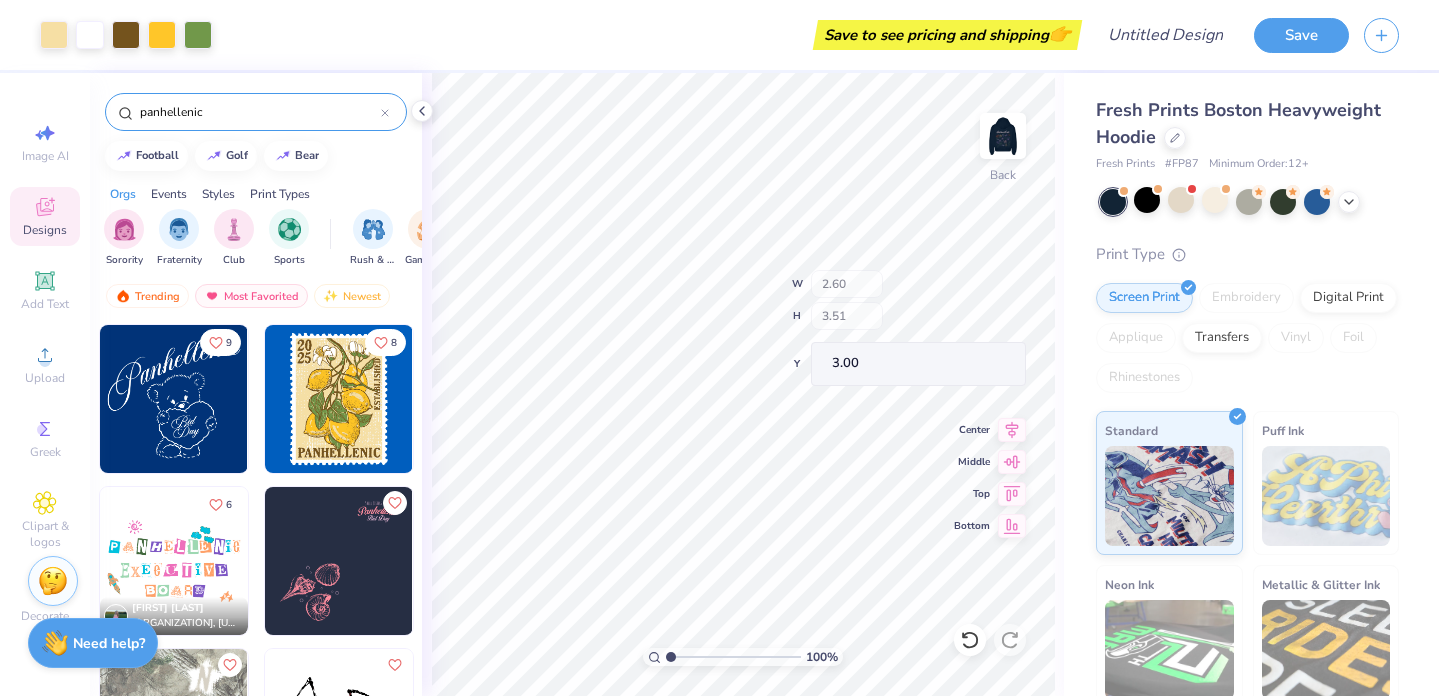 type on "2.60" 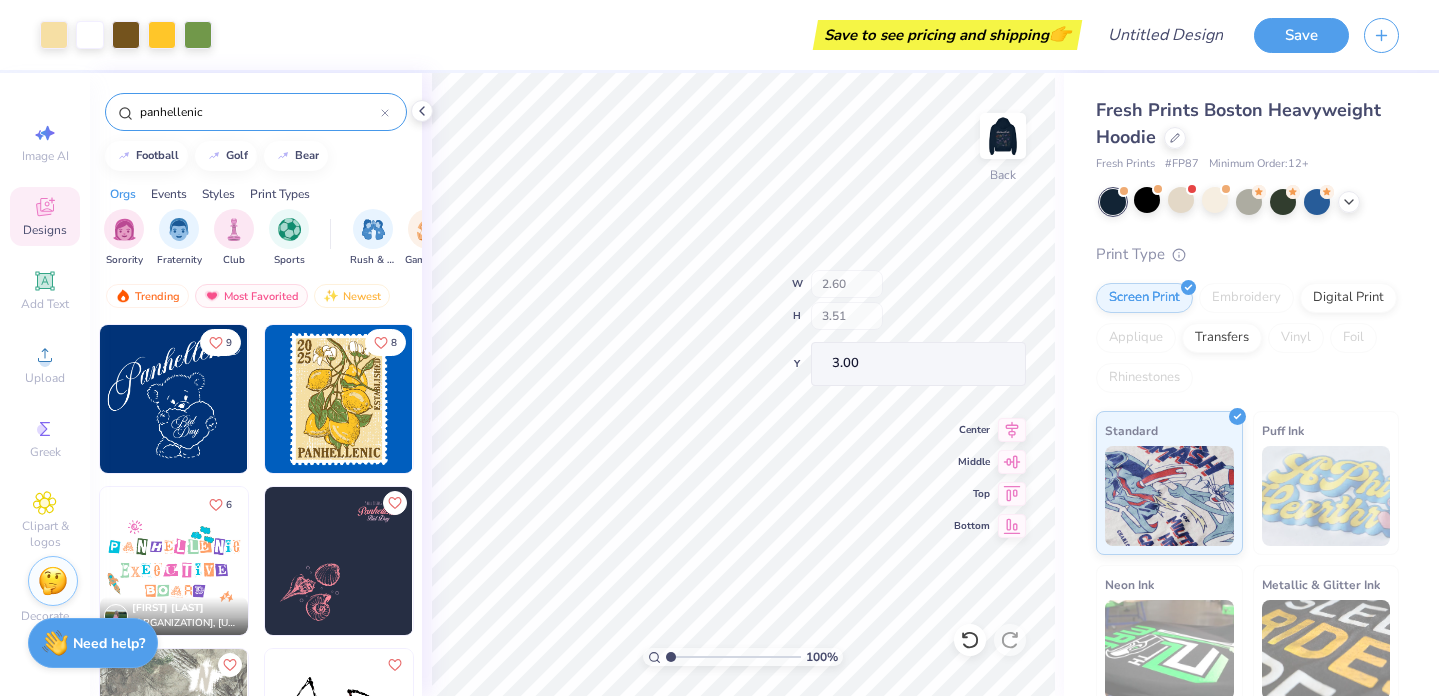 type on "3.51" 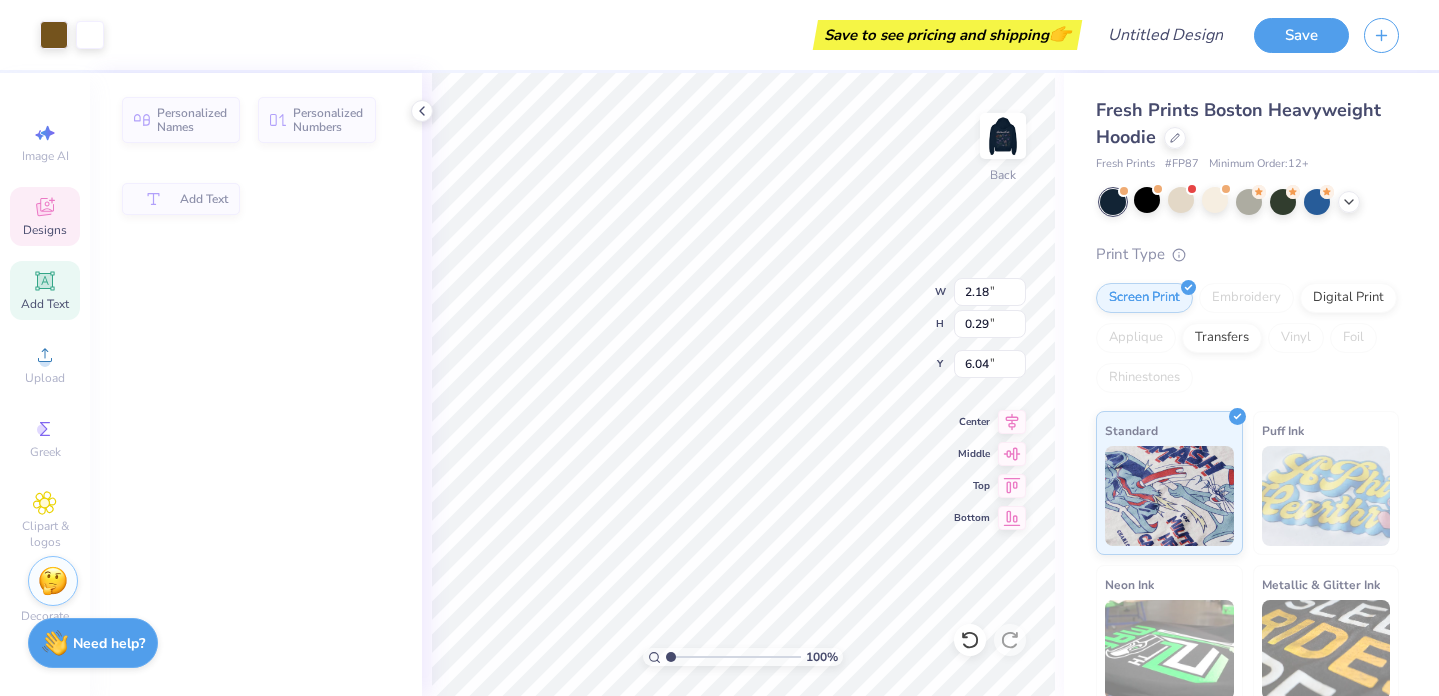type on "2.18" 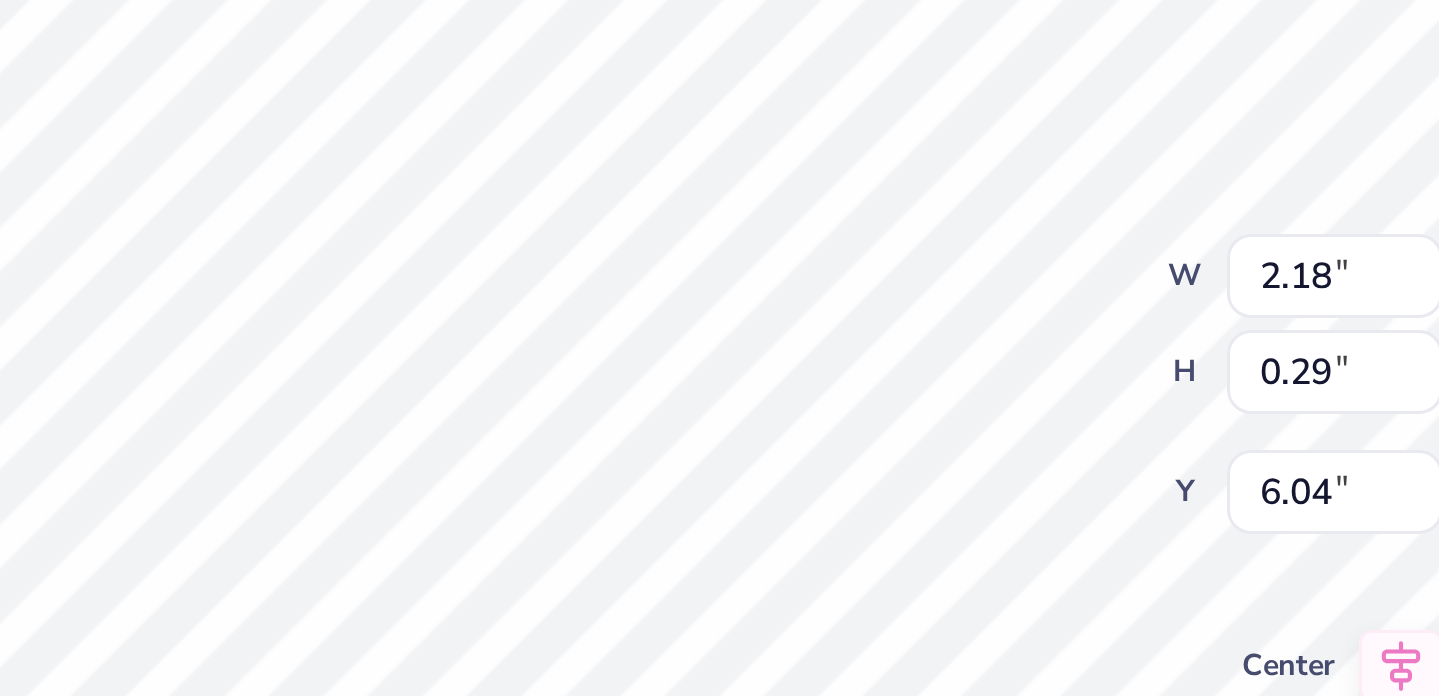 scroll, scrollTop: 0, scrollLeft: 0, axis: both 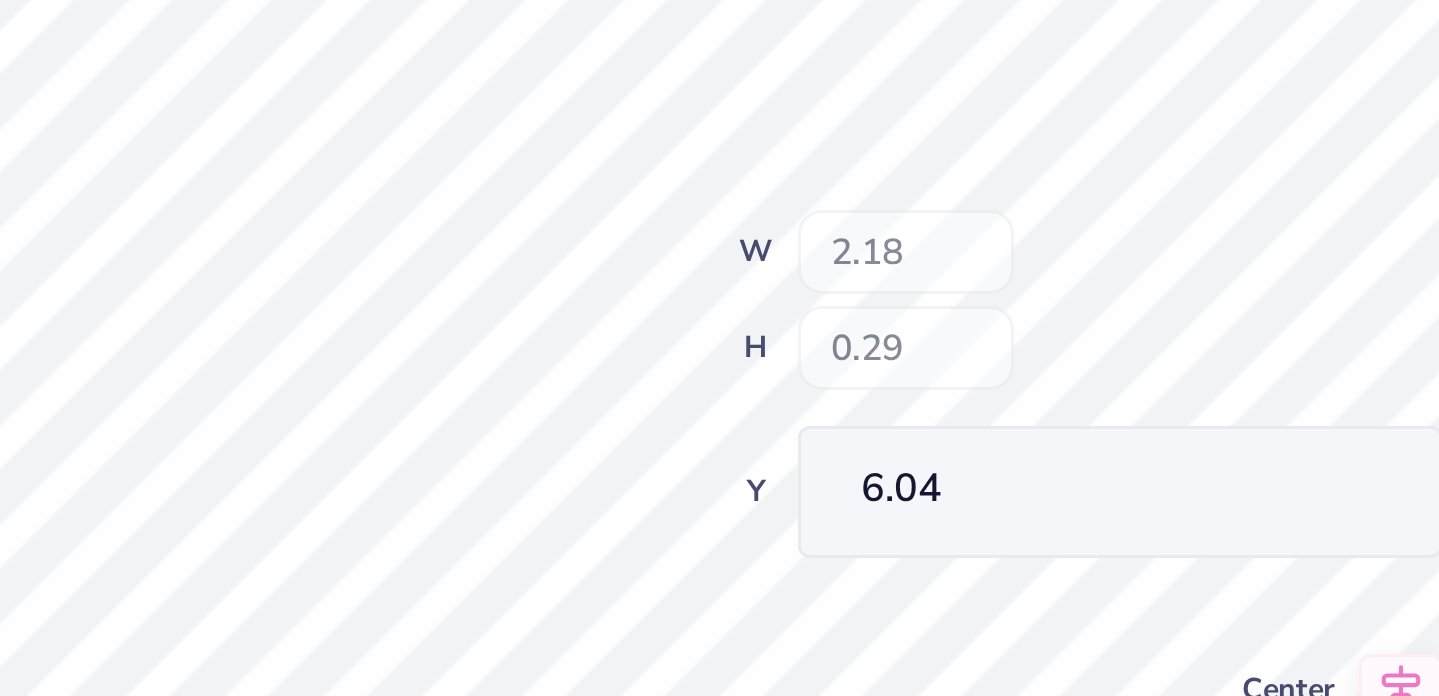 type on "1.86" 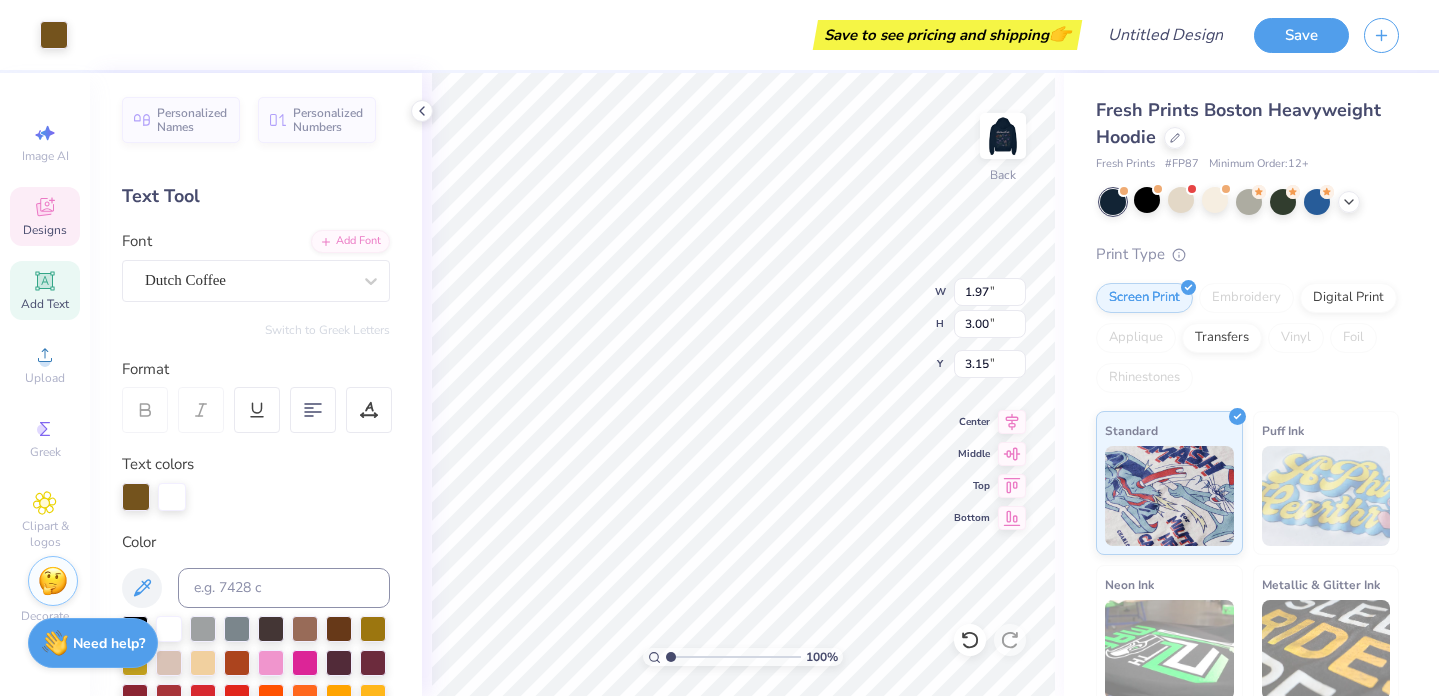 type on "1.70" 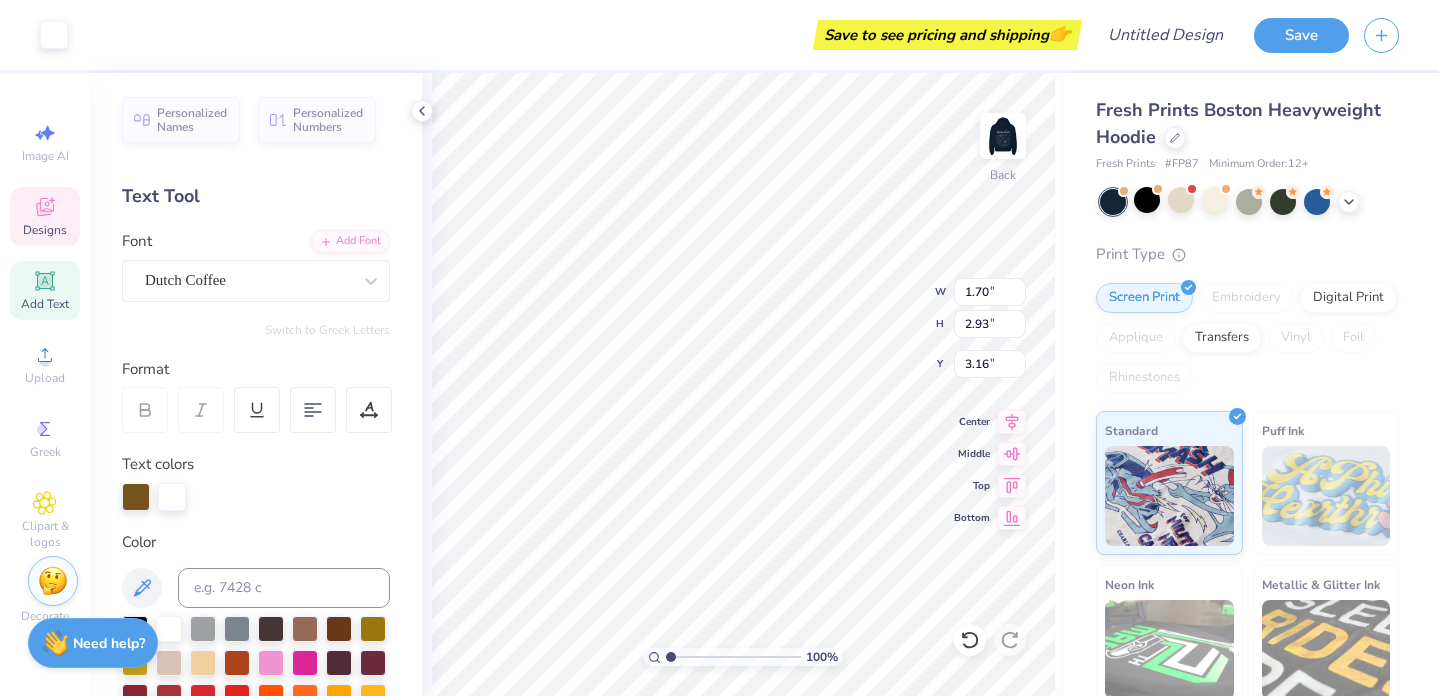 type on "2.60" 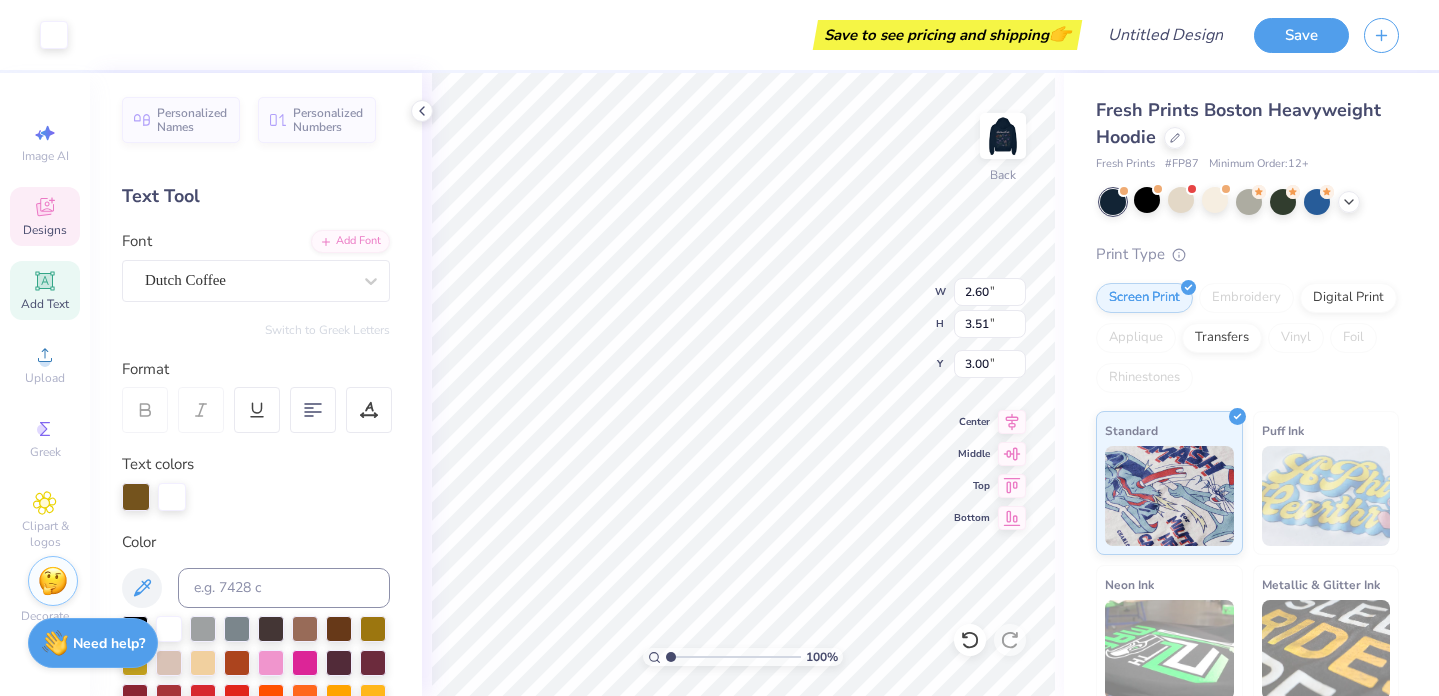 type on "6.33" 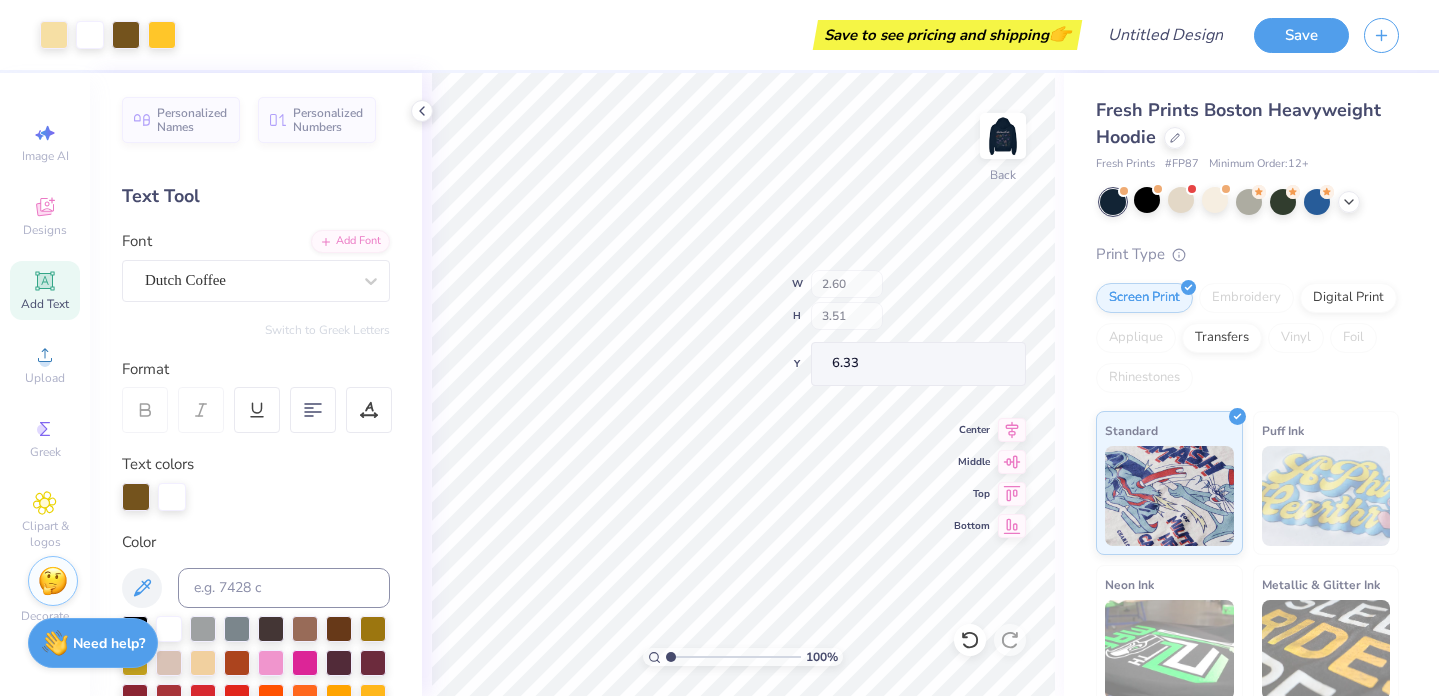 type on "4.59" 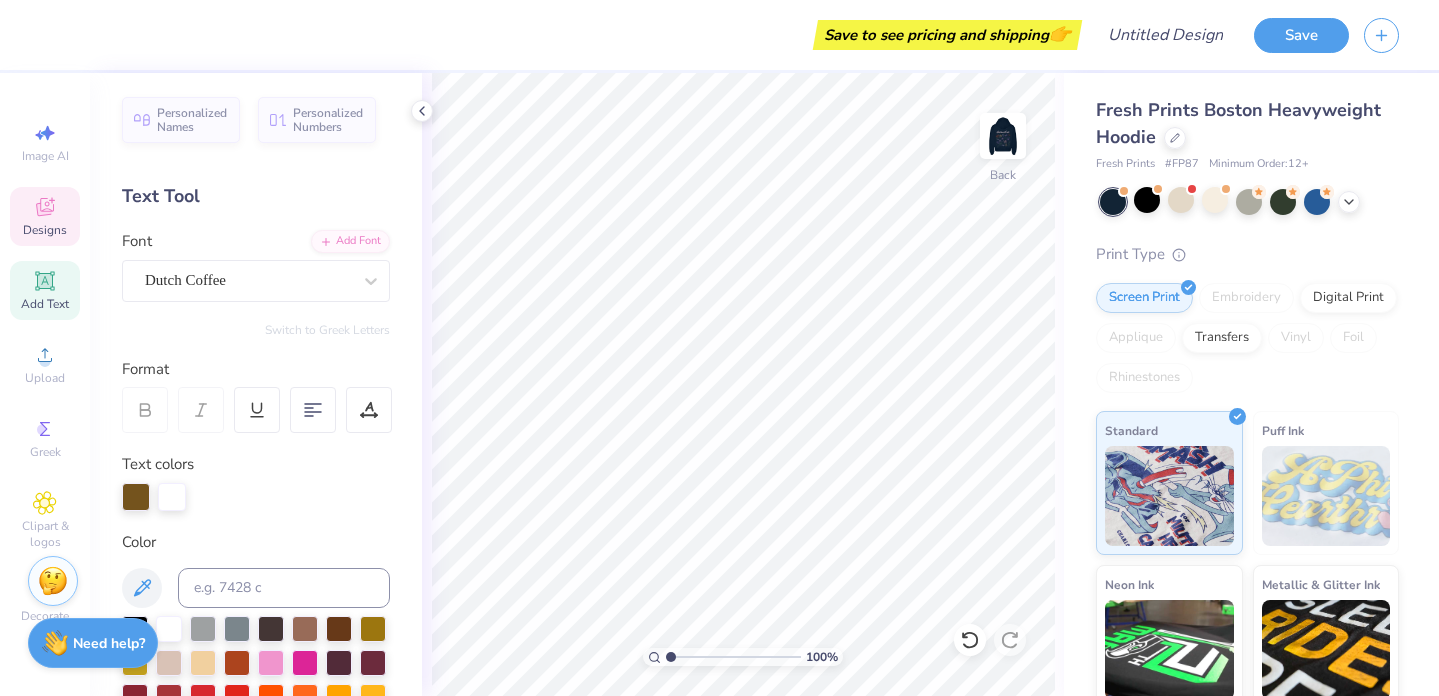 click 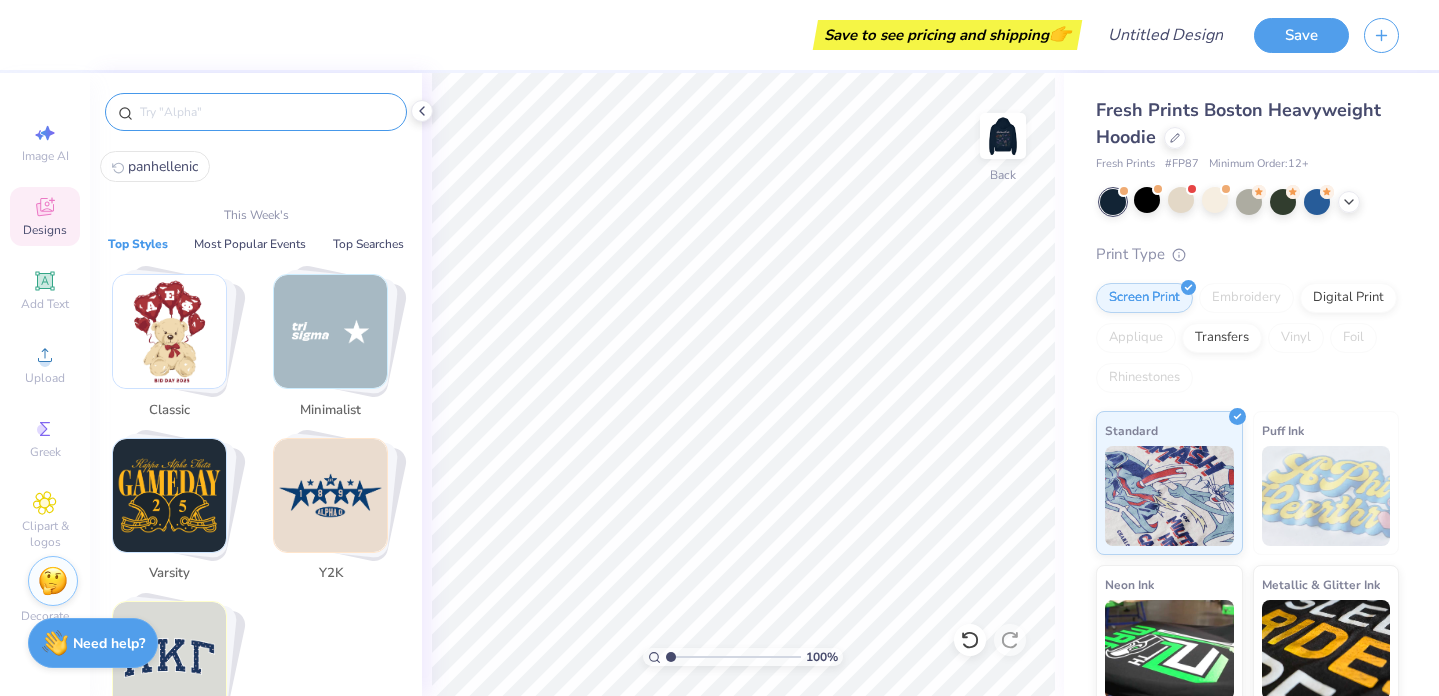 click at bounding box center (266, 112) 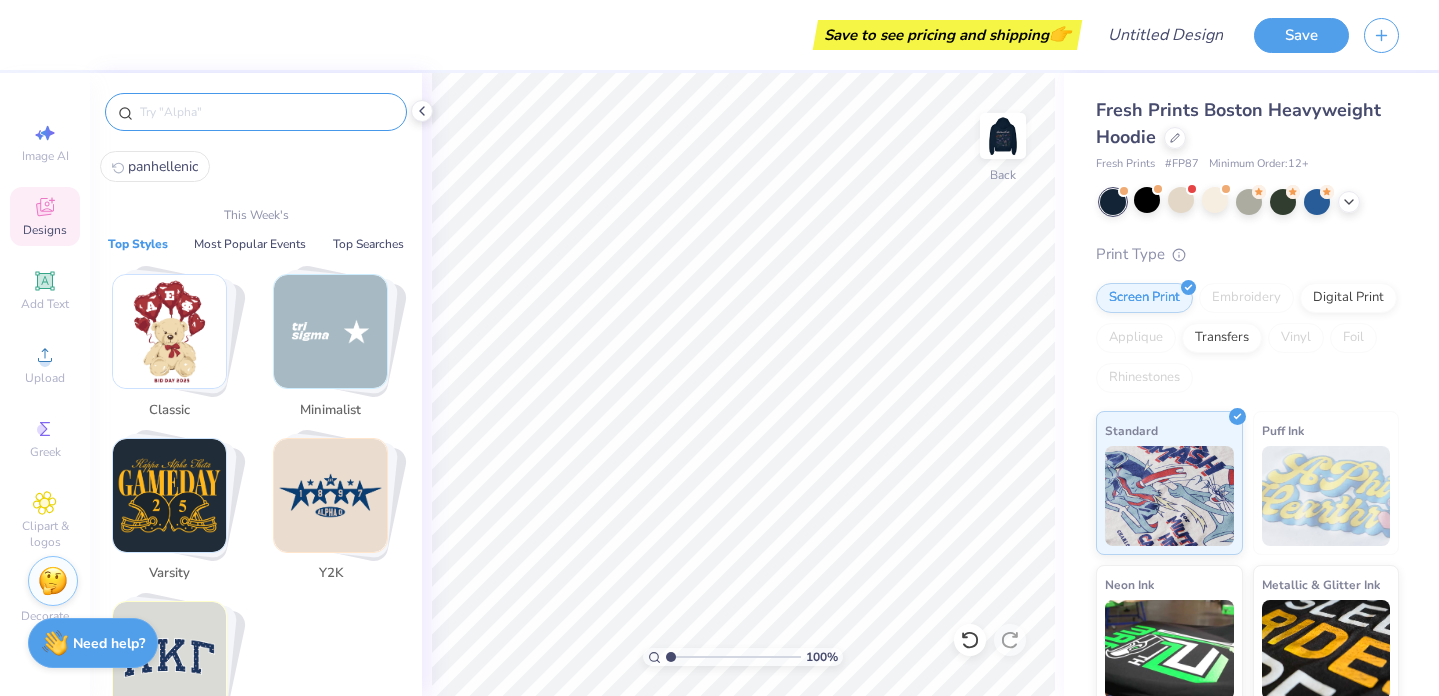 click at bounding box center (330, 331) 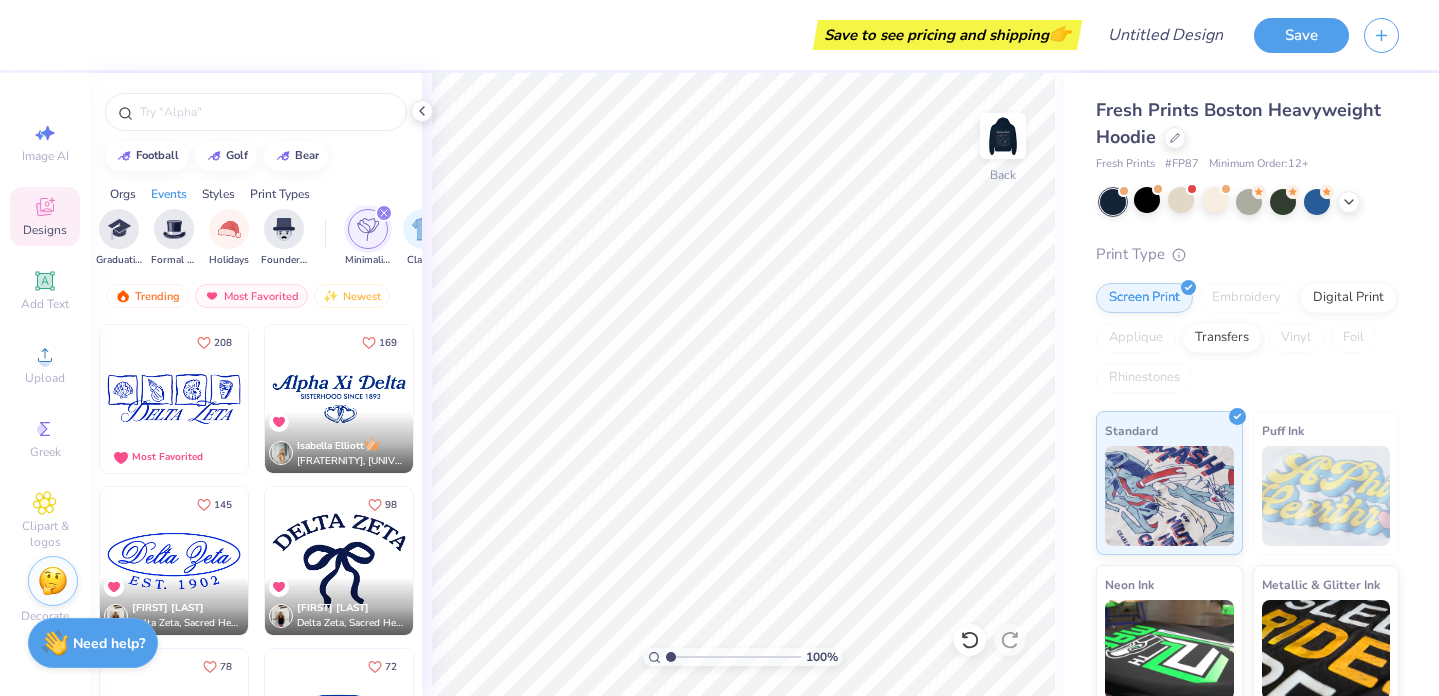 scroll, scrollTop: 0, scrollLeft: 989, axis: horizontal 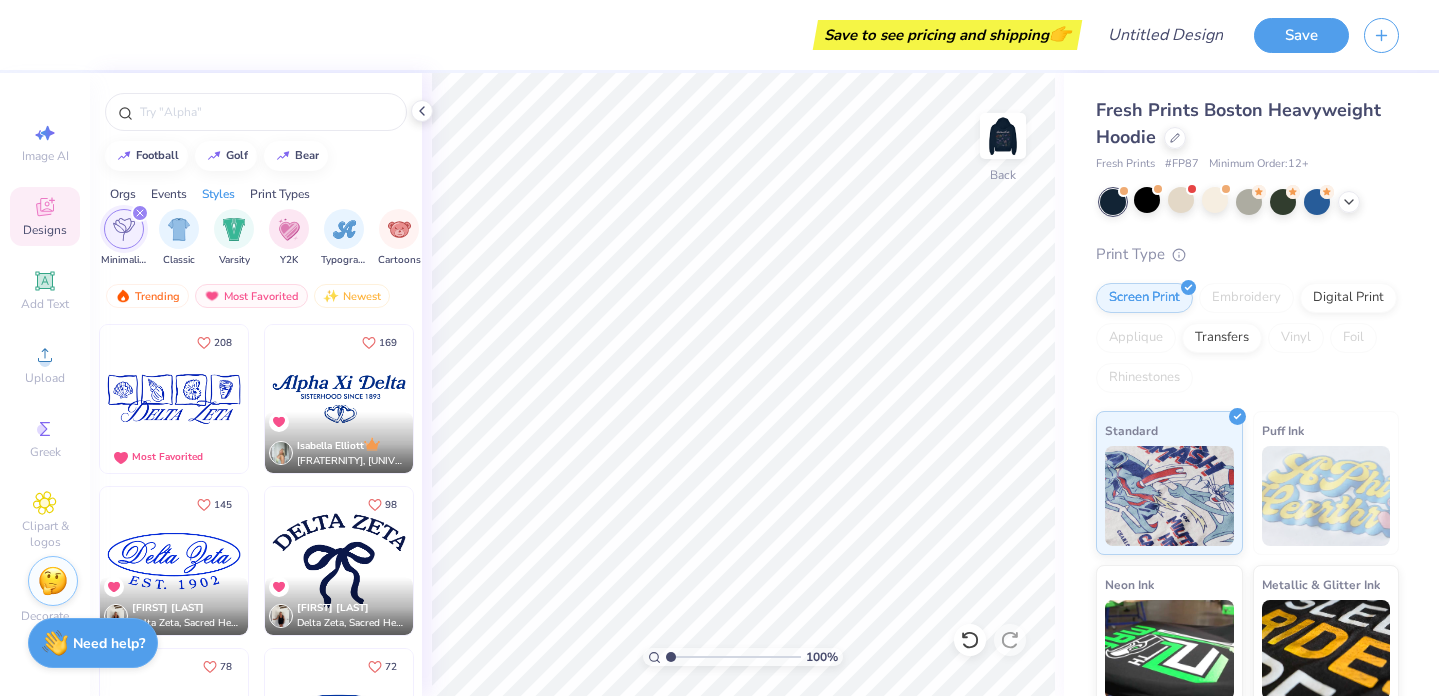 click at bounding box center [339, 561] 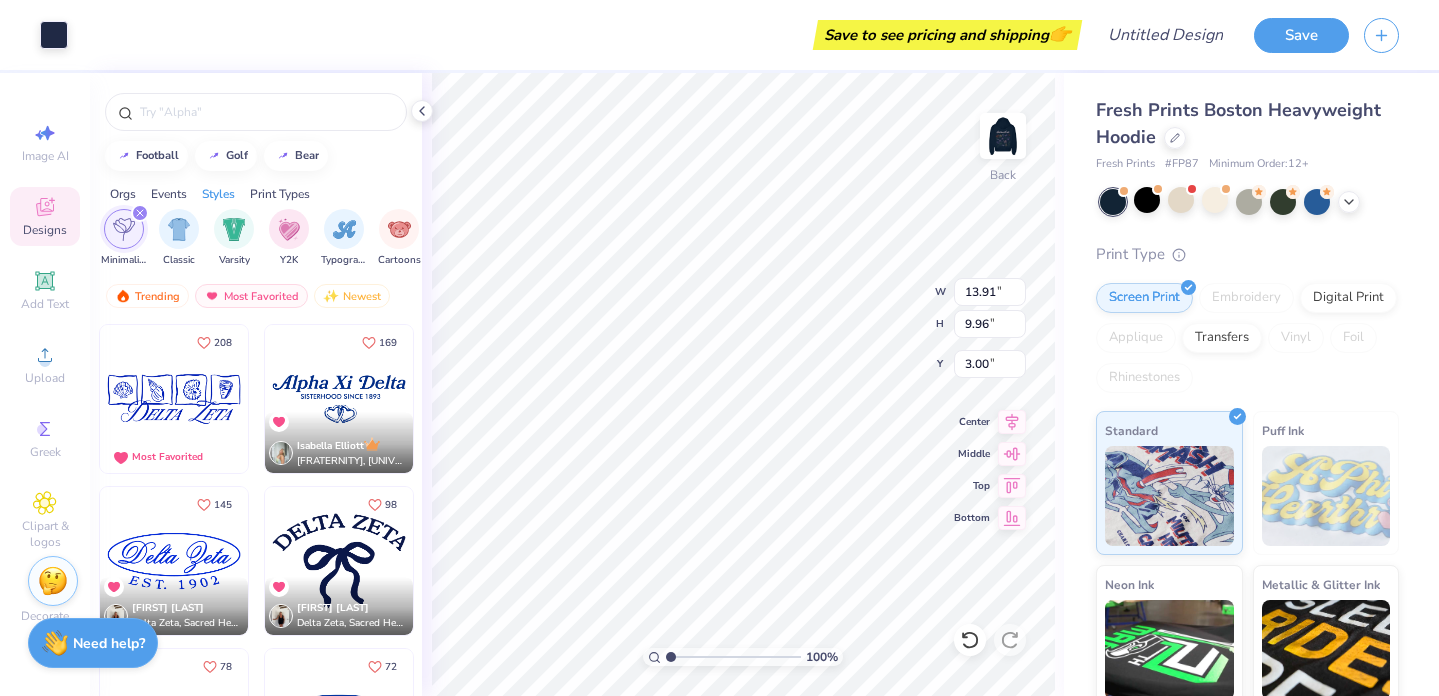 click at bounding box center (54, 35) 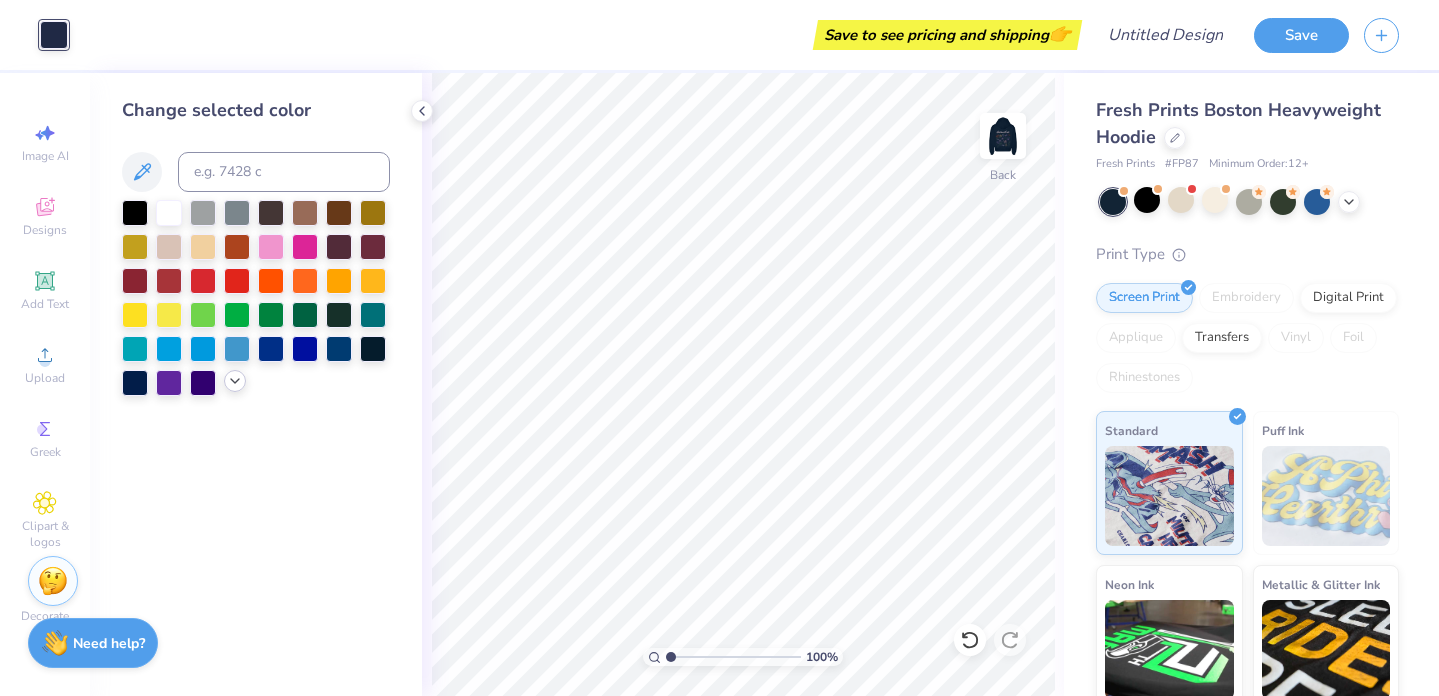 click 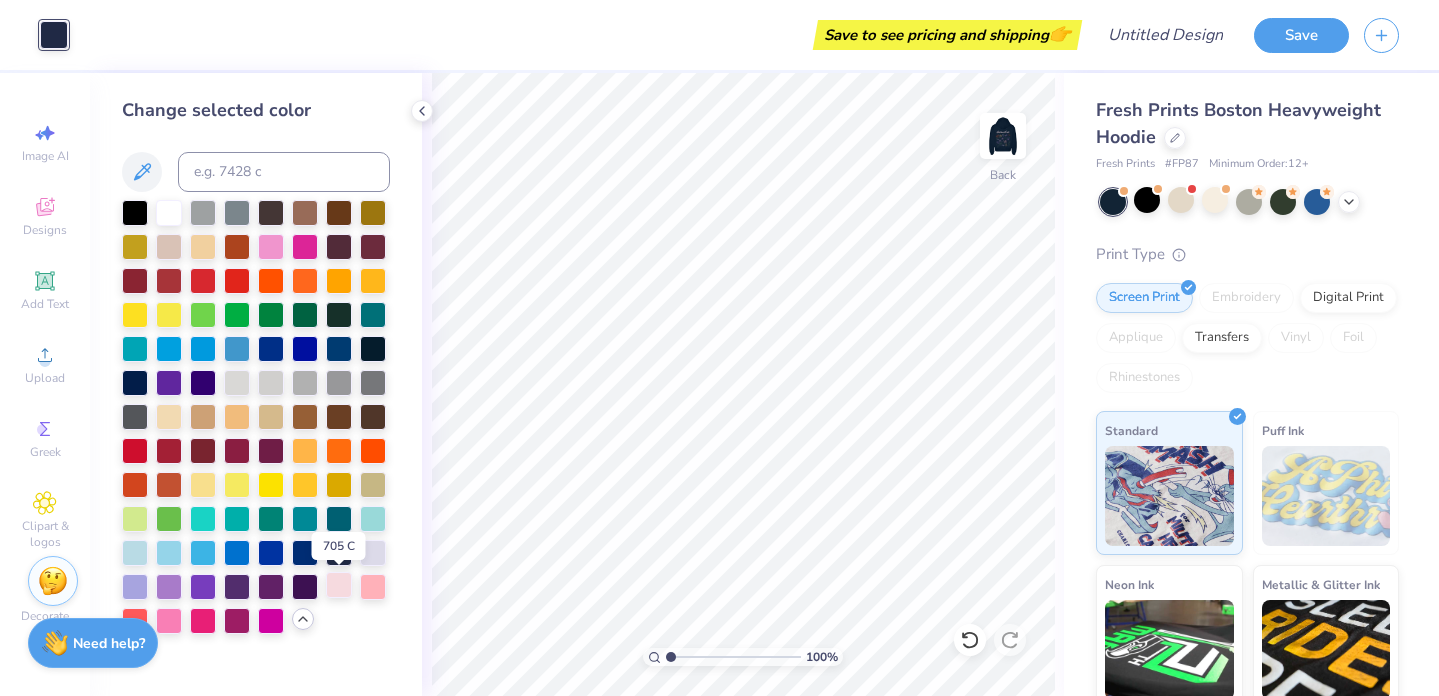 click at bounding box center (339, 585) 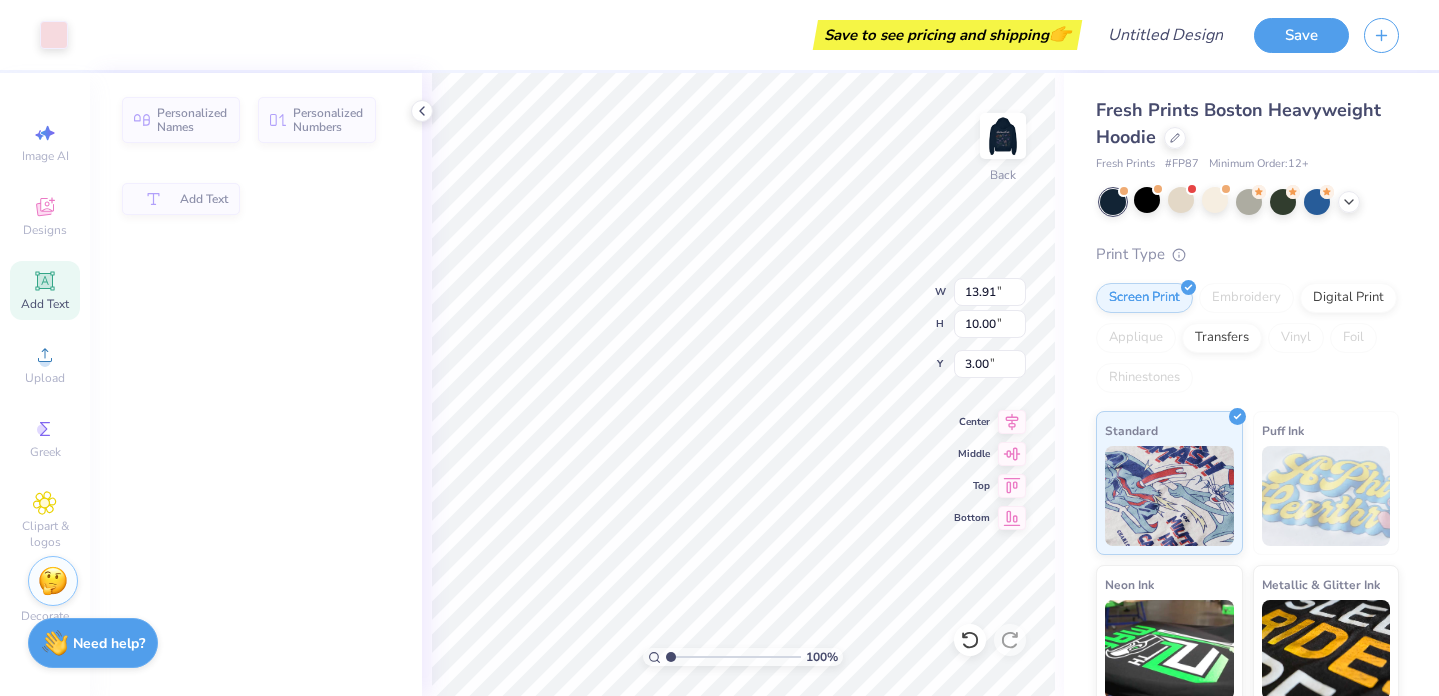 type on "13.91" 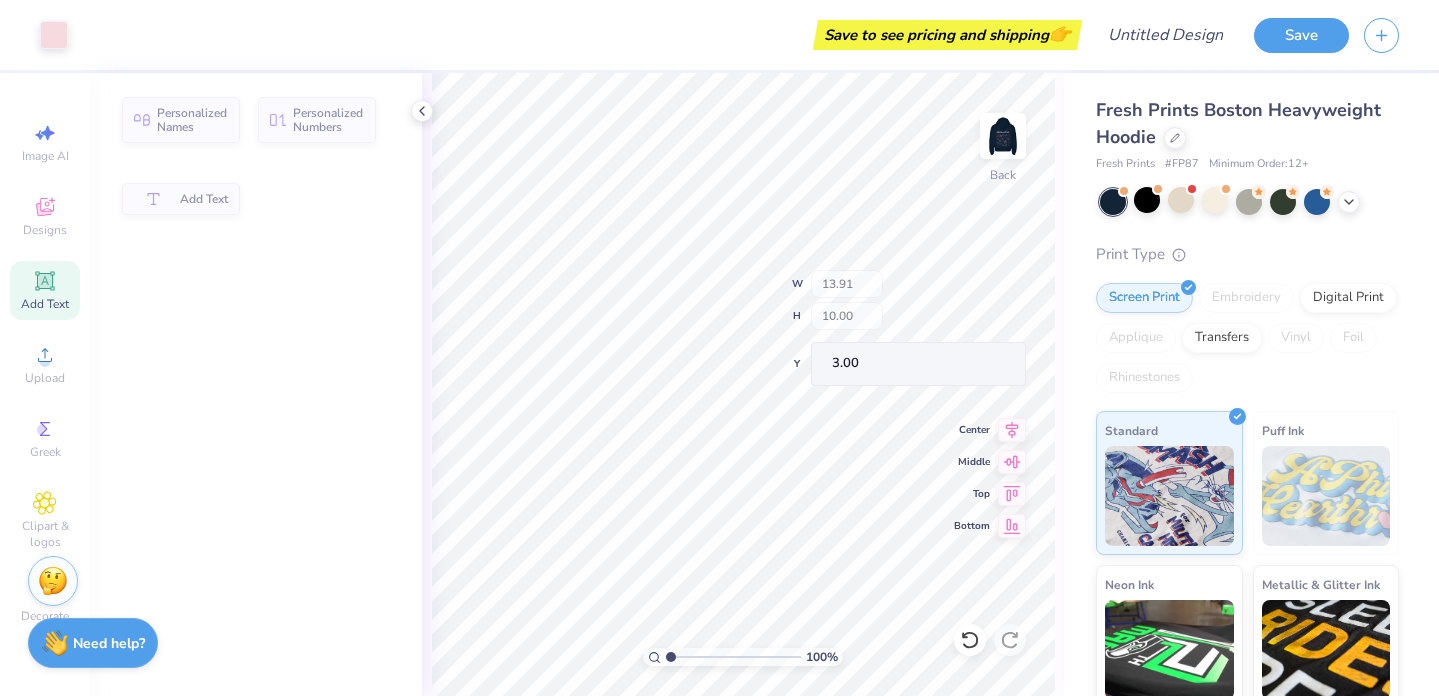 type on "4.22" 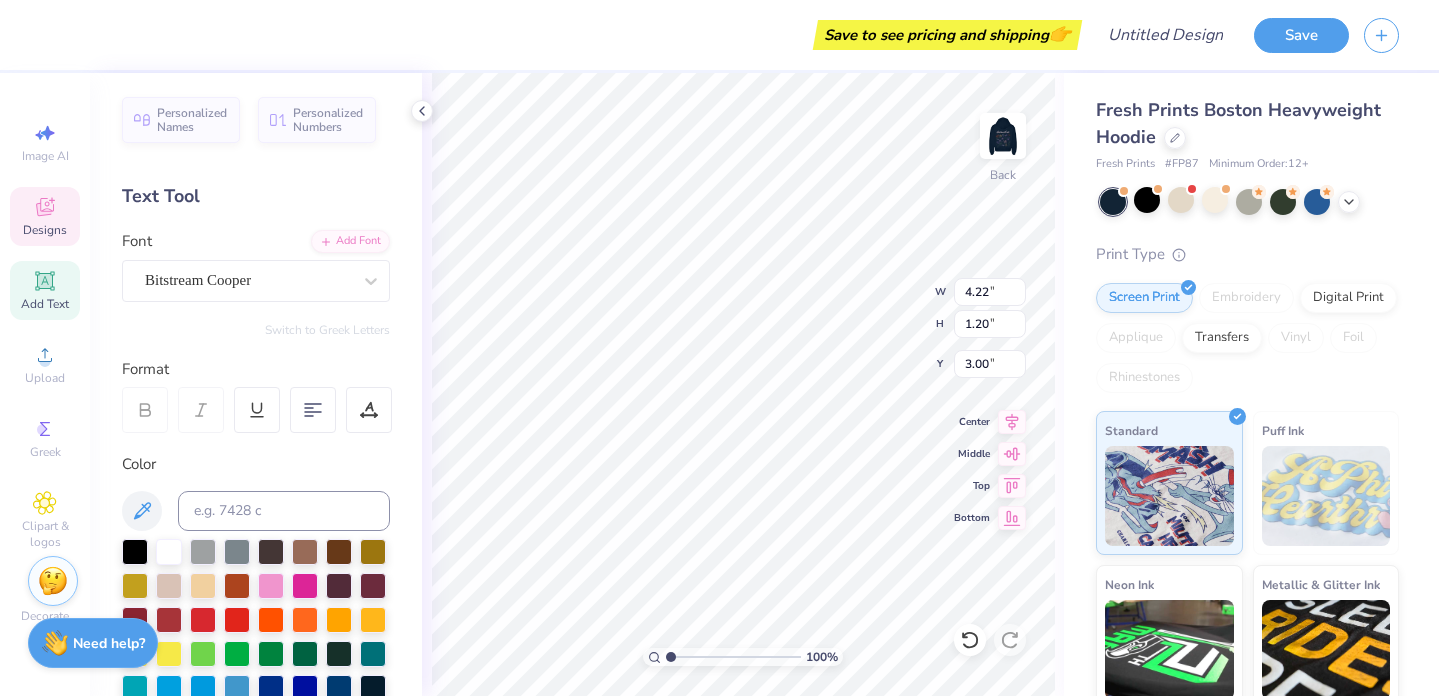 click on "100  % Back W 4.22 4.22 " H 1.20 1.20 " Y 3.00 3.00 " Center Middle Top Bottom" at bounding box center [743, 384] 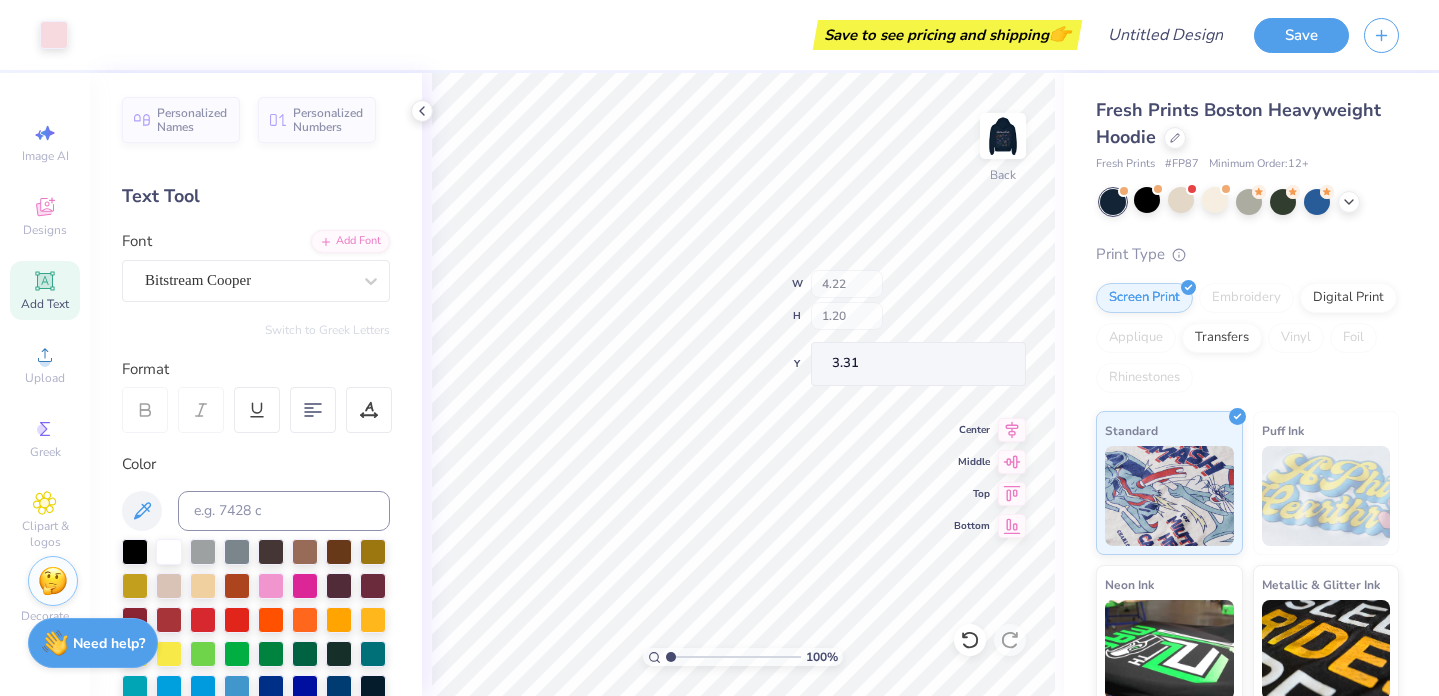 type on "3.31" 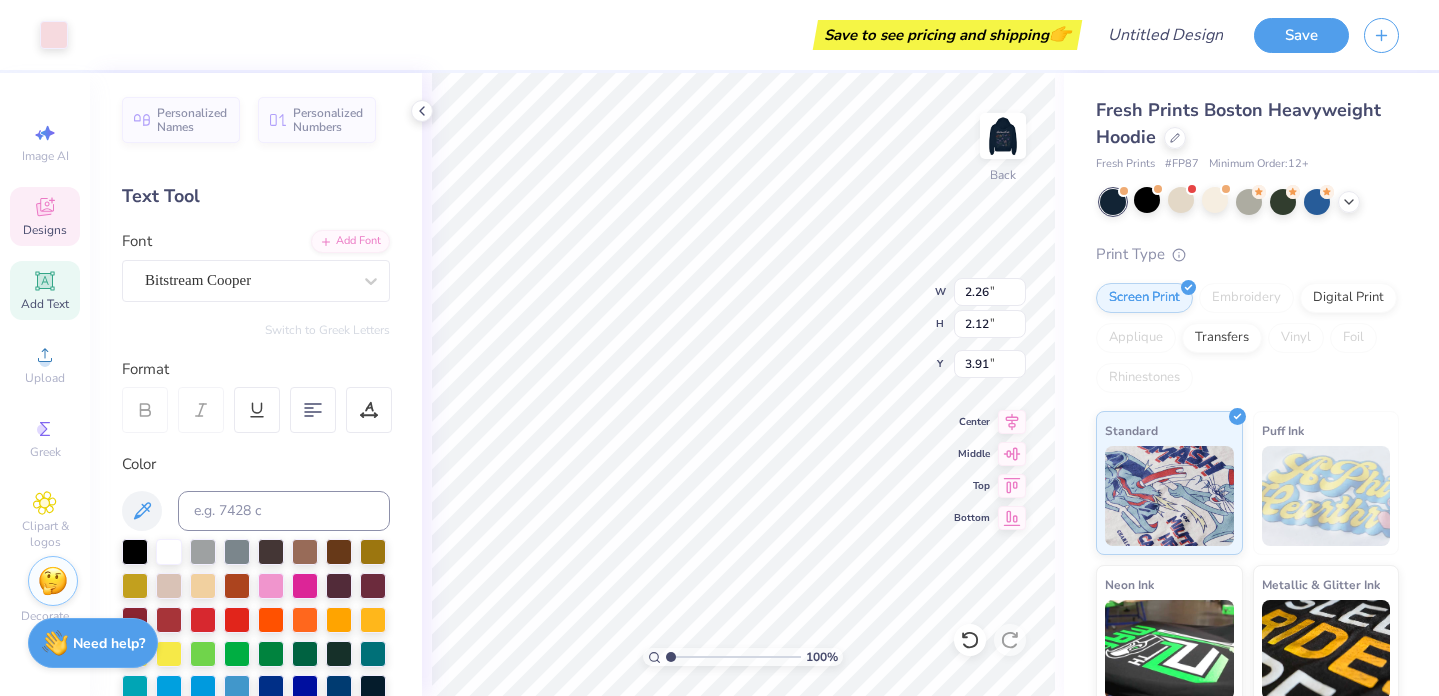 type on "4.22" 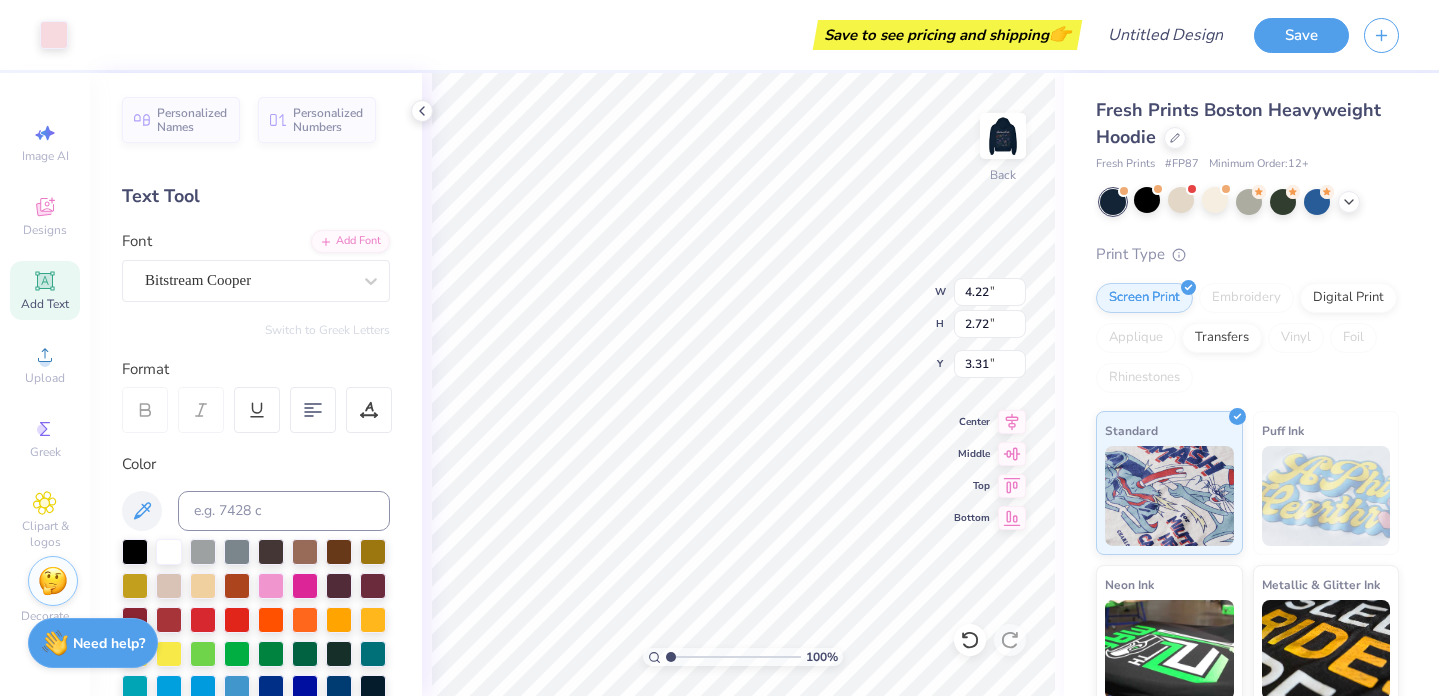type on "4.03" 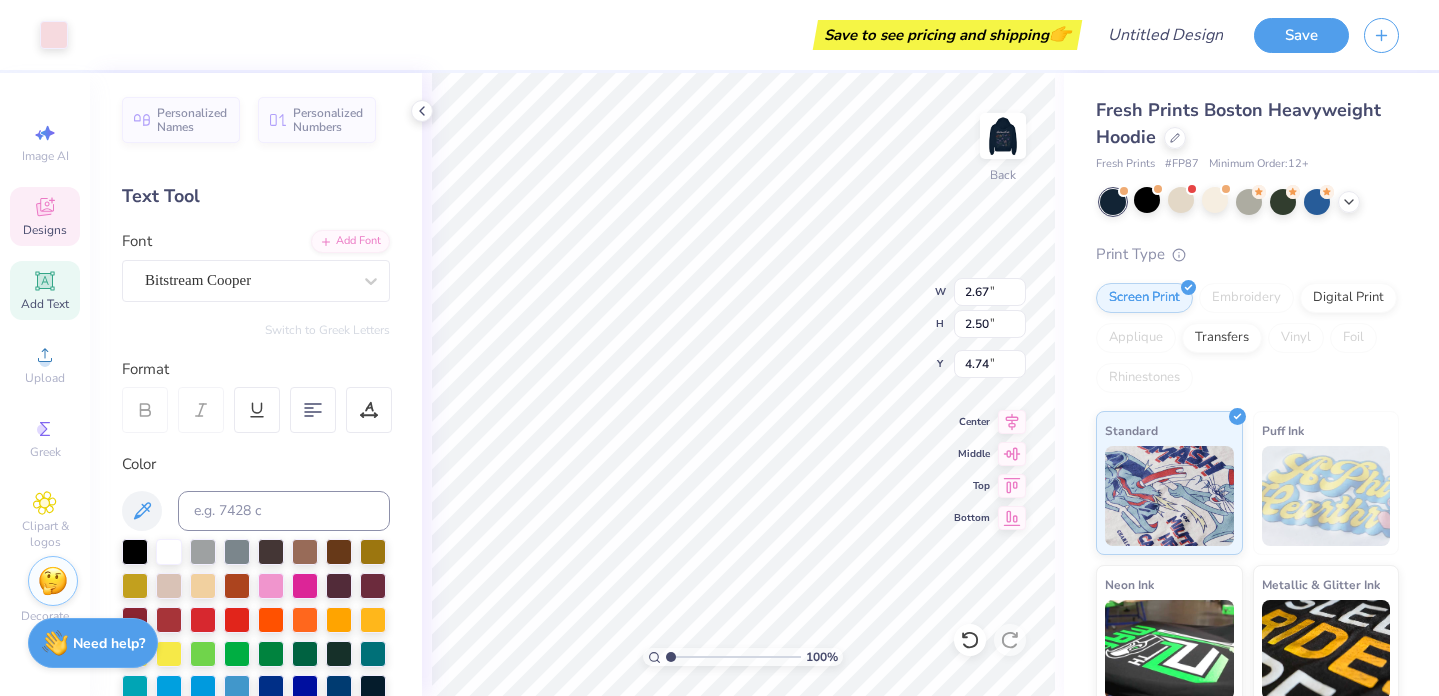 type on "4.98" 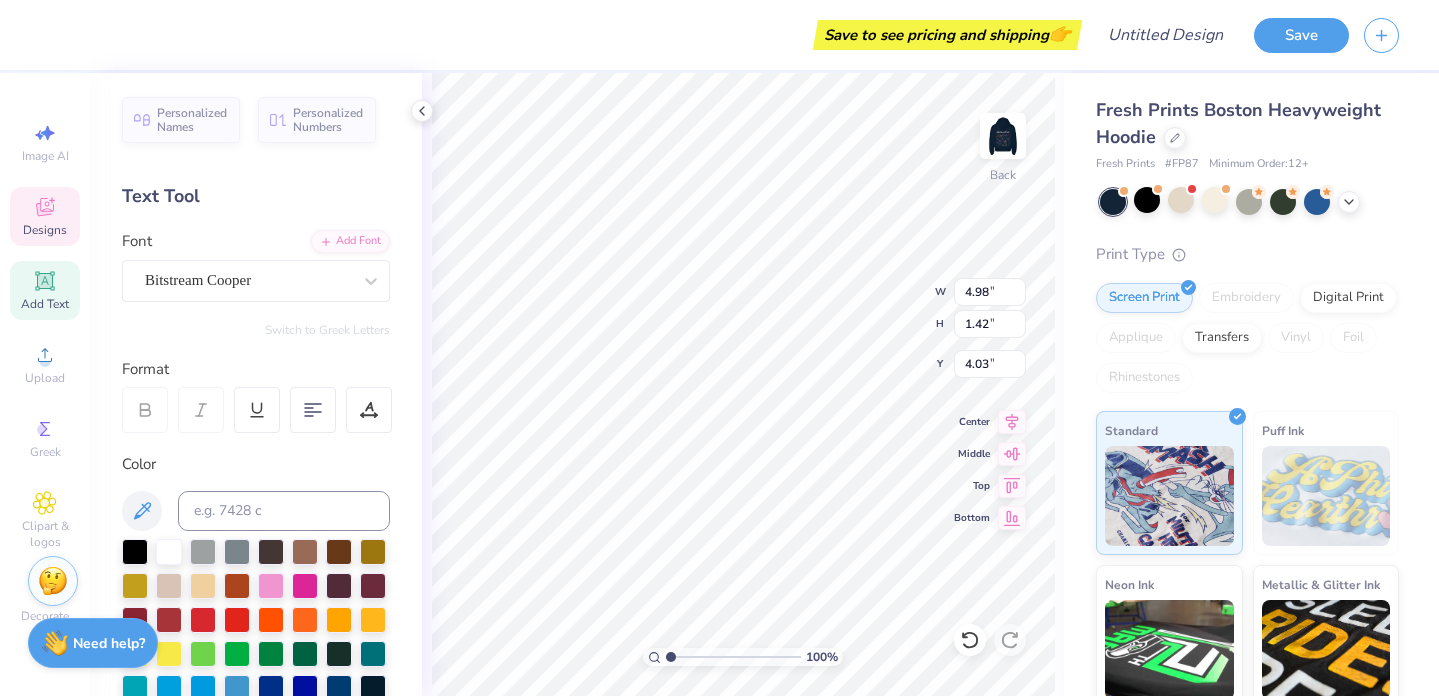 scroll, scrollTop: 0, scrollLeft: 0, axis: both 